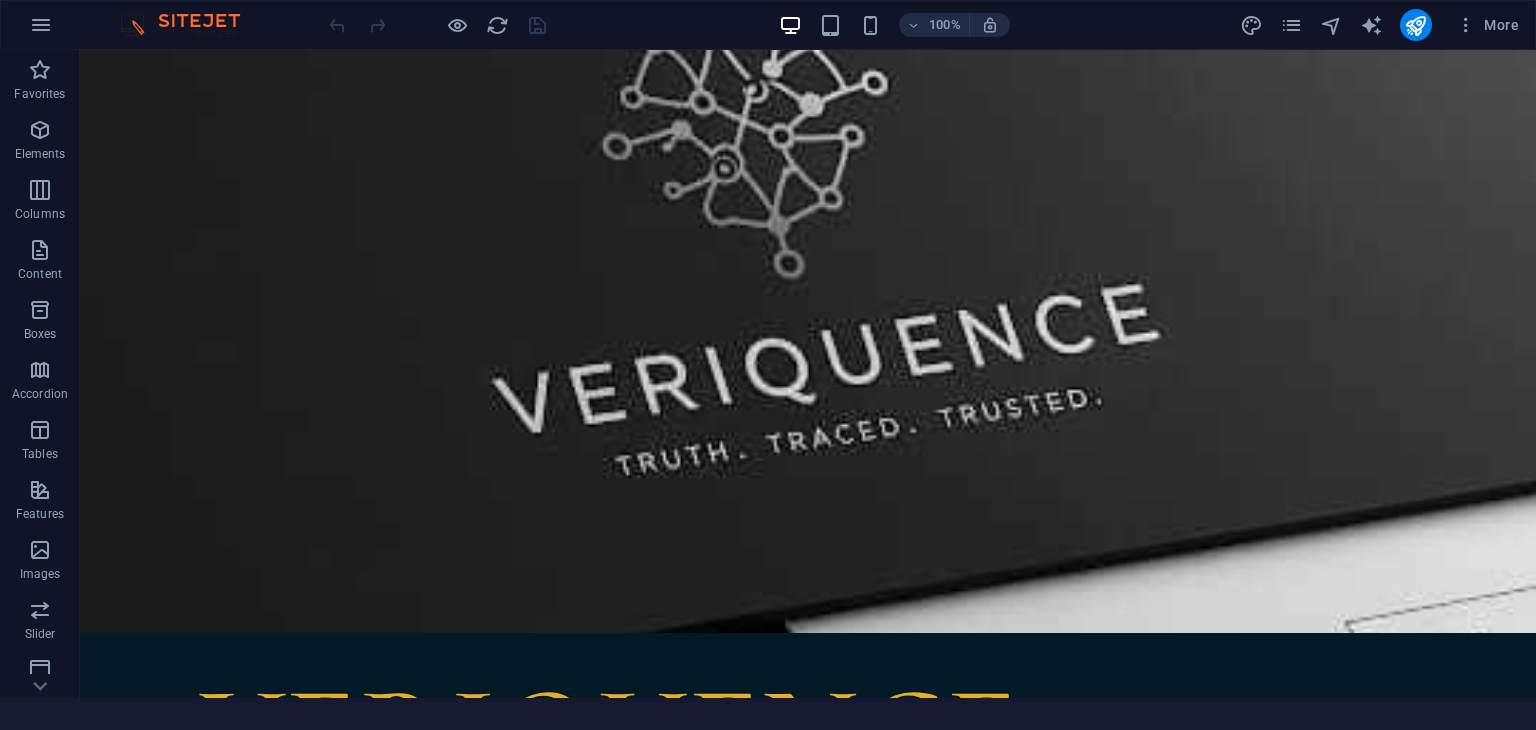scroll, scrollTop: 0, scrollLeft: 0, axis: both 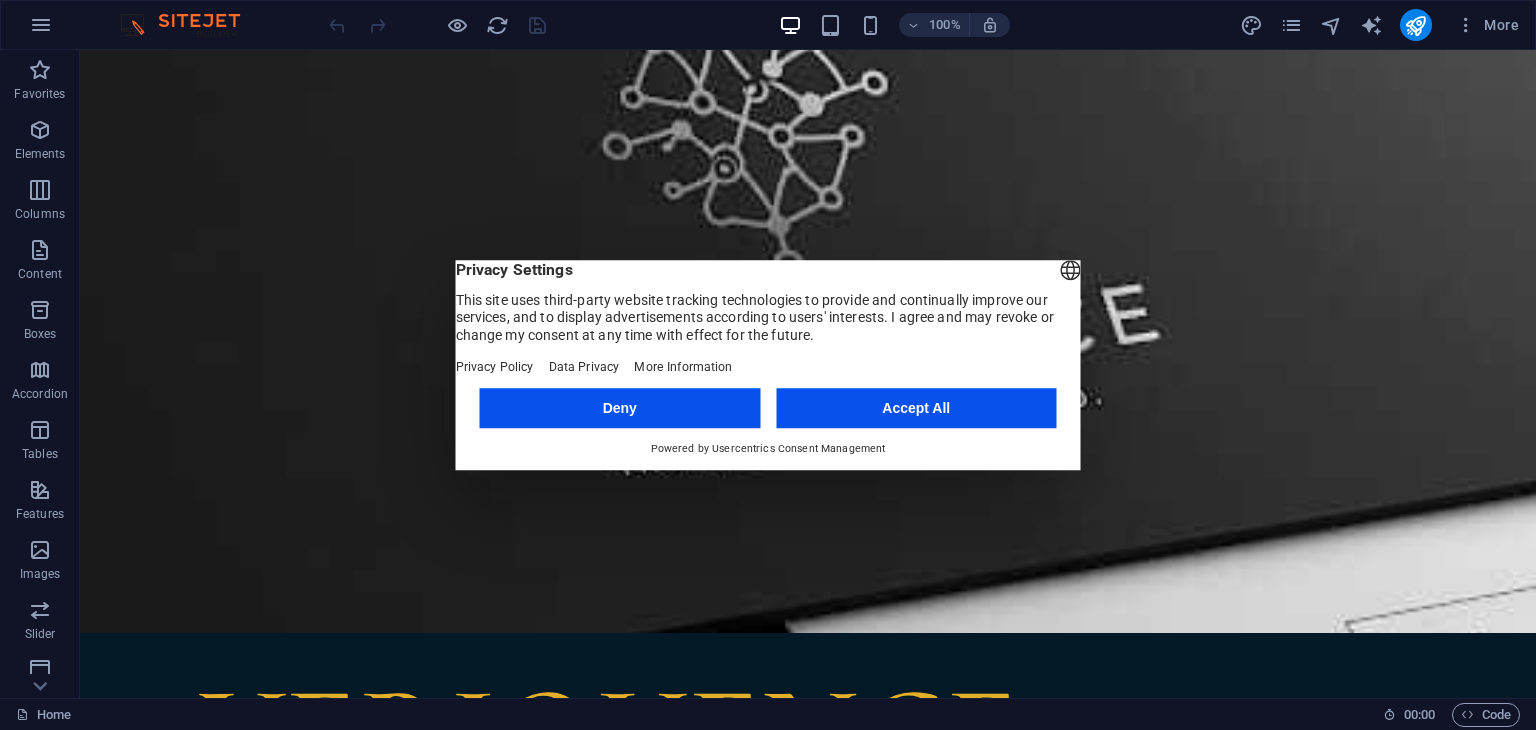 click on "Accept All" at bounding box center (916, 408) 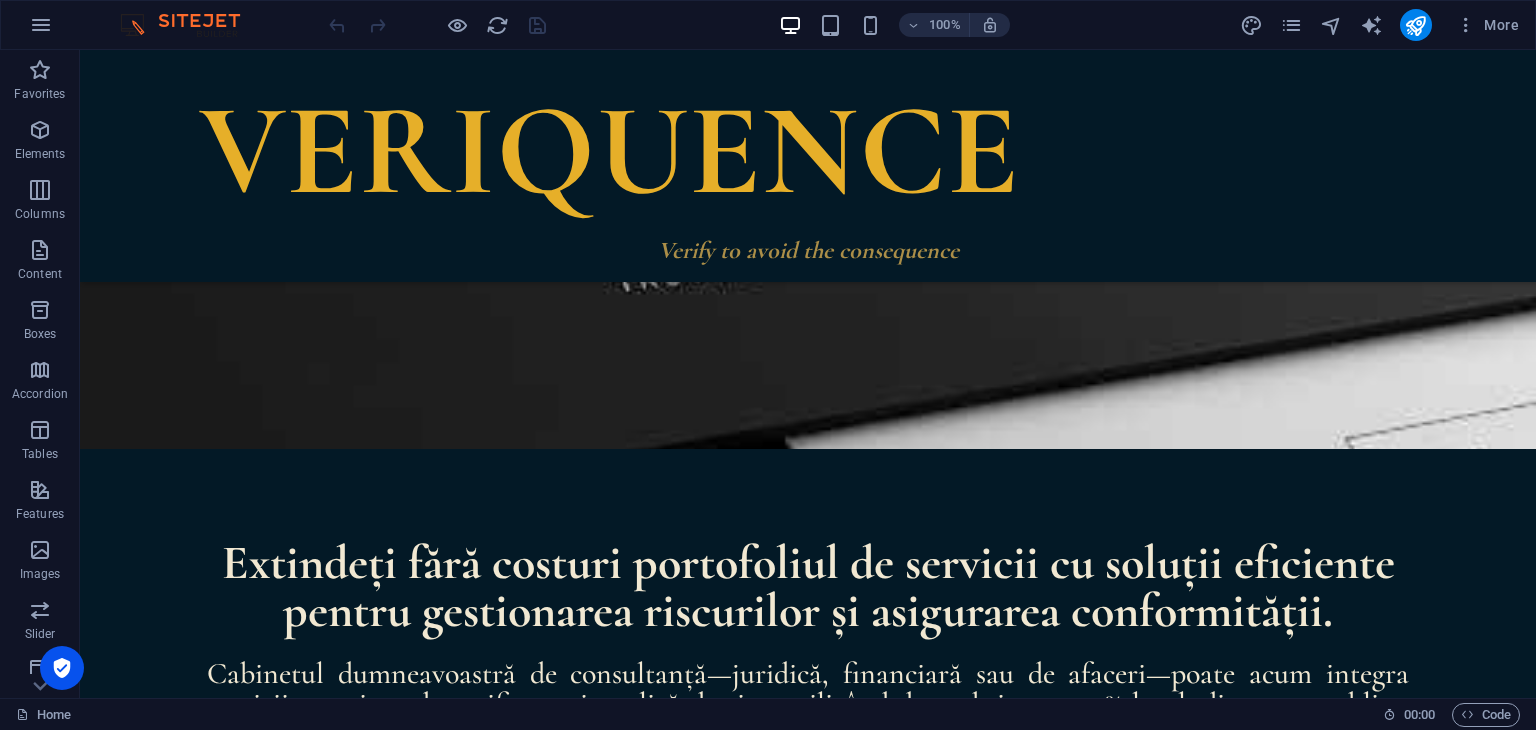 scroll, scrollTop: 400, scrollLeft: 0, axis: vertical 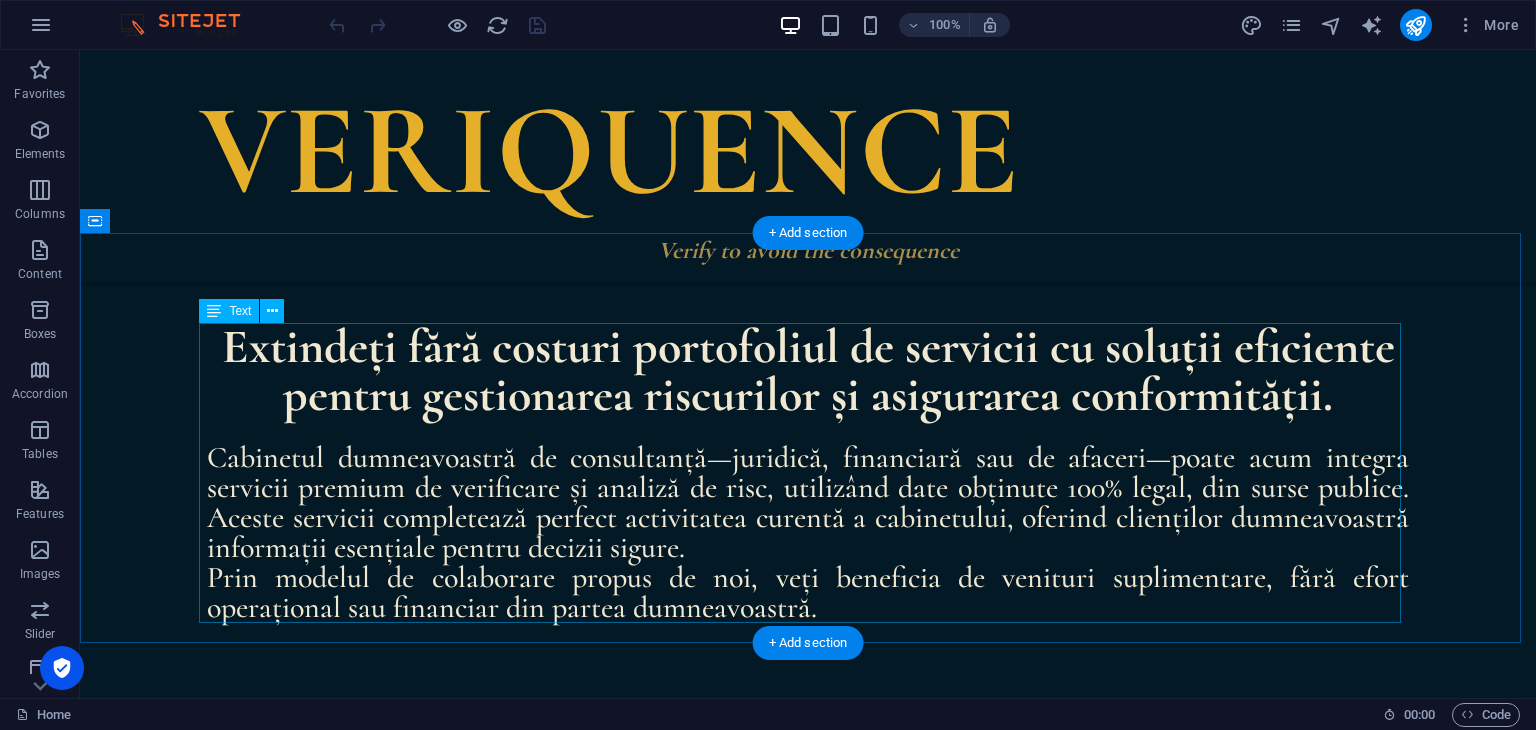 click on "Extindeți fără costuri portofoliul de servicii cu soluții eficiente pentru gestionarea riscurilor și asigurarea conformității. Cabinetul dumneavoastră de consultanță—juridică, financiară sau de afaceri—poate acum integra servicii premium de verificare și analiză de risc, utilizând date obținute 100% legal, din surse publice. Aceste servicii completează perfect activitatea curentă a cabinetului, oferind clienților dumneavoastră informații esențiale pentru decizii sigure. Prin modelul de colaborare propus de noi, veți beneficia de venituri suplimentare, fără efort operațional sau financiar din partea dumneavoastră." at bounding box center (808, 473) 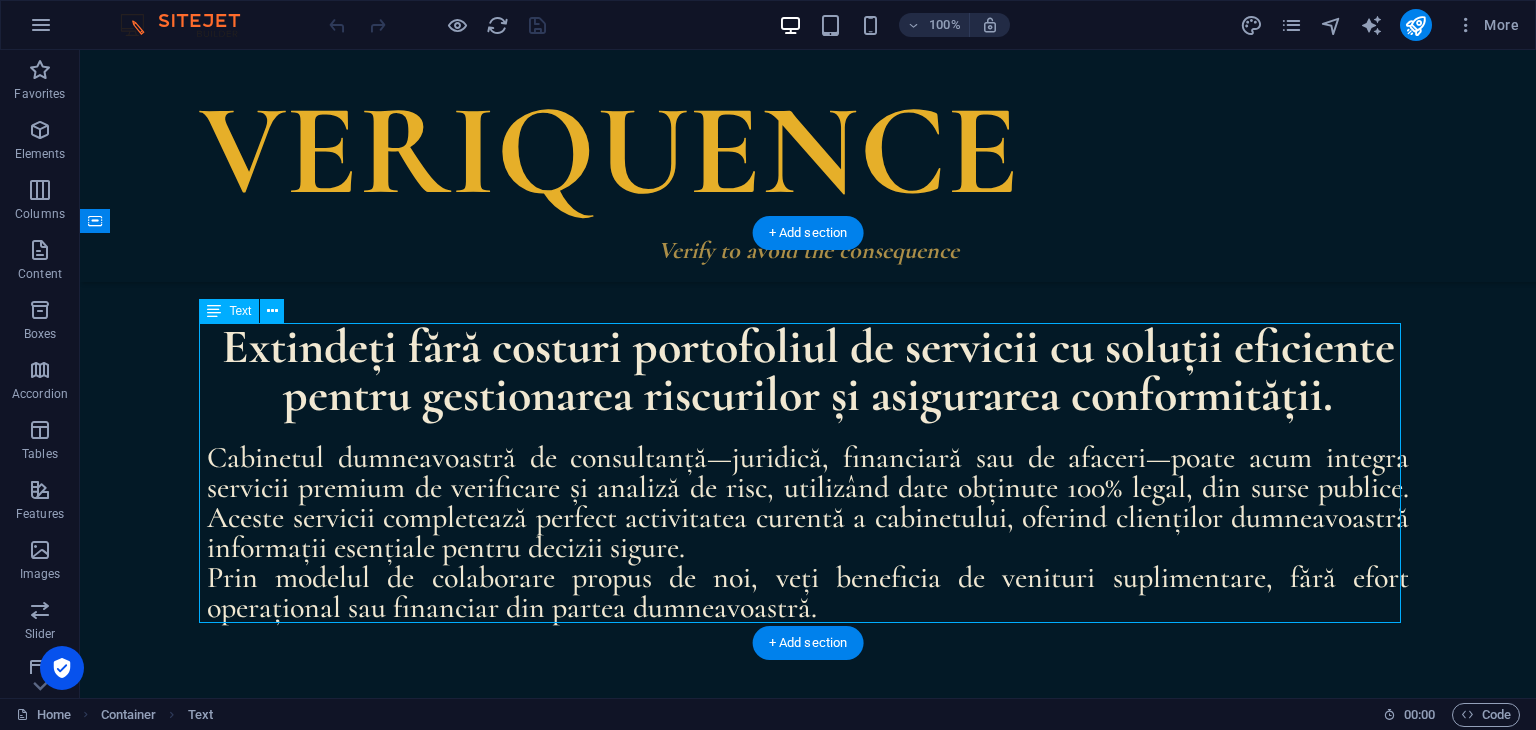 click on "Extindeți fără costuri portofoliul de servicii cu soluții eficiente pentru gestionarea riscurilor și asigurarea conformității. Cabinetul dumneavoastră de consultanță—juridică, financiară sau de afaceri—poate acum integra servicii premium de verificare și analiză de risc, utilizând date obținute 100% legal, din surse publice. Aceste servicii completează perfect activitatea curentă a cabinetului, oferind clienților dumneavoastră informații esențiale pentru decizii sigure. Prin modelul de colaborare propus de noi, veți beneficia de venituri suplimentare, fără efort operațional sau financiar din partea dumneavoastră." at bounding box center (808, 473) 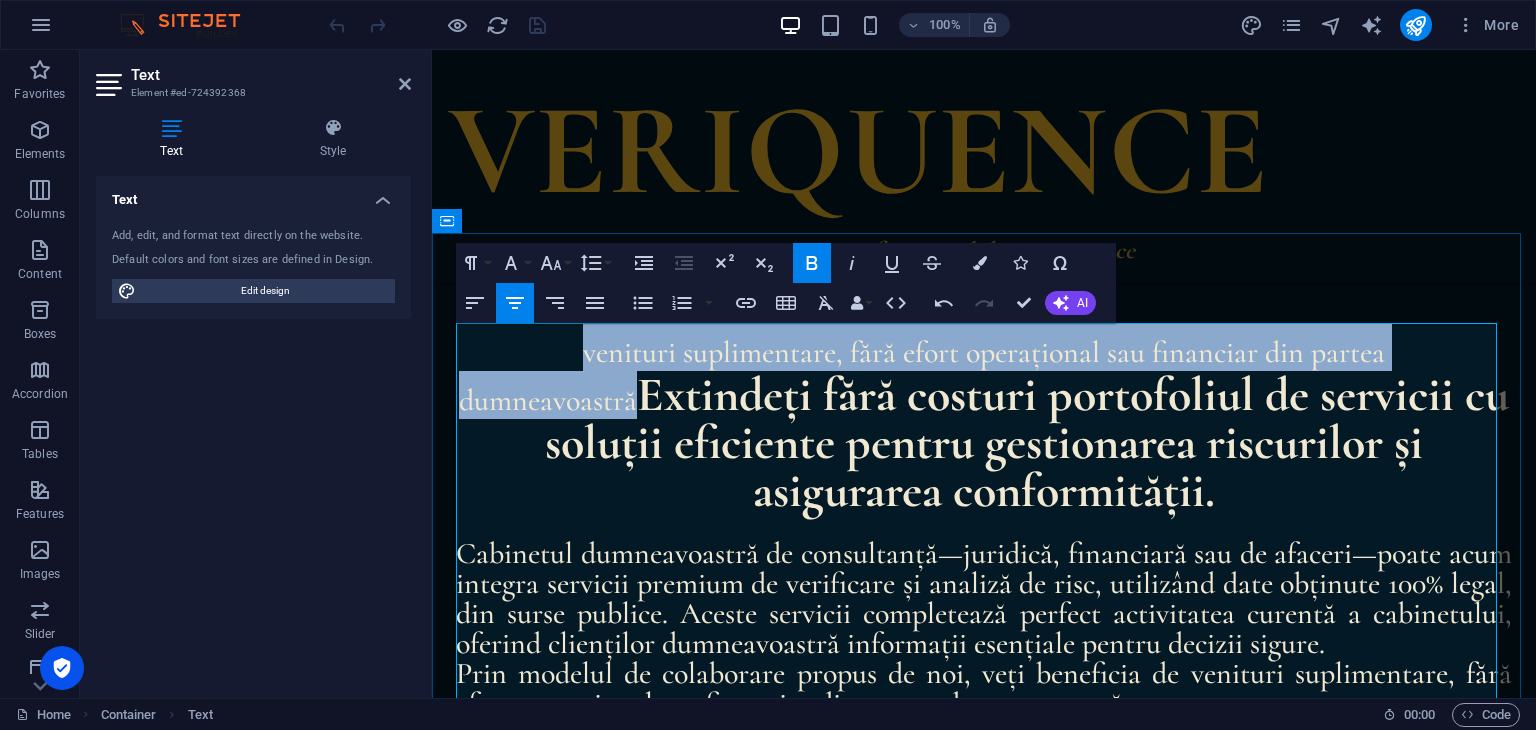 drag, startPoint x: 655, startPoint y: 397, endPoint x: 580, endPoint y: 361, distance: 83.19255 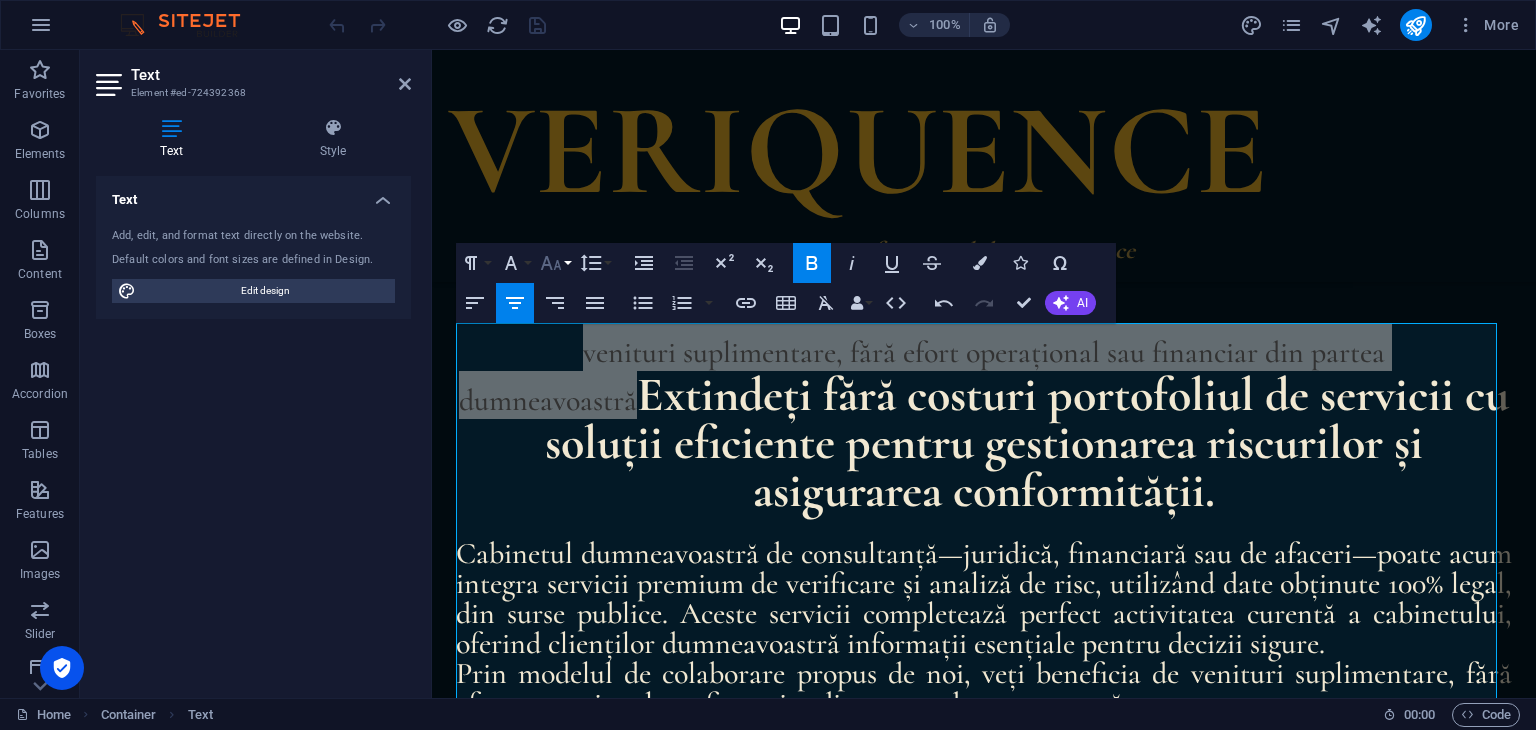 click on "Font Size" at bounding box center [555, 263] 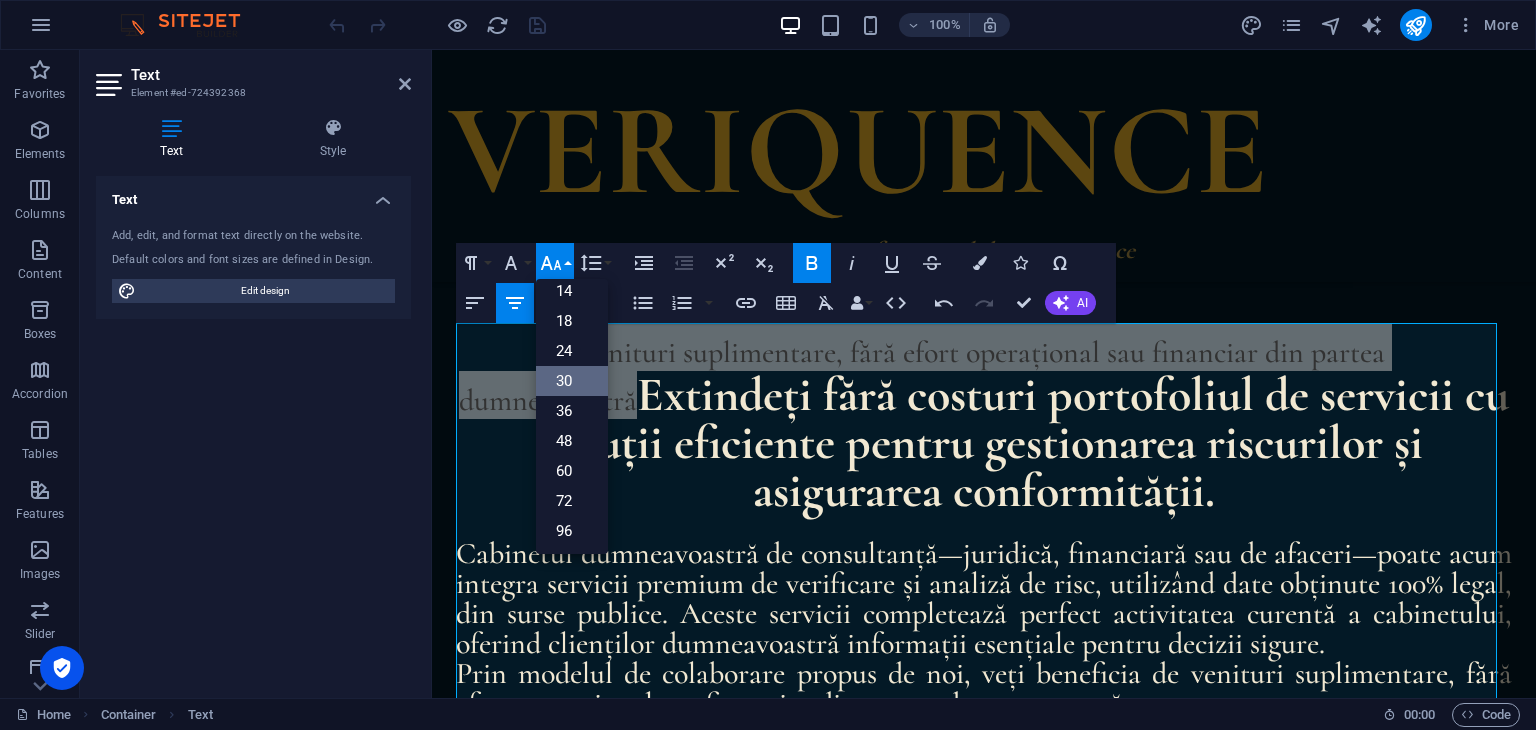 scroll, scrollTop: 160, scrollLeft: 0, axis: vertical 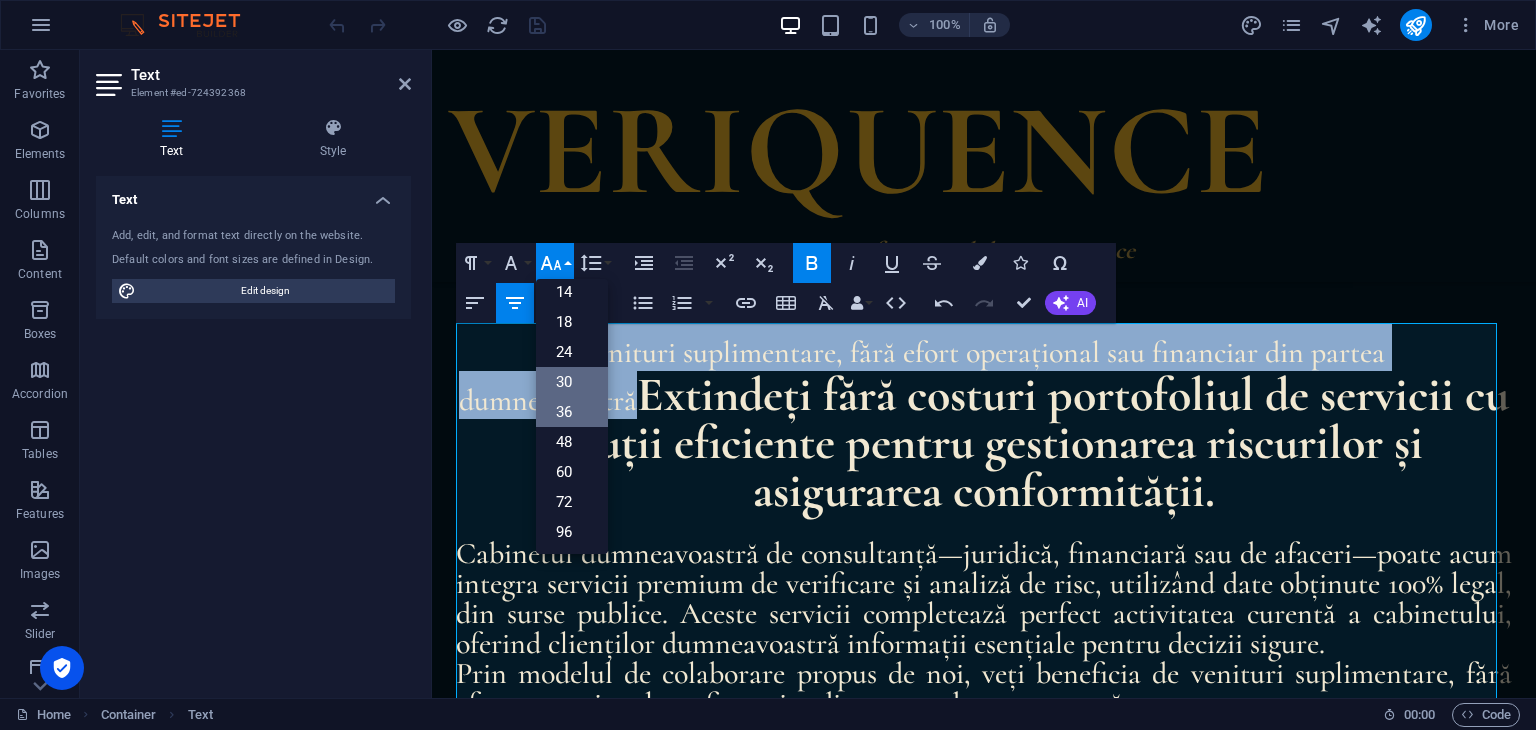 click on "36" at bounding box center (572, 412) 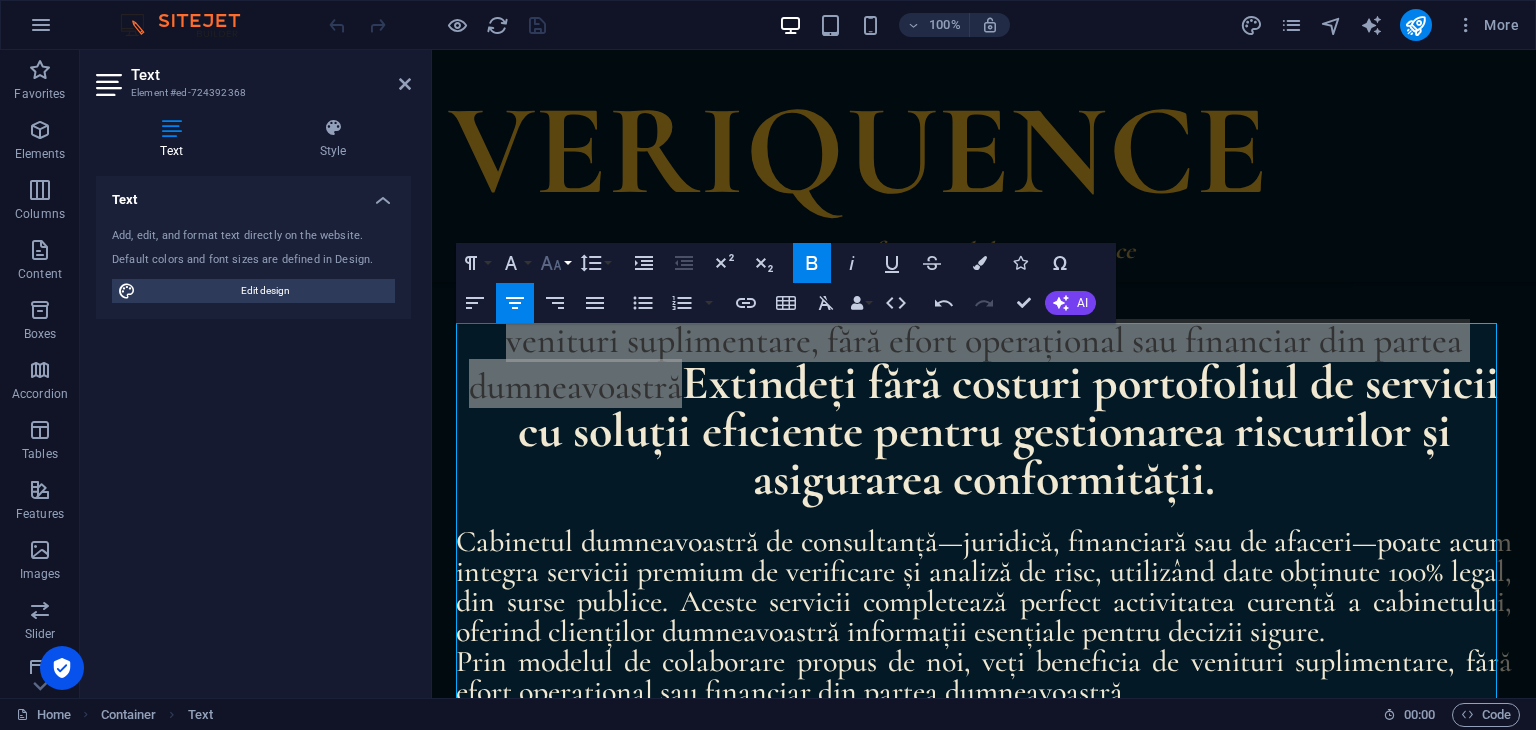 click on "Font Size" at bounding box center (555, 263) 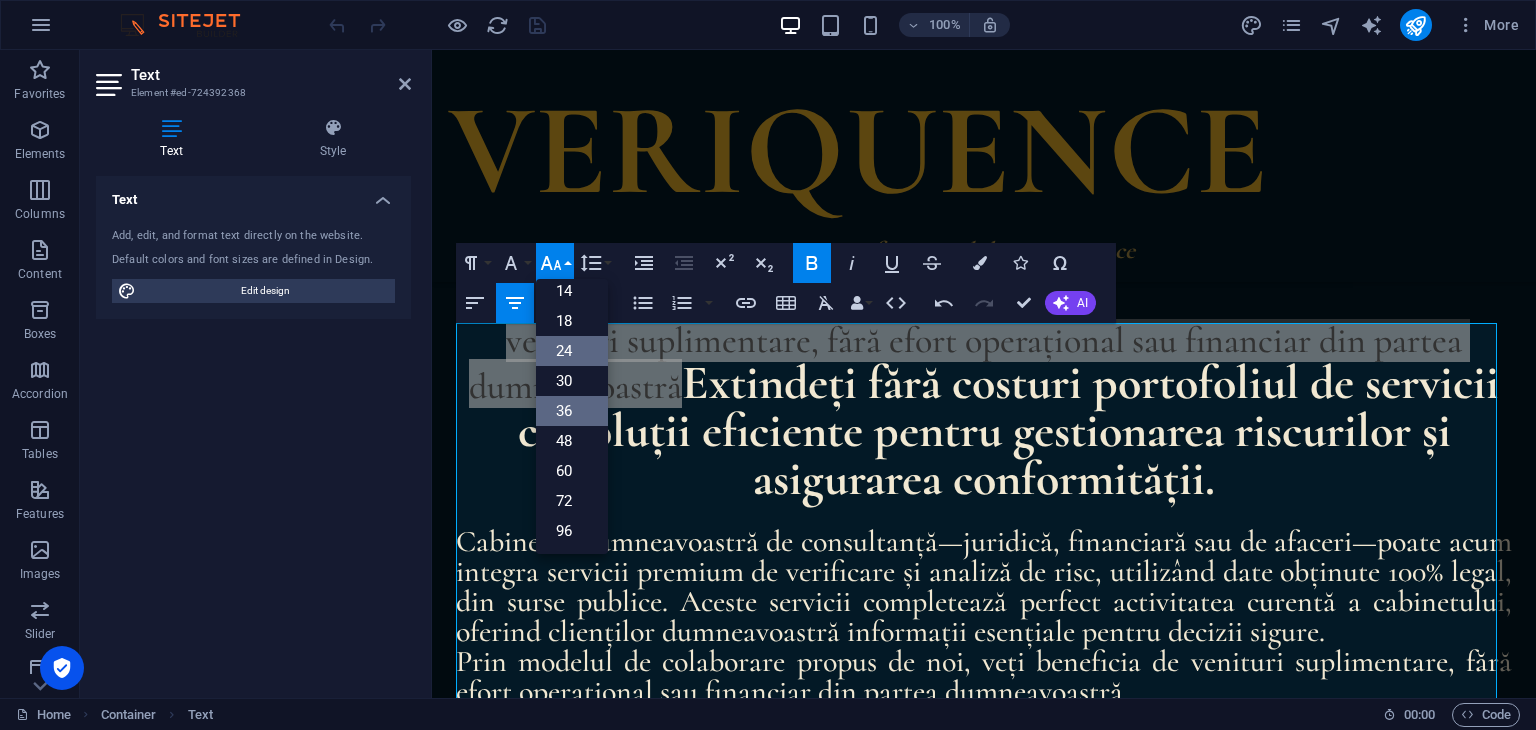 scroll, scrollTop: 160, scrollLeft: 0, axis: vertical 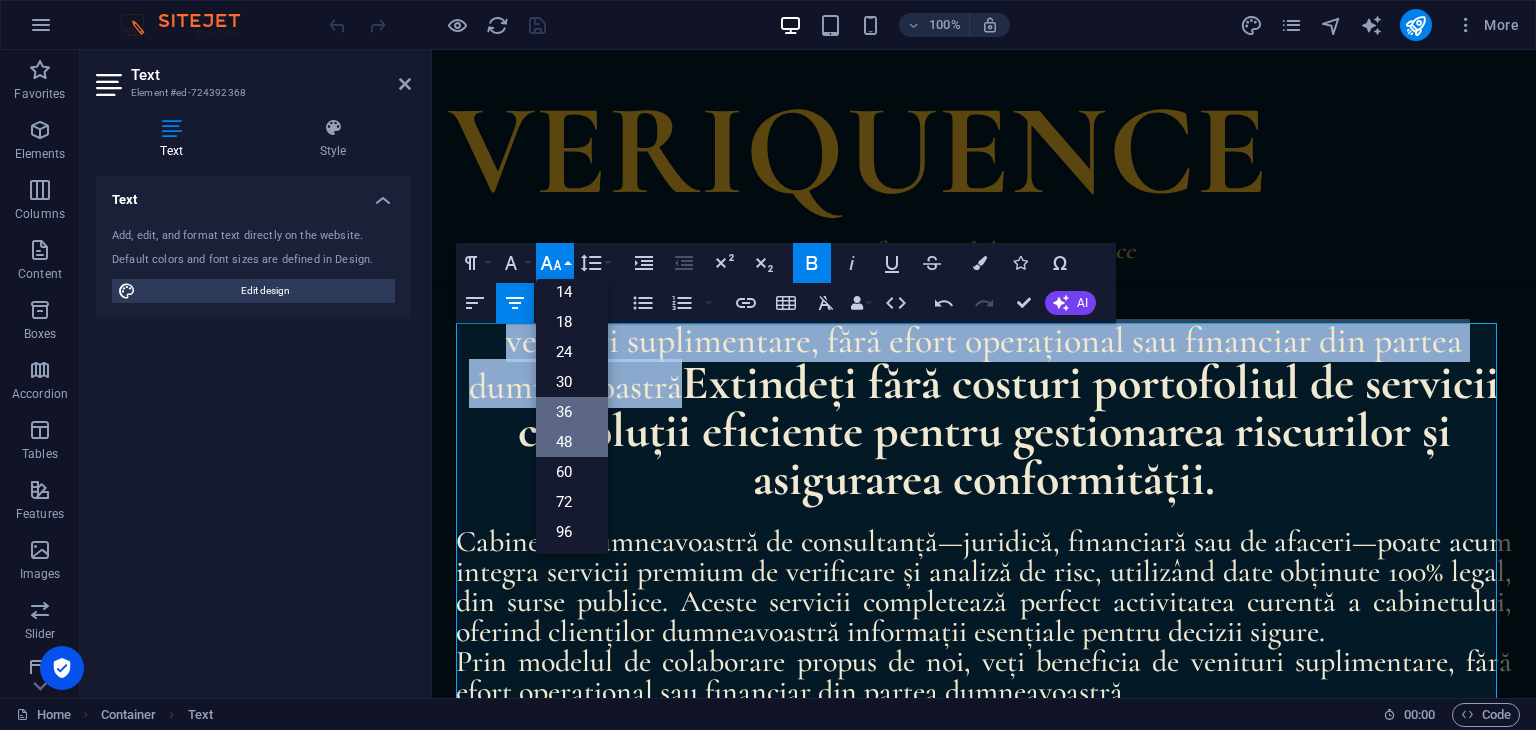 click on "48" at bounding box center [572, 442] 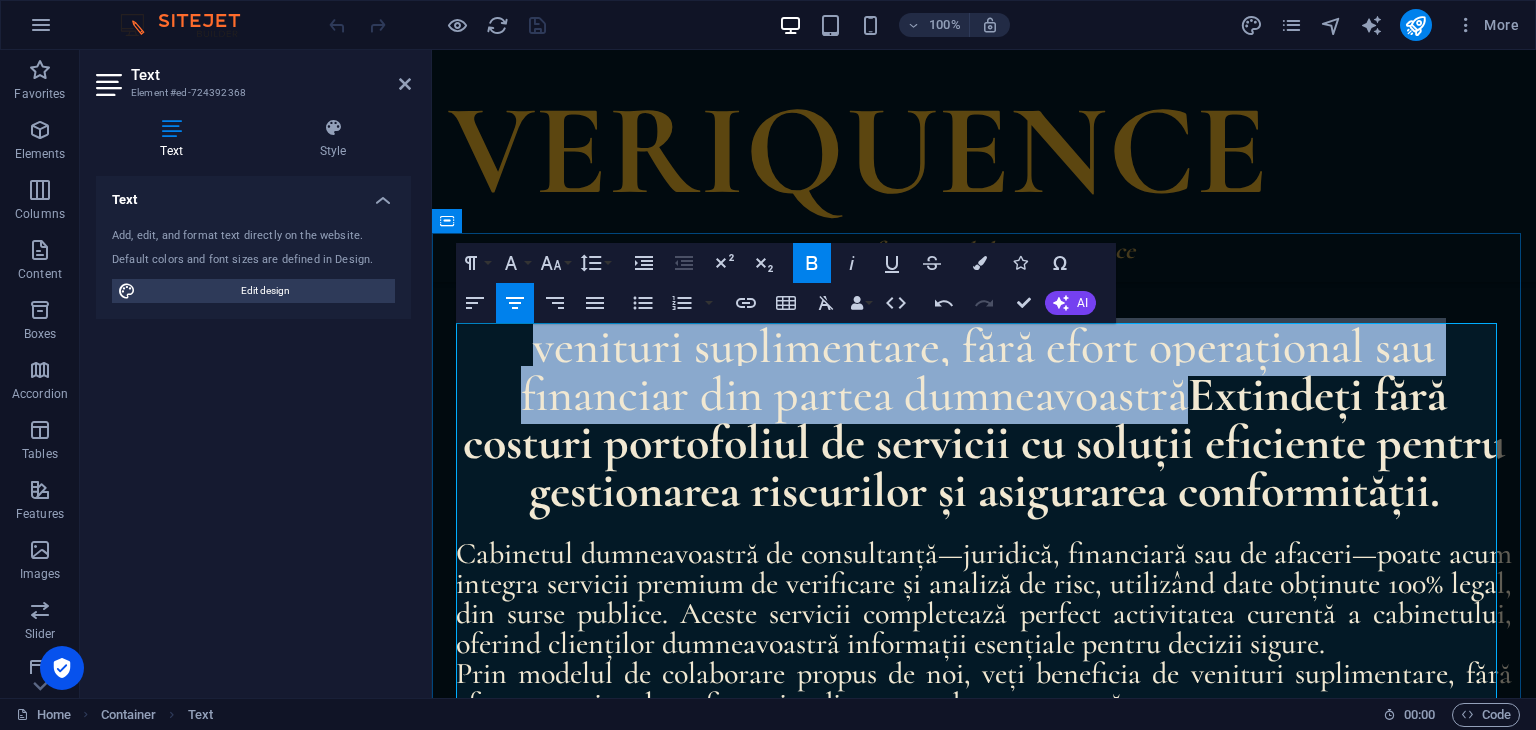 click on "venituri suplimentare, fără efort operațional sau financiar din partea dumneavoastră" at bounding box center (978, 371) 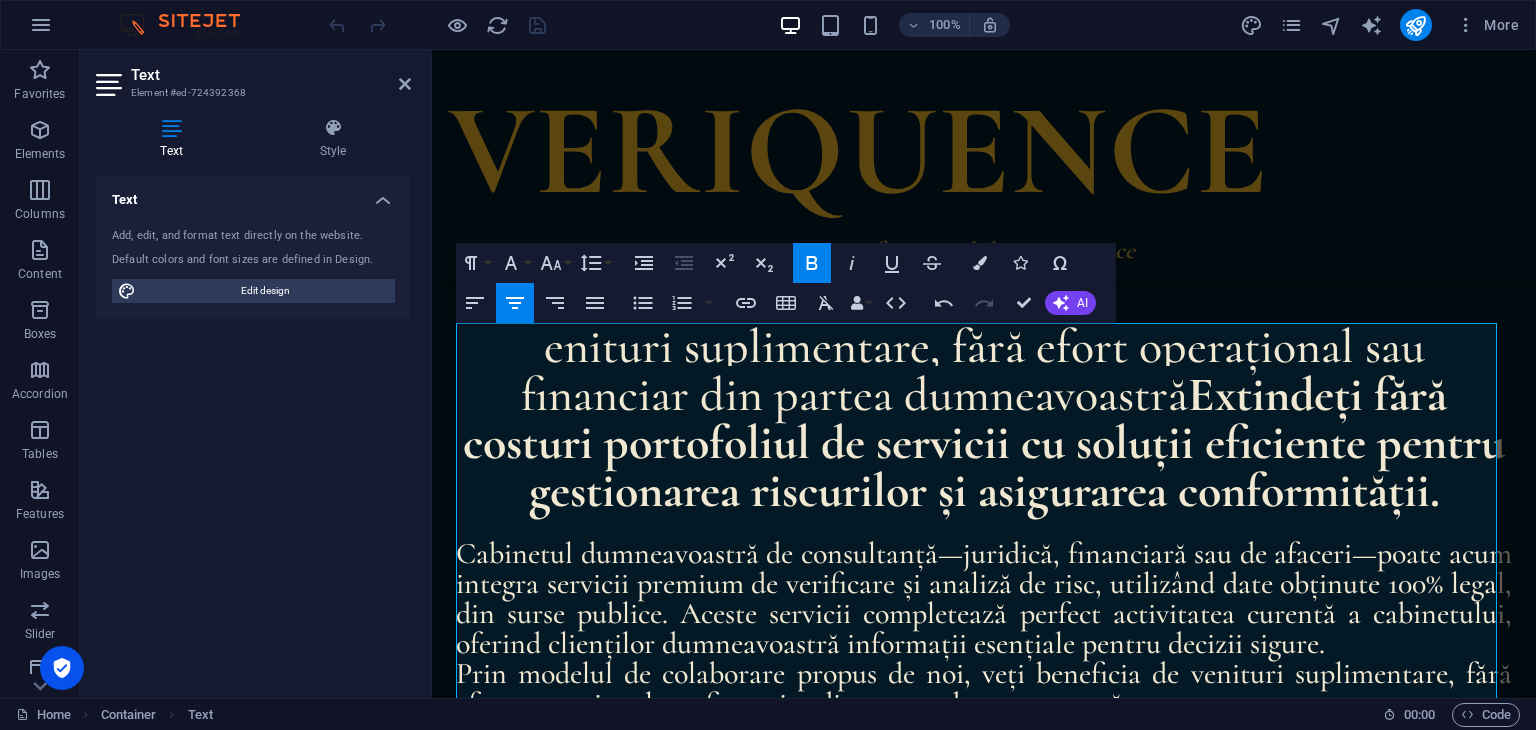 type 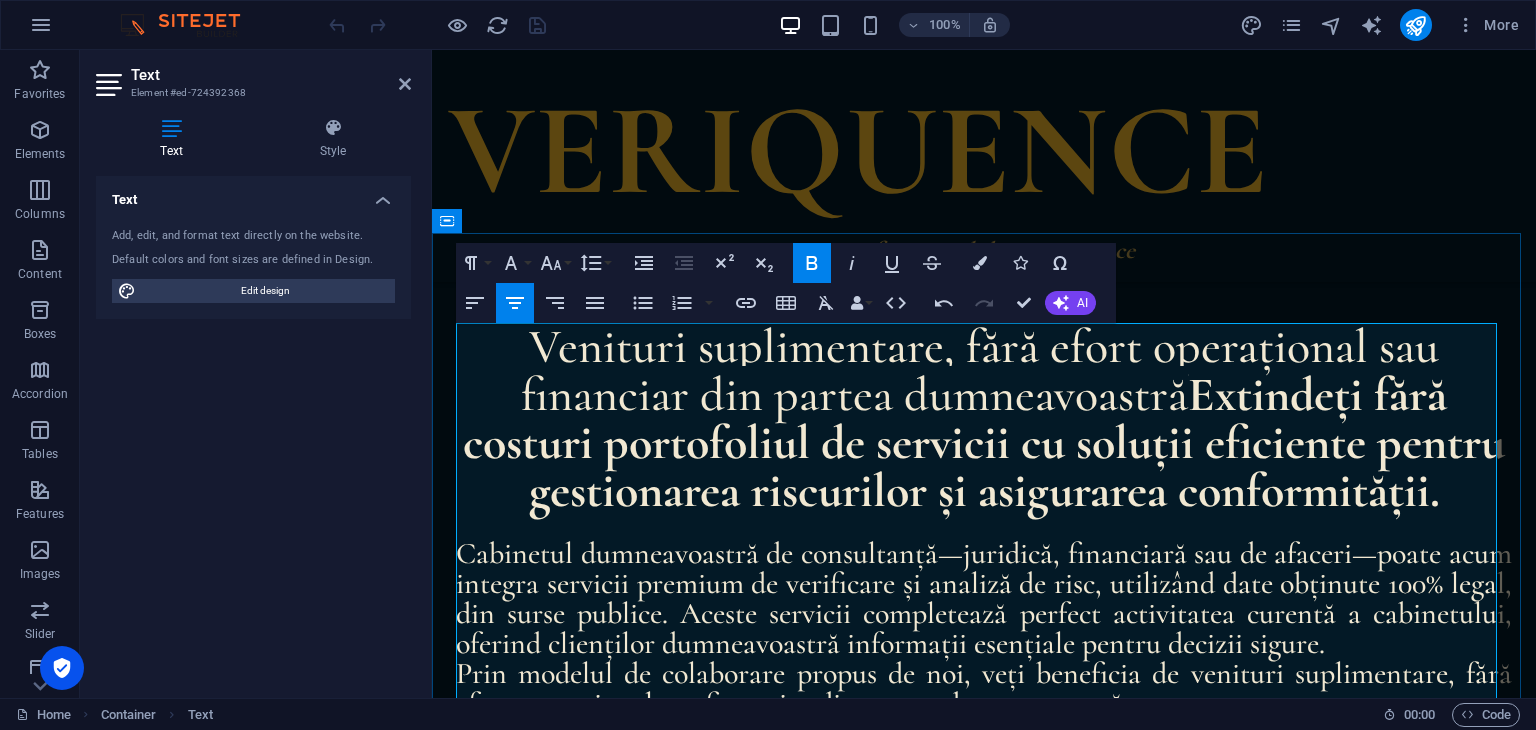 click on "Extindeți fără costuri portofoliul de servicii cu soluții eficiente pentru gestionarea riscurilor și asigurarea conformității." at bounding box center [984, 443] 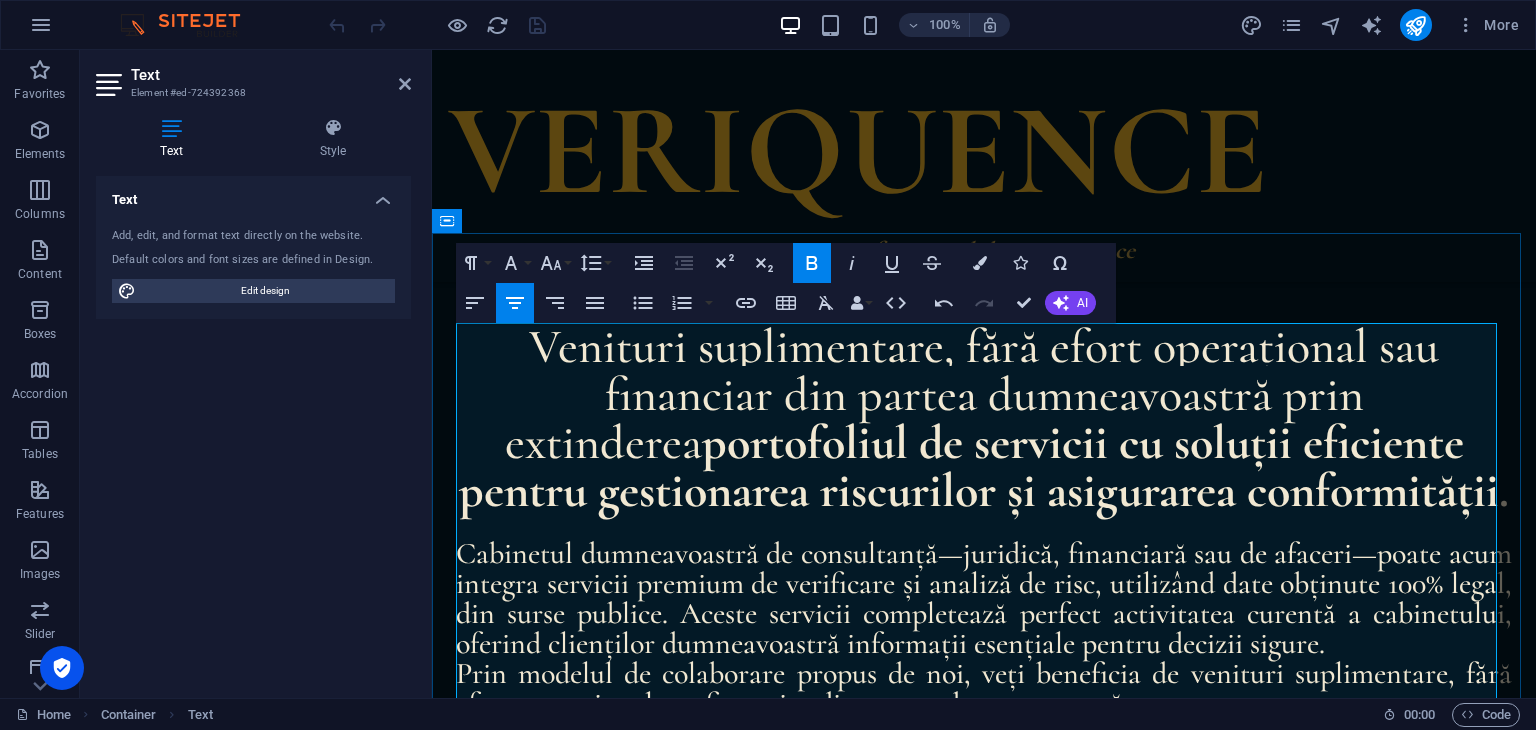 click on "portofoliul de servicii cu soluții eficiente pentru gestionarea riscurilor și asigurarea conformității." at bounding box center [984, 467] 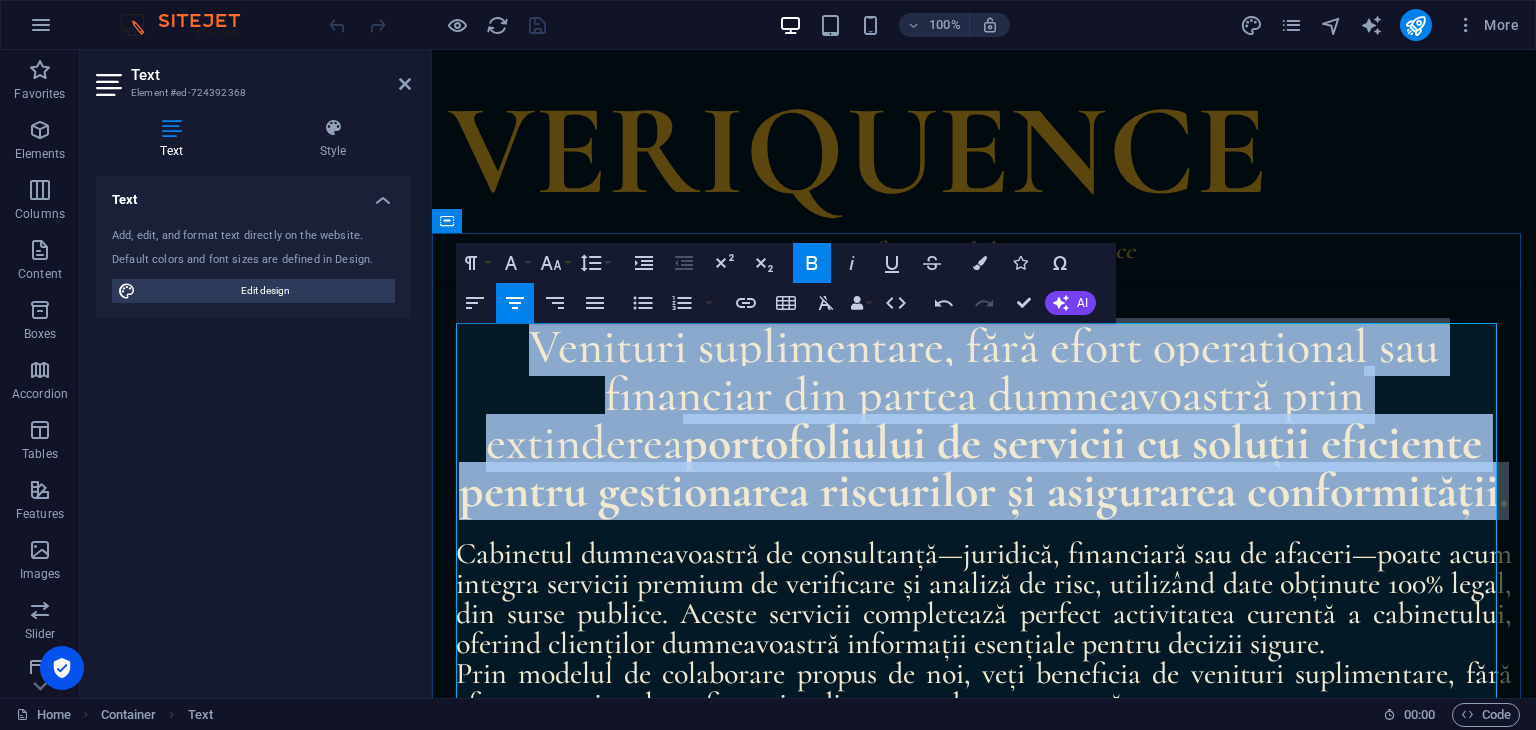 drag, startPoint x: 1117, startPoint y: 542, endPoint x: 491, endPoint y: 359, distance: 652.20013 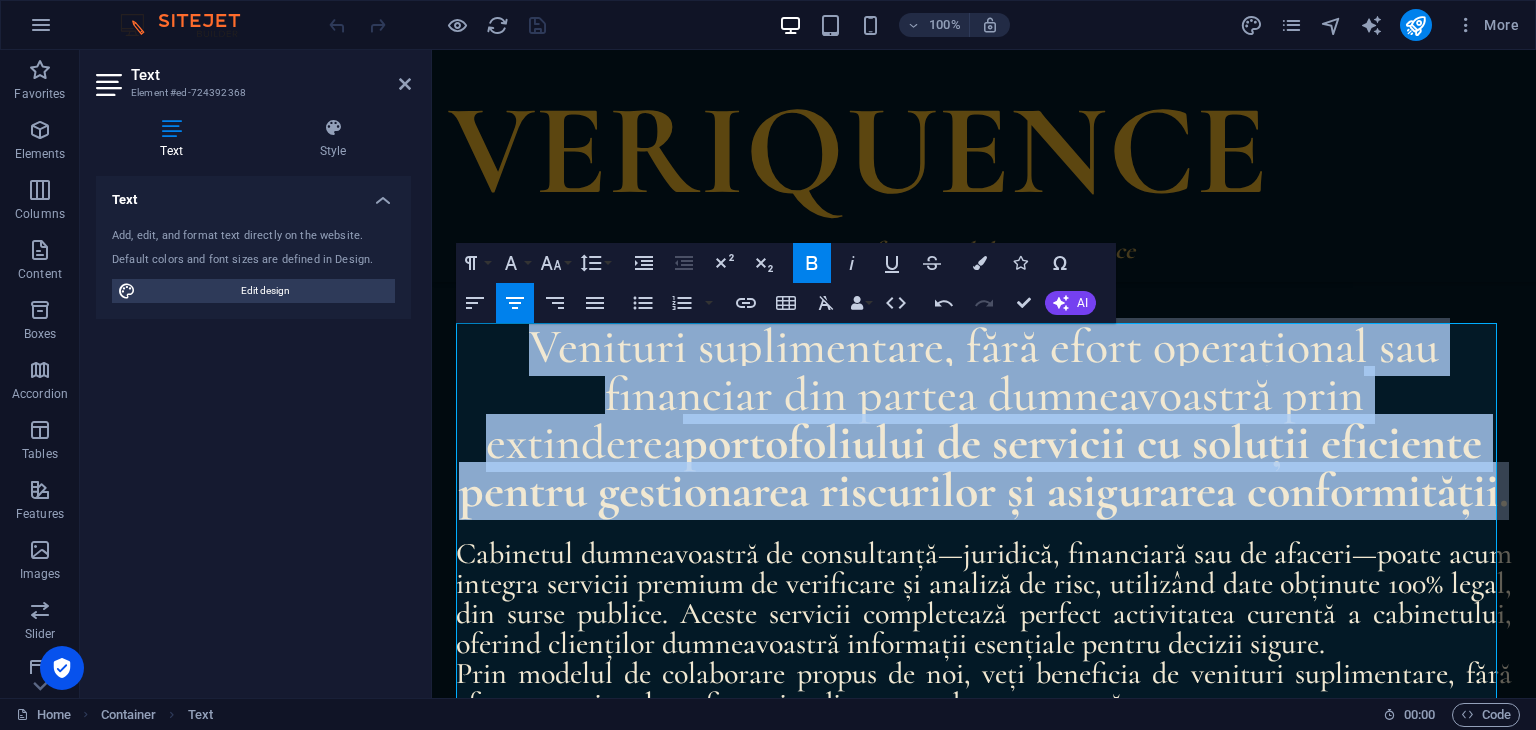 click 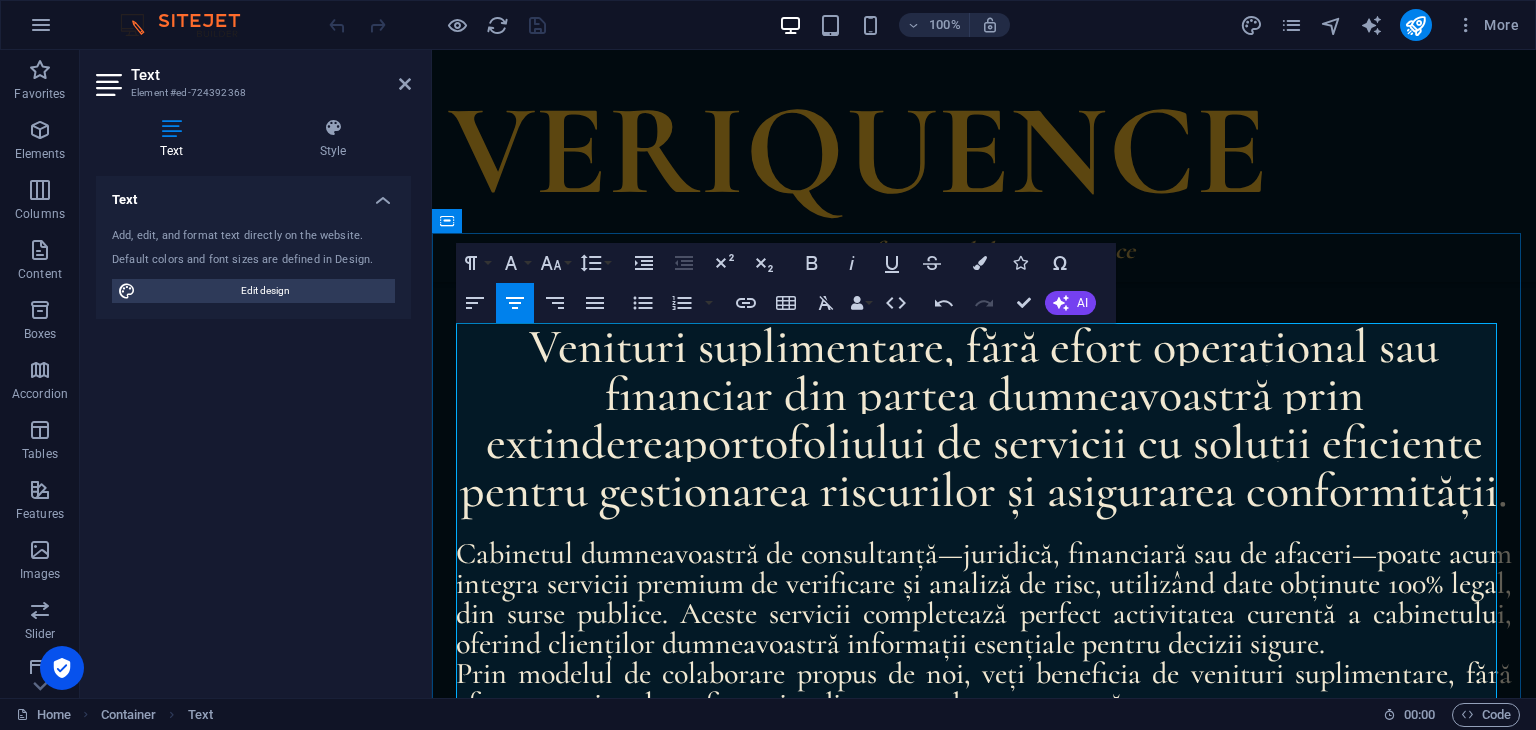 click on "Venituri suplimentare, fără efort operațional sau financiar din partea dumneavoastră prin extinderea" at bounding box center (963, 395) 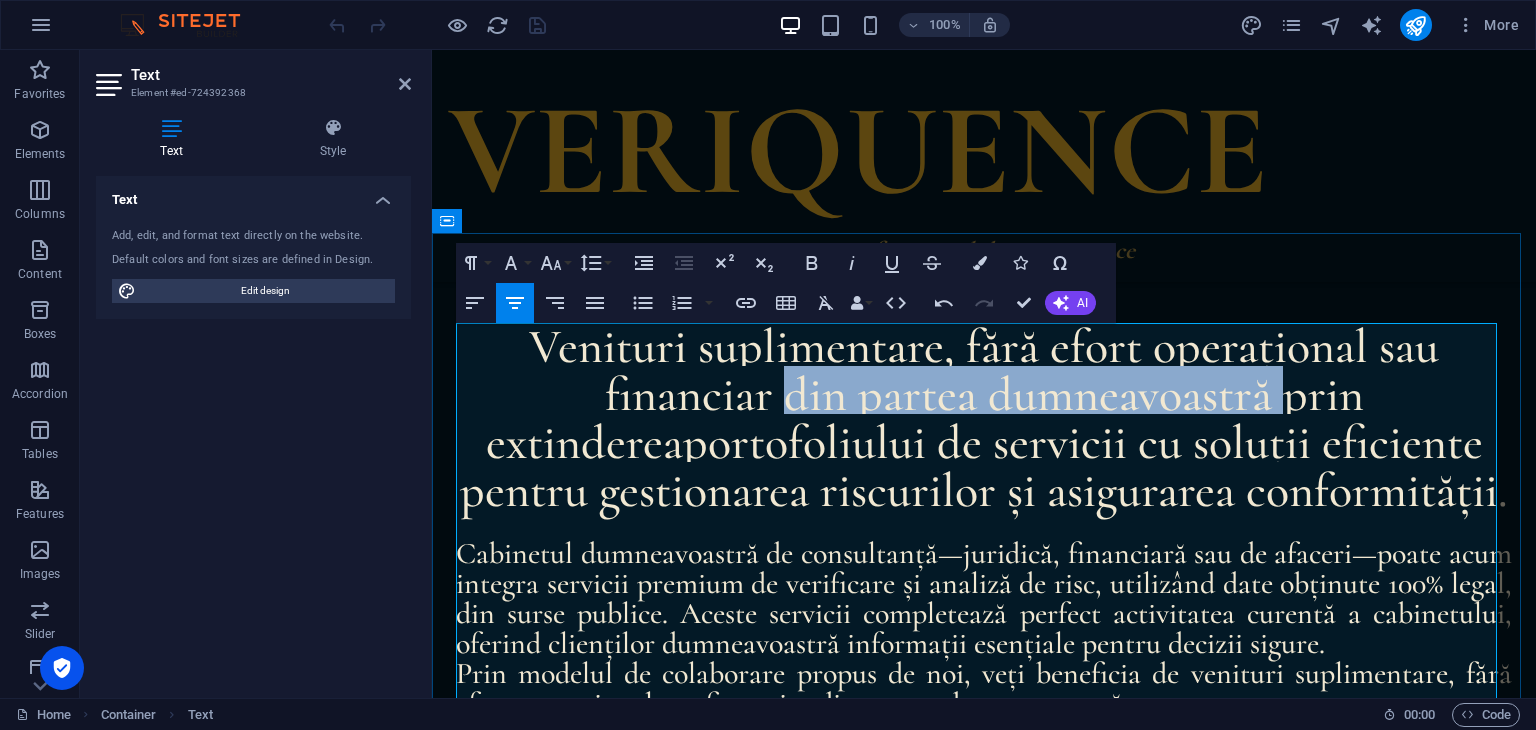 drag, startPoint x: 783, startPoint y: 402, endPoint x: 1269, endPoint y: 401, distance: 486.00104 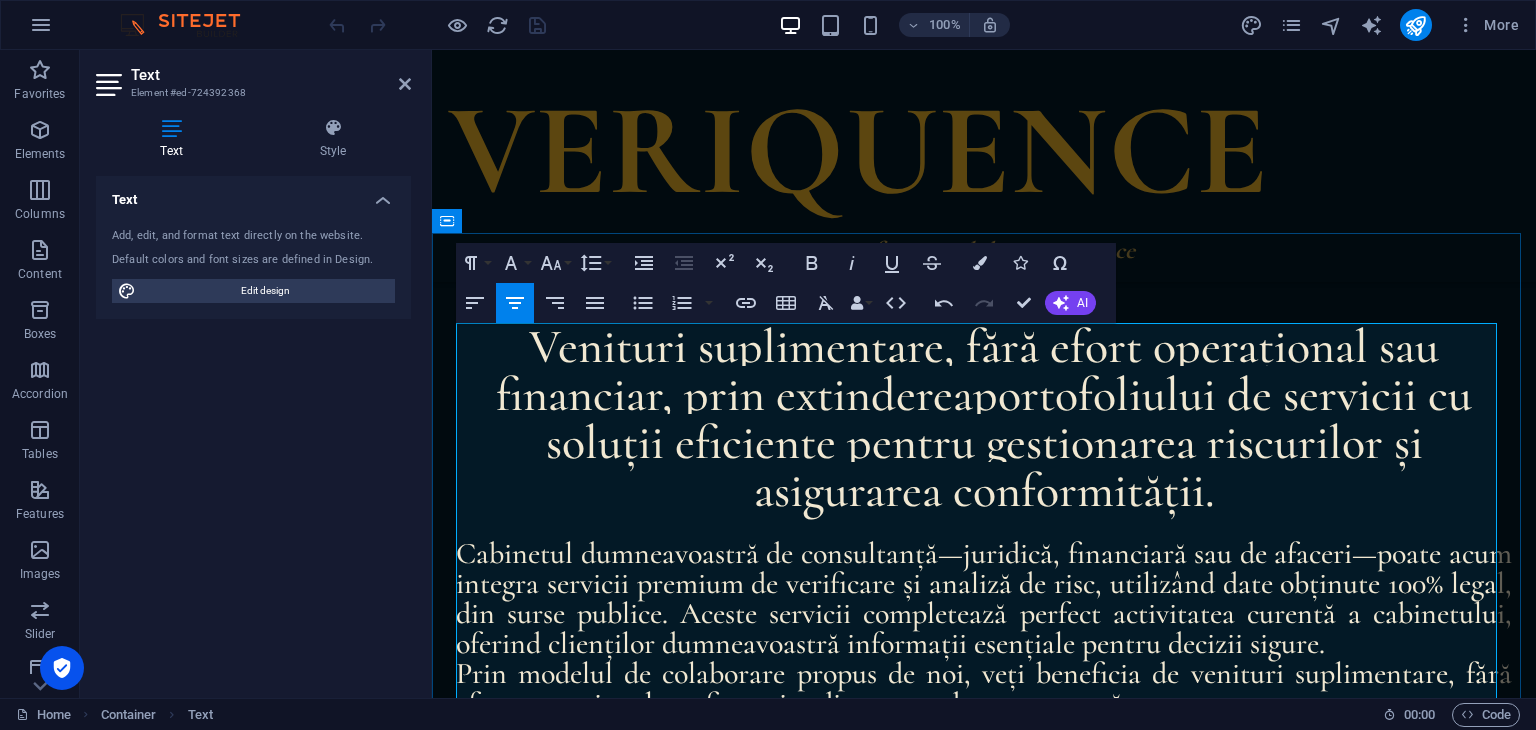click on "portofoliului de servicii cu soluții eficiente pentru gestionarea riscurilor și asigurarea conformității." at bounding box center [1009, 443] 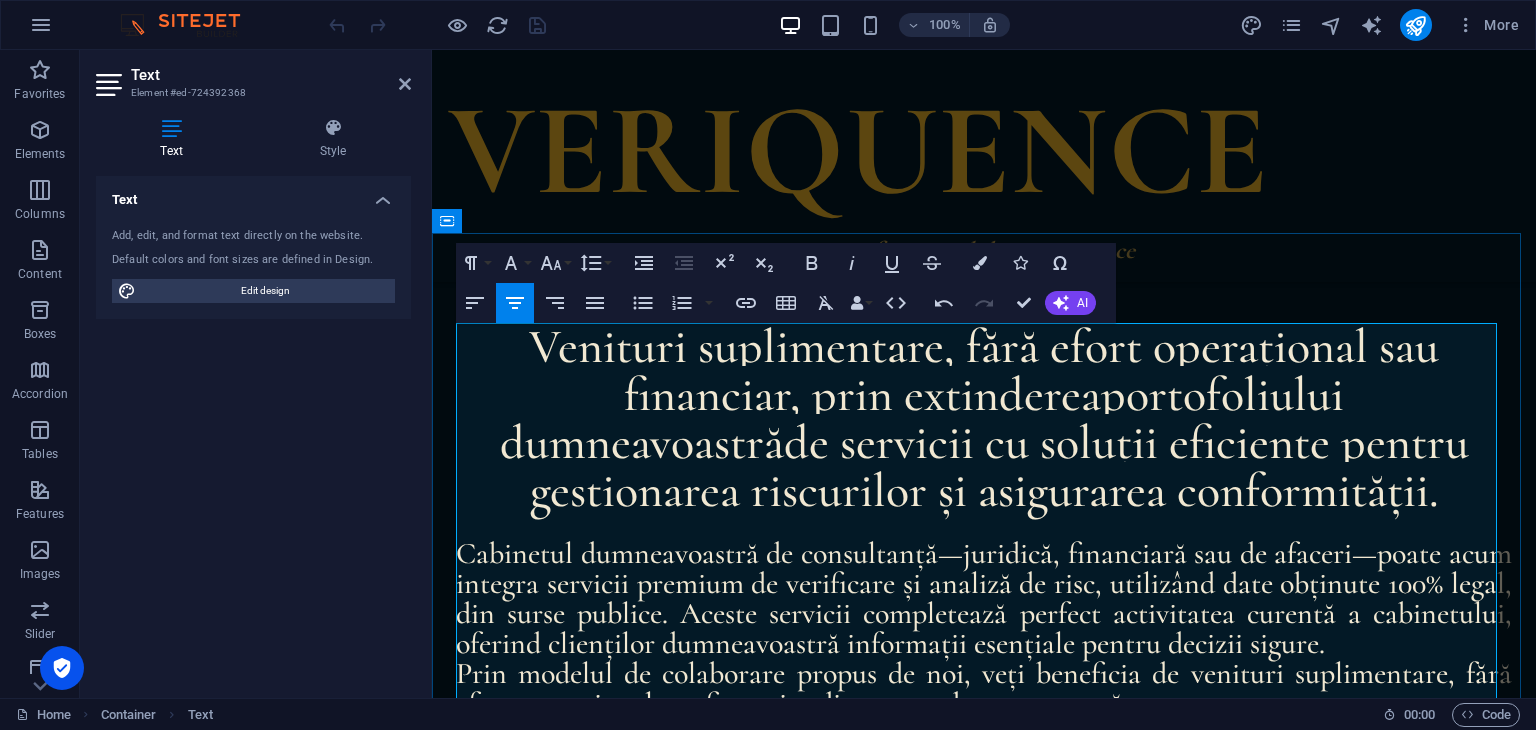 click on "portofoliului dumneavoastră  de servicii cu soluții eficiente pentru gestionarea riscurilor și asigurarea conformității." at bounding box center (984, 443) 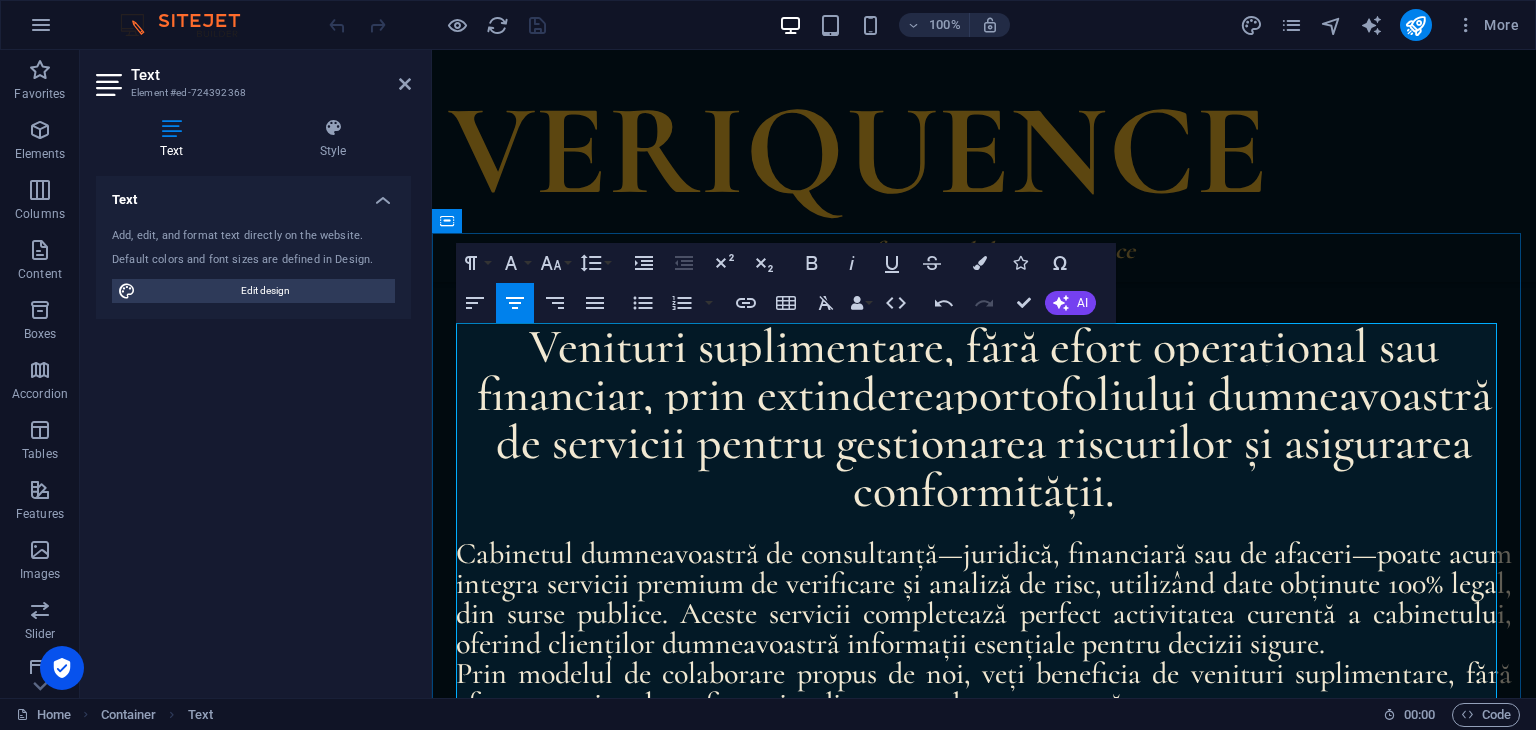 click on "Venituri suplimentare, fără efort operațional sau financiar, prin extinderea" at bounding box center [958, 371] 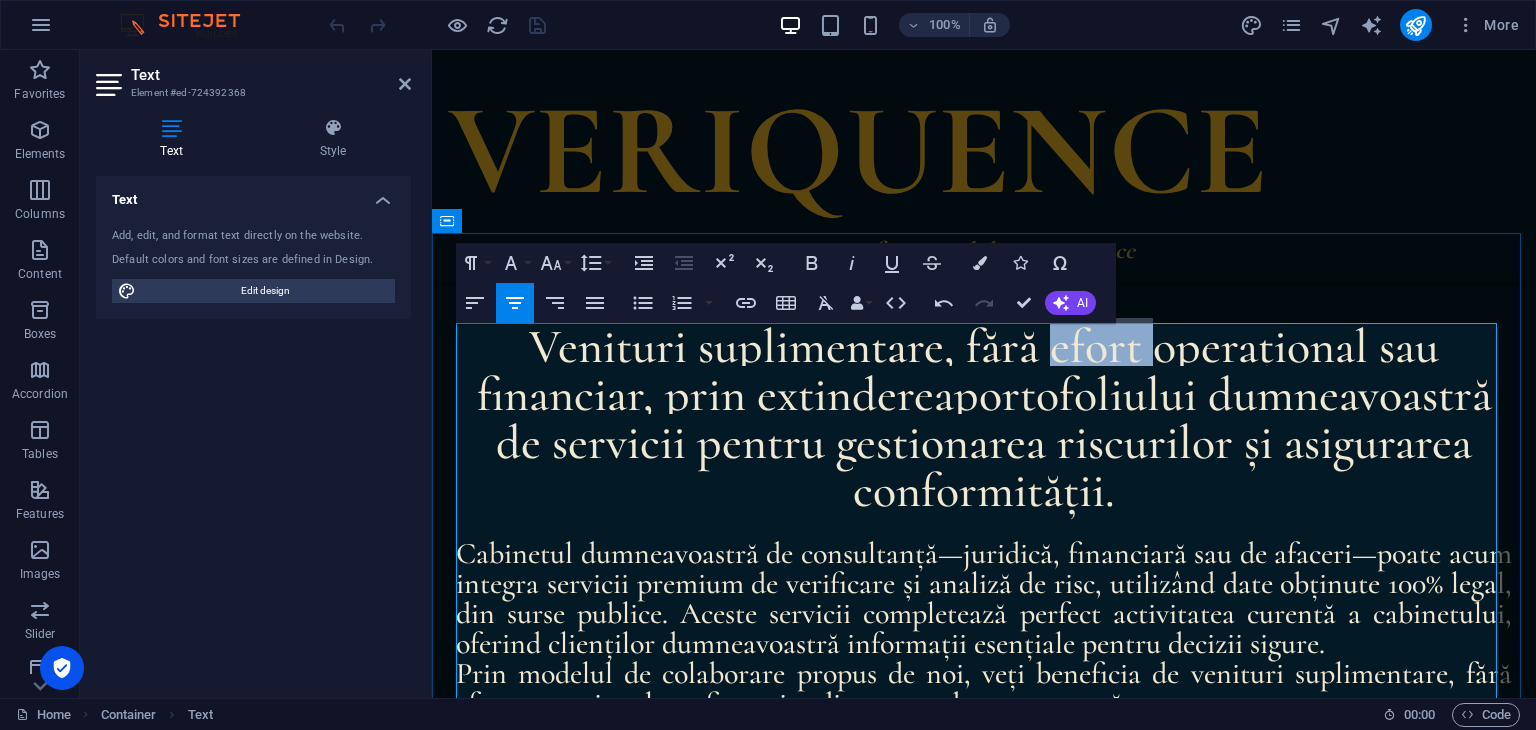 click on "Venituri suplimentare, fără efort operațional sau financiar, prin extinderea" at bounding box center (958, 371) 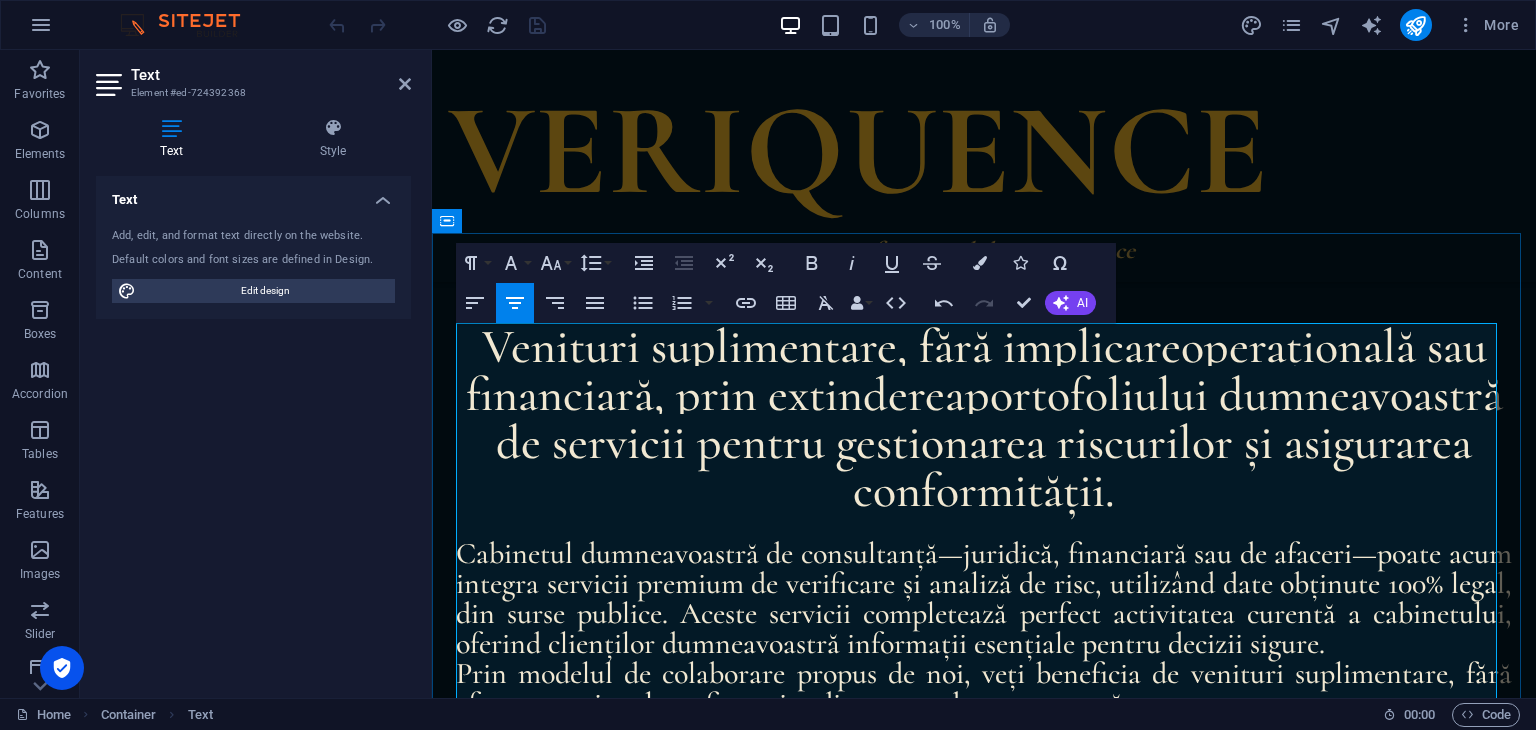 click on "Venituri suplimentare, fără implicare  operațională sau financiară, prin extinderea" at bounding box center (976, 371) 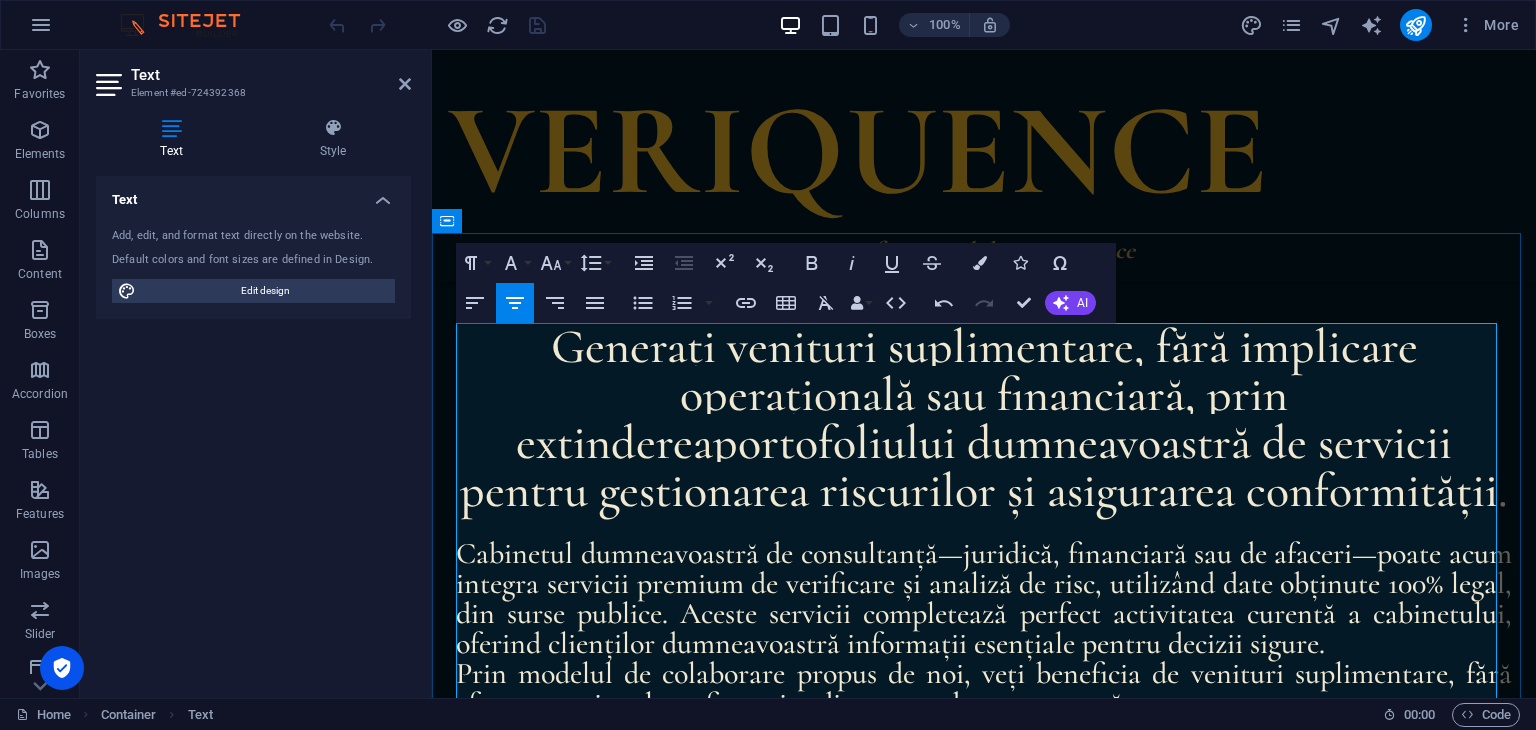 click on "portofoliului dumneavoastră de servicii pentru gestionarea riscurilor și asigurarea conformității." at bounding box center (984, 467) 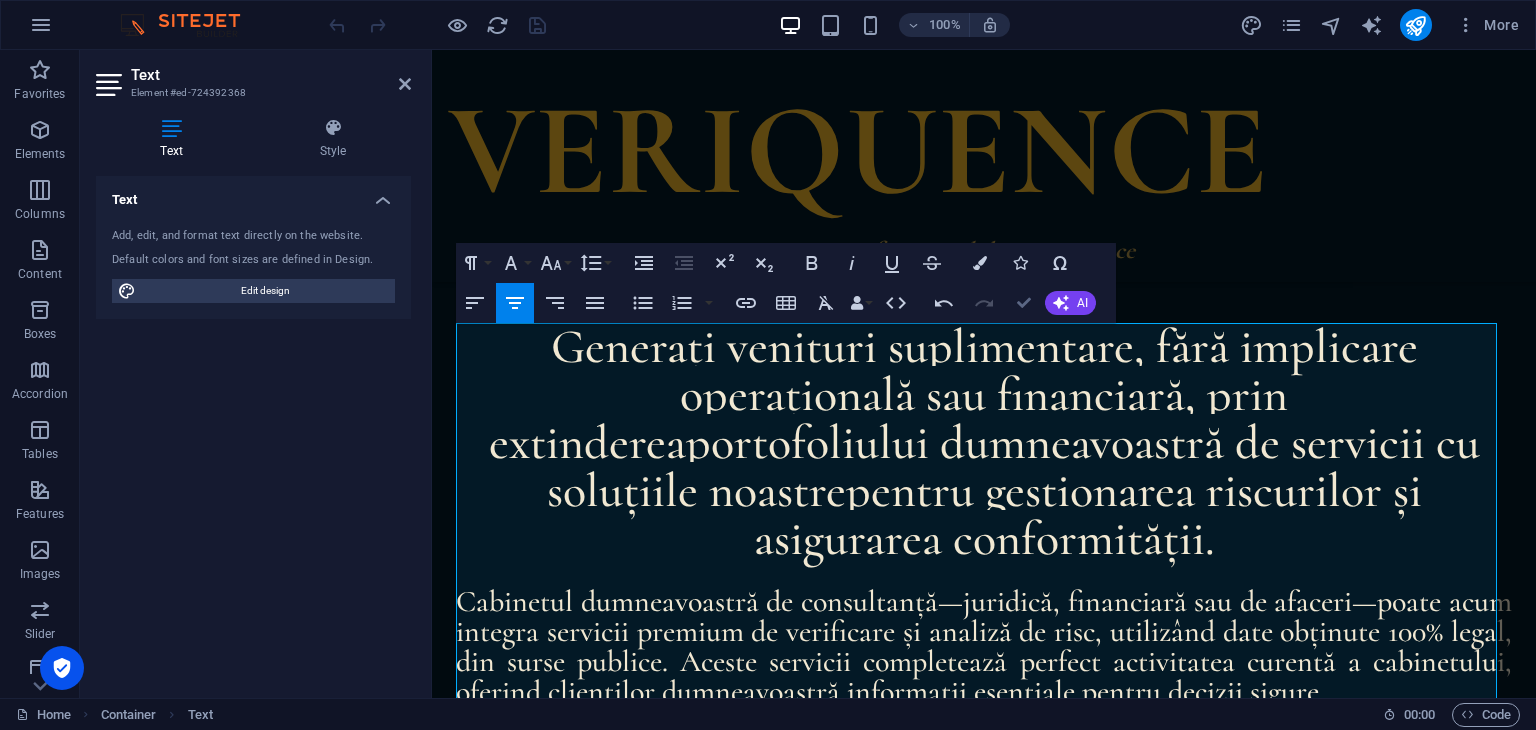 drag, startPoint x: 1019, startPoint y: 299, endPoint x: 936, endPoint y: 268, distance: 88.60023 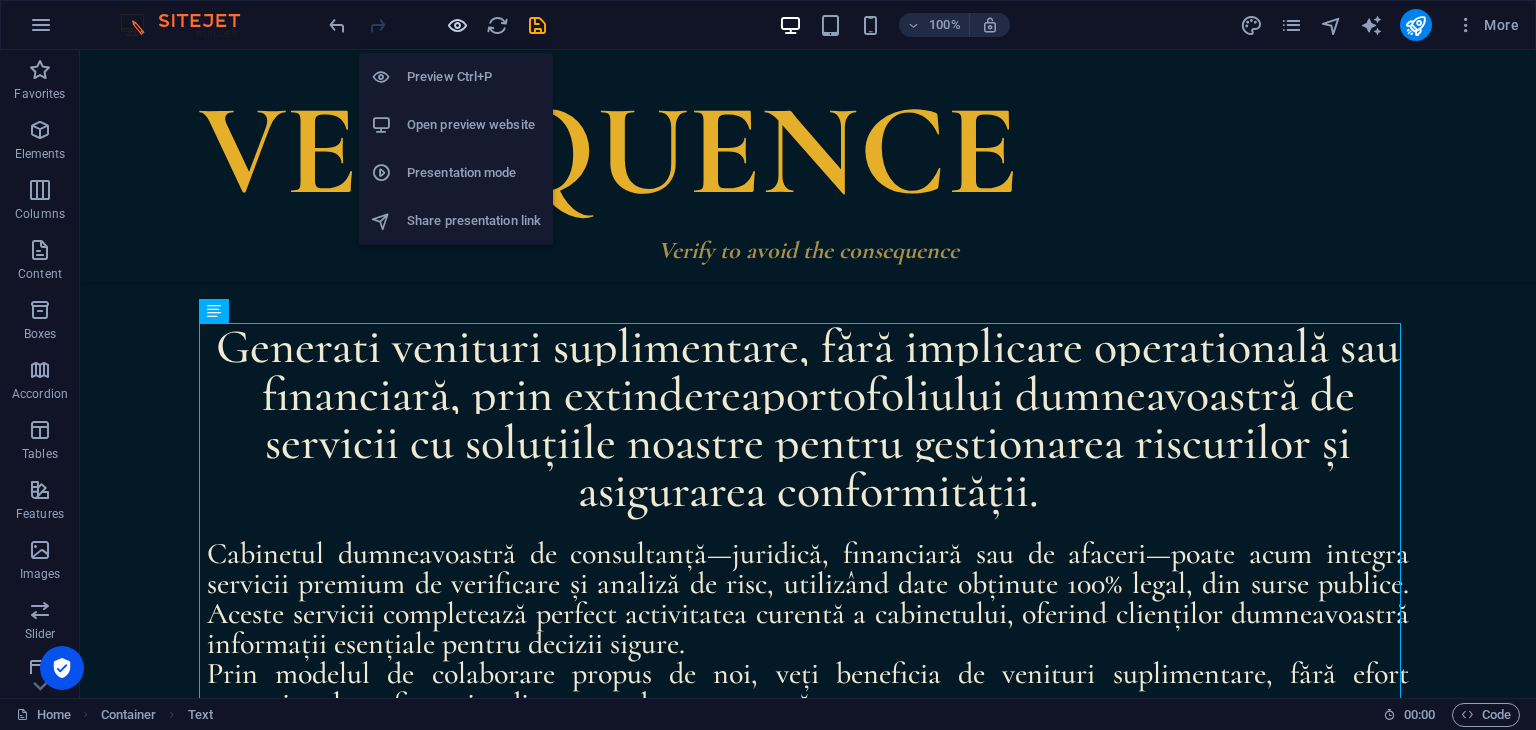 click at bounding box center [457, 25] 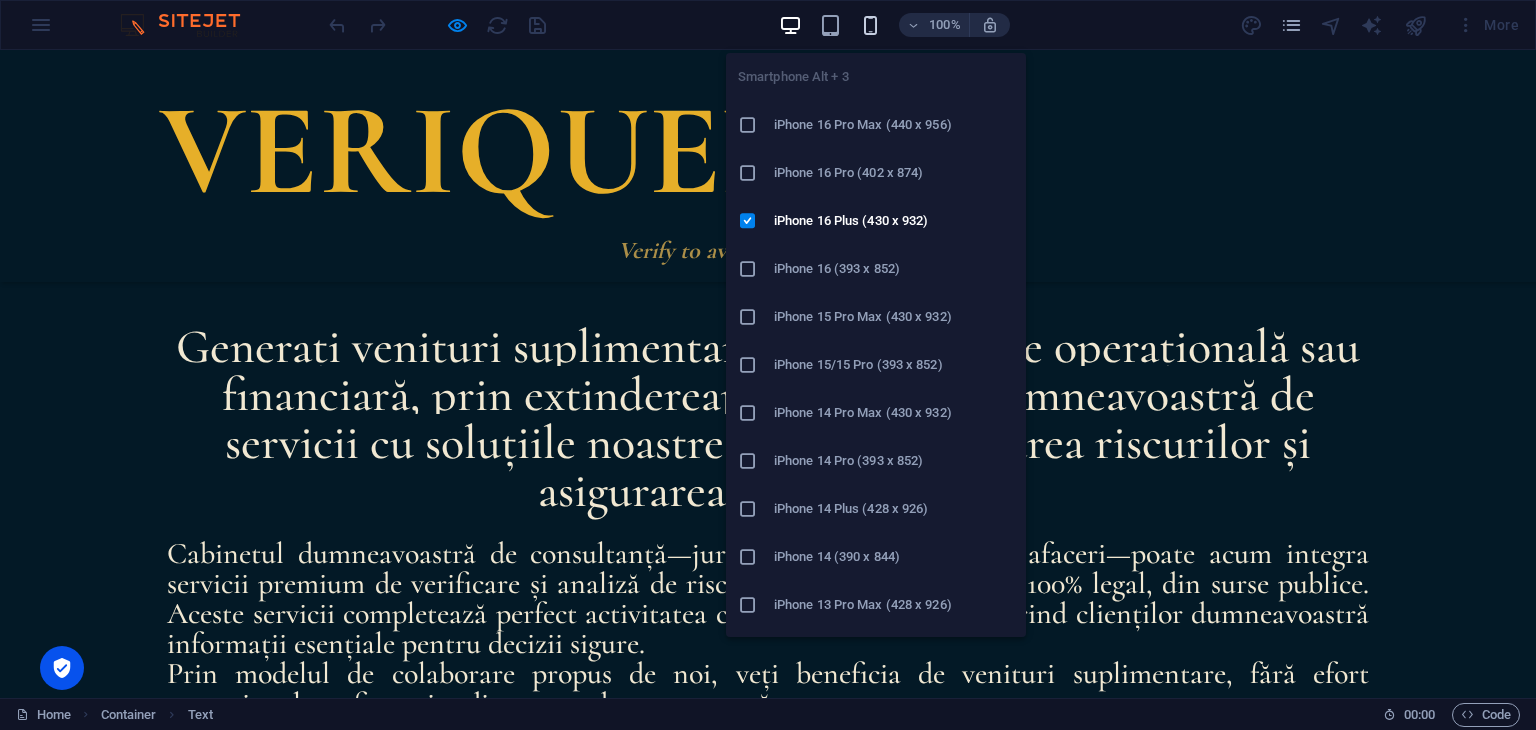 click at bounding box center [870, 25] 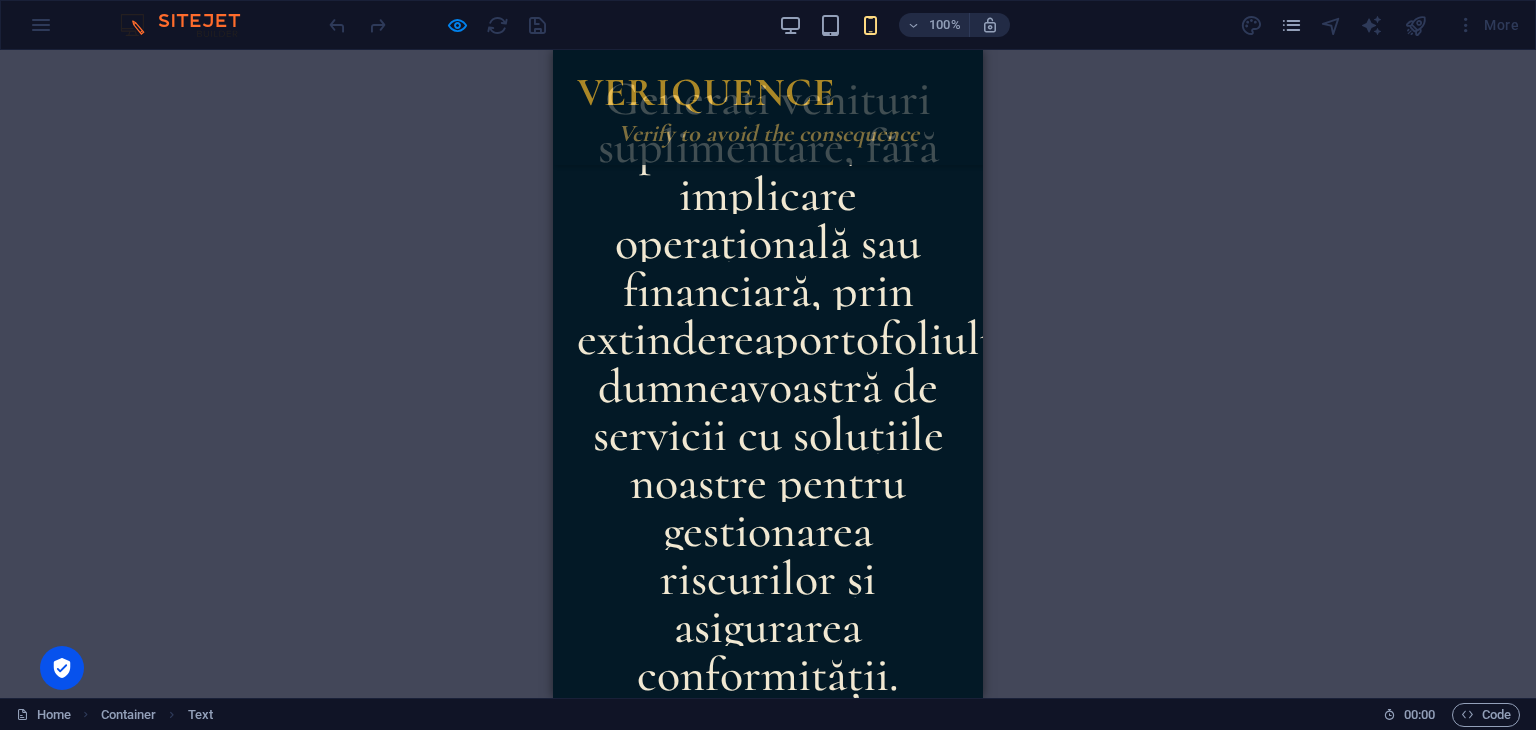 scroll, scrollTop: 400, scrollLeft: 0, axis: vertical 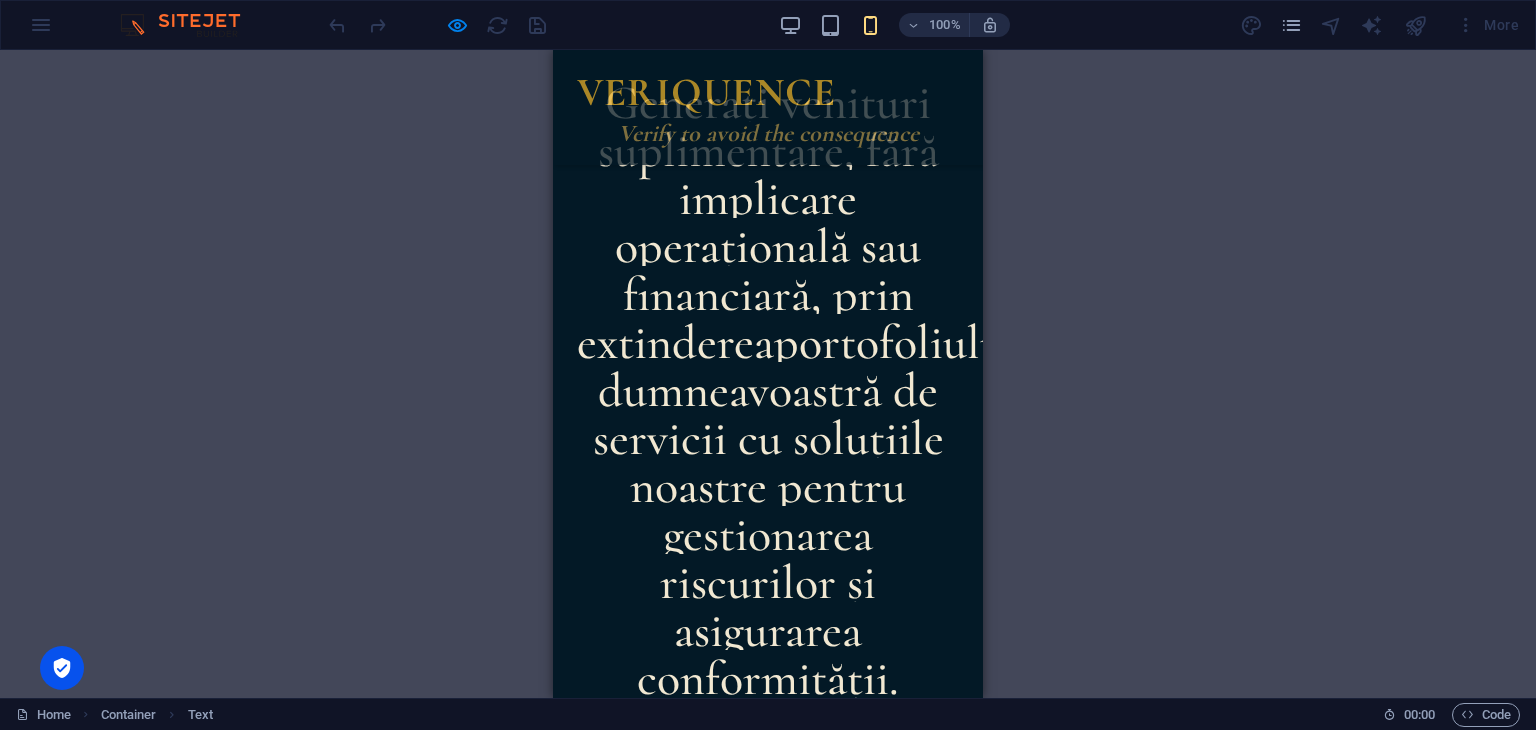 click on "100% More" at bounding box center [768, 25] 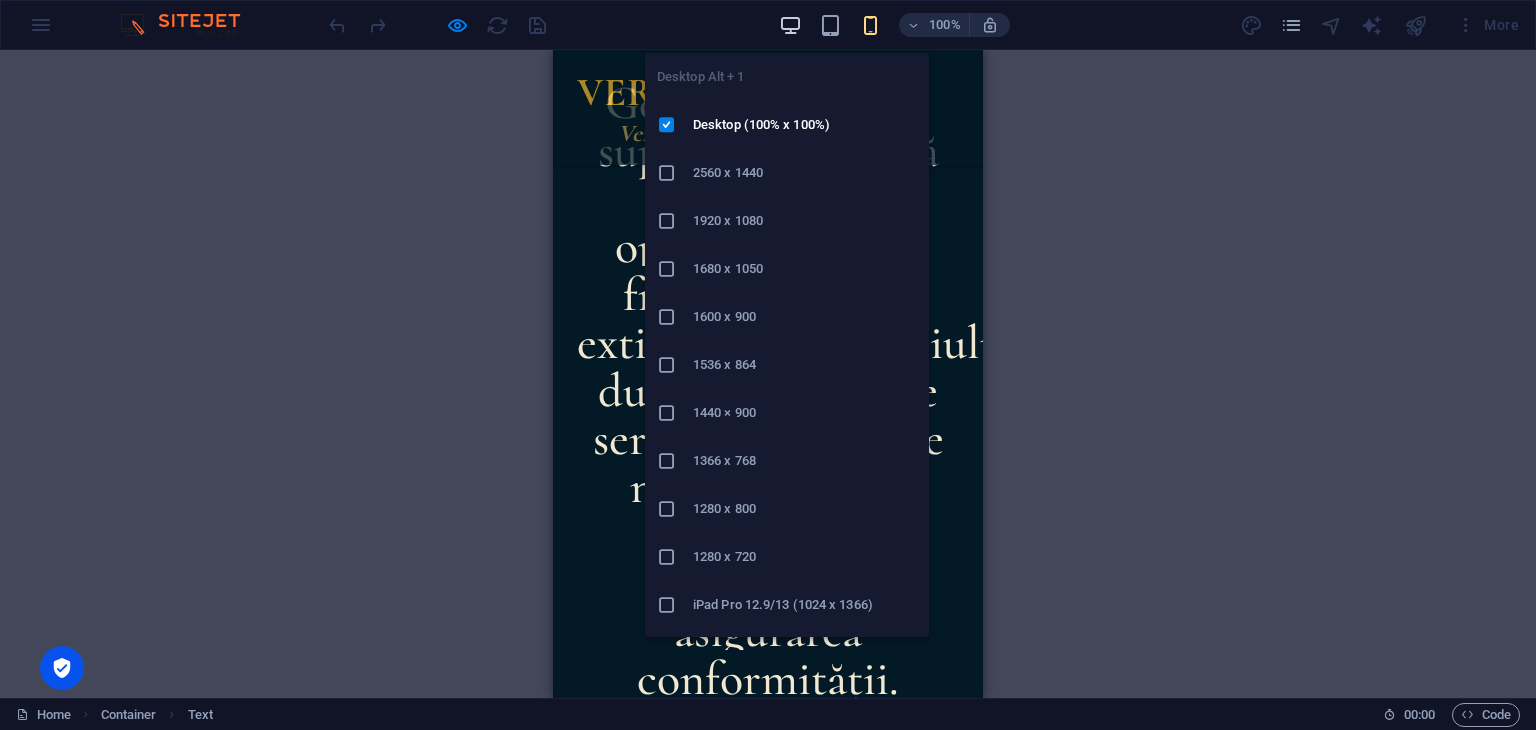 click at bounding box center (790, 25) 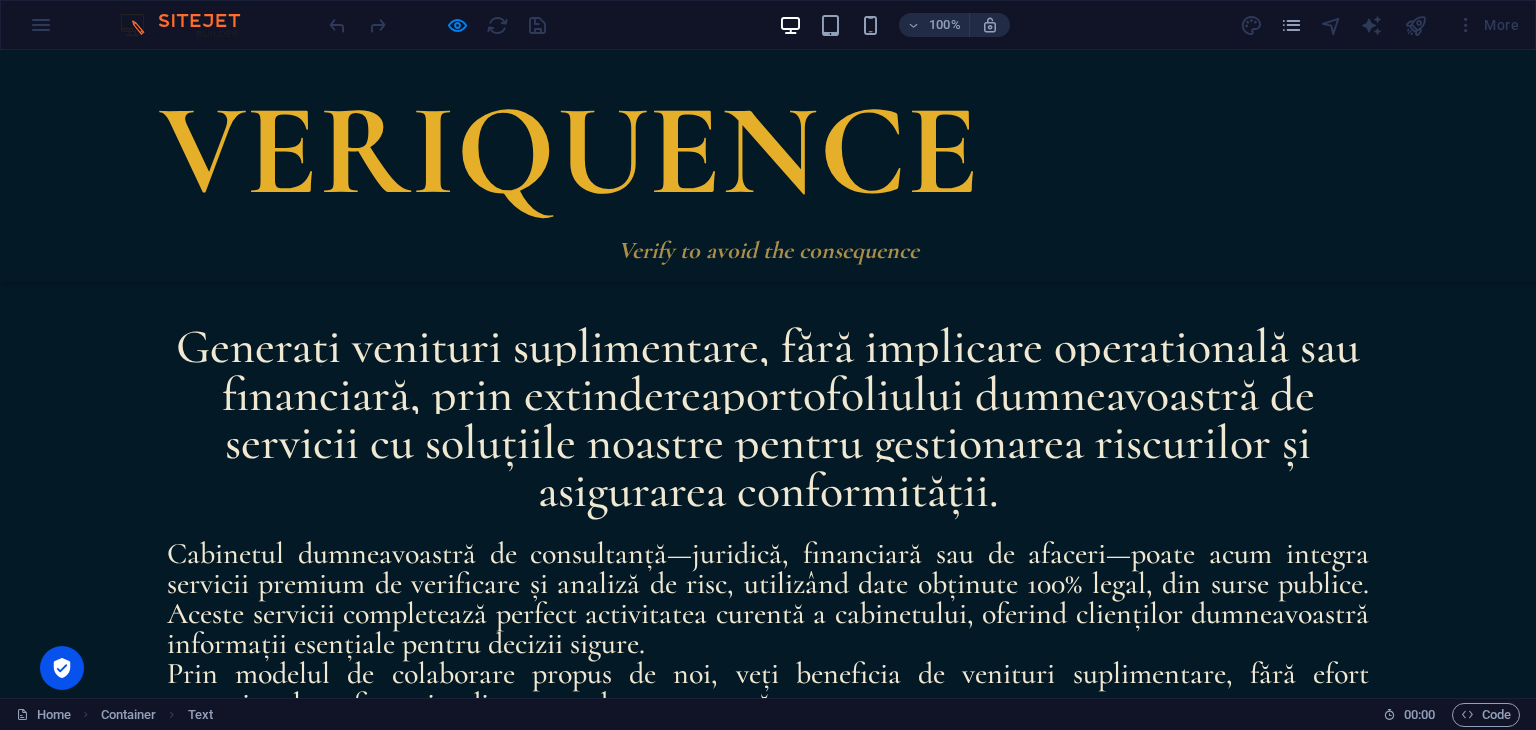 click on "portofoliului dumneavoastră de servicii cu soluțiile noastre pentru gestionarea riscurilor și asigurarea conformității." at bounding box center [770, 443] 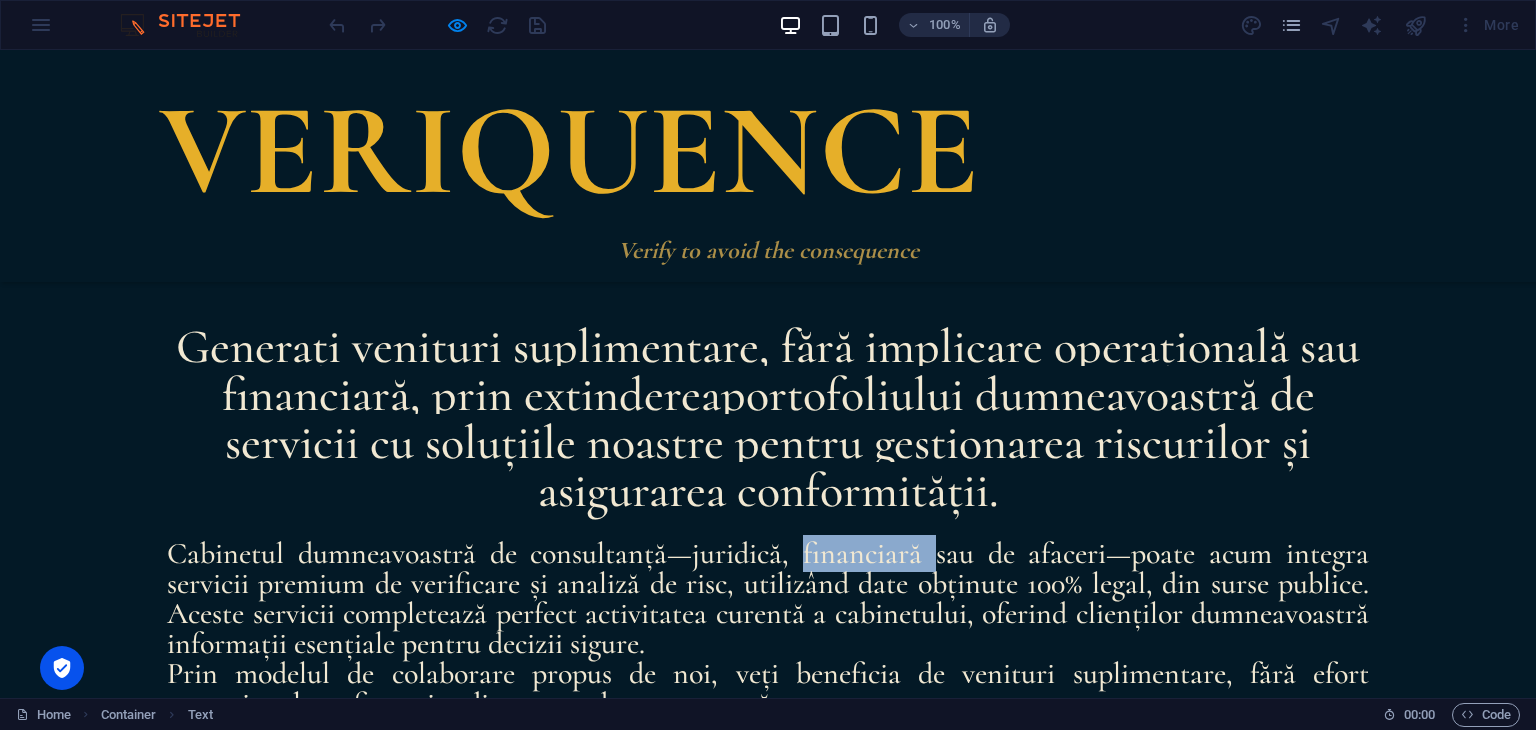 click on "Cabinetul dumneavoastră de consultanță—juridică, financiară sau de afaceri—poate acum integra servicii premium de verificare și analiză de risc, utilizând date obținute 100% legal, din surse publice. Aceste servicii completează perfect activitatea curentă a cabinetului, oferind clienților dumneavoastră informații esențiale pentru decizii sigure." at bounding box center (768, 598) 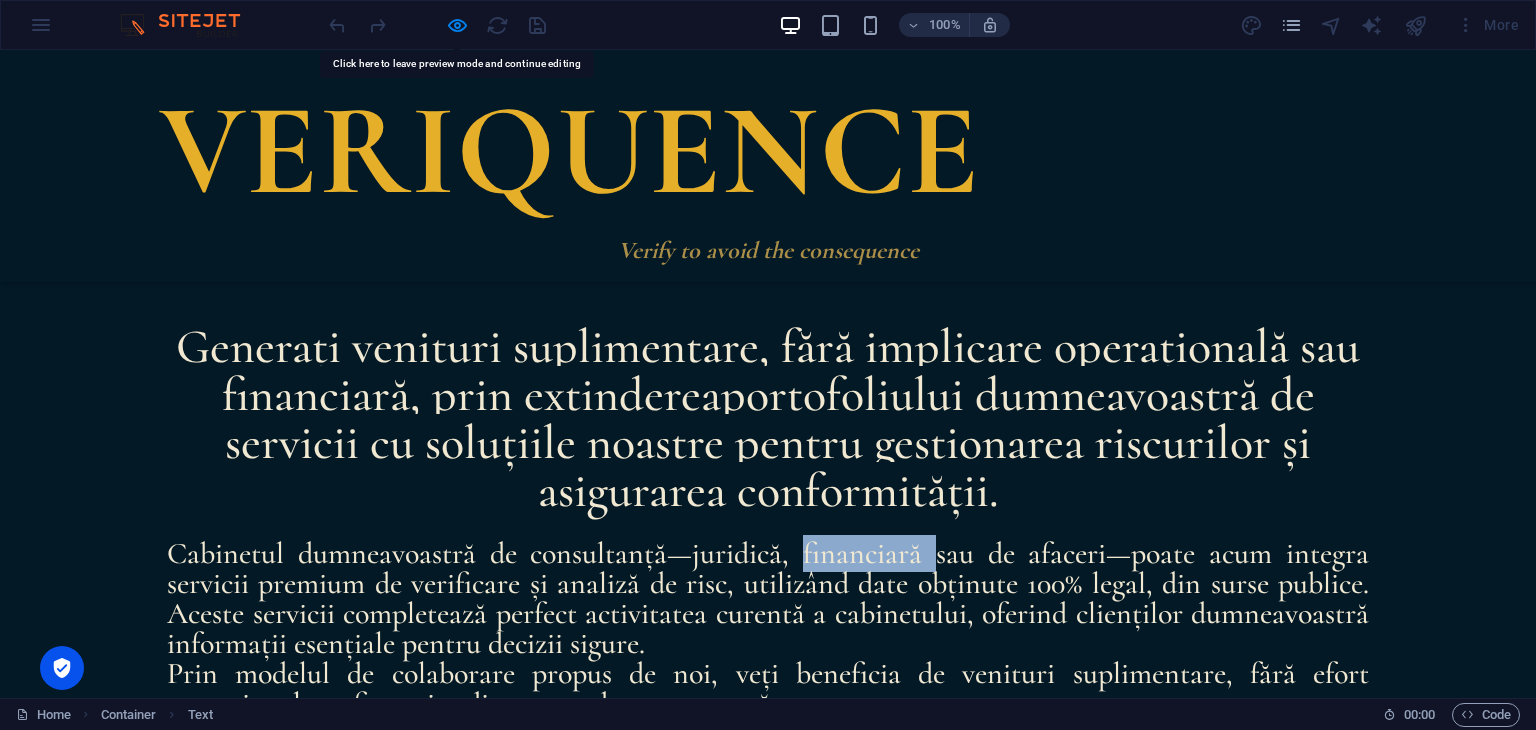 click on "Cabinetul dumneavoastră de consultanță—juridică, financiară sau de afaceri—poate acum integra servicii premium de verificare și analiză de risc, utilizând date obținute 100% legal, din surse publice. Aceste servicii completează perfect activitatea curentă a cabinetului, oferind clienților dumneavoastră informații esențiale pentru decizii sigure." at bounding box center (768, 598) 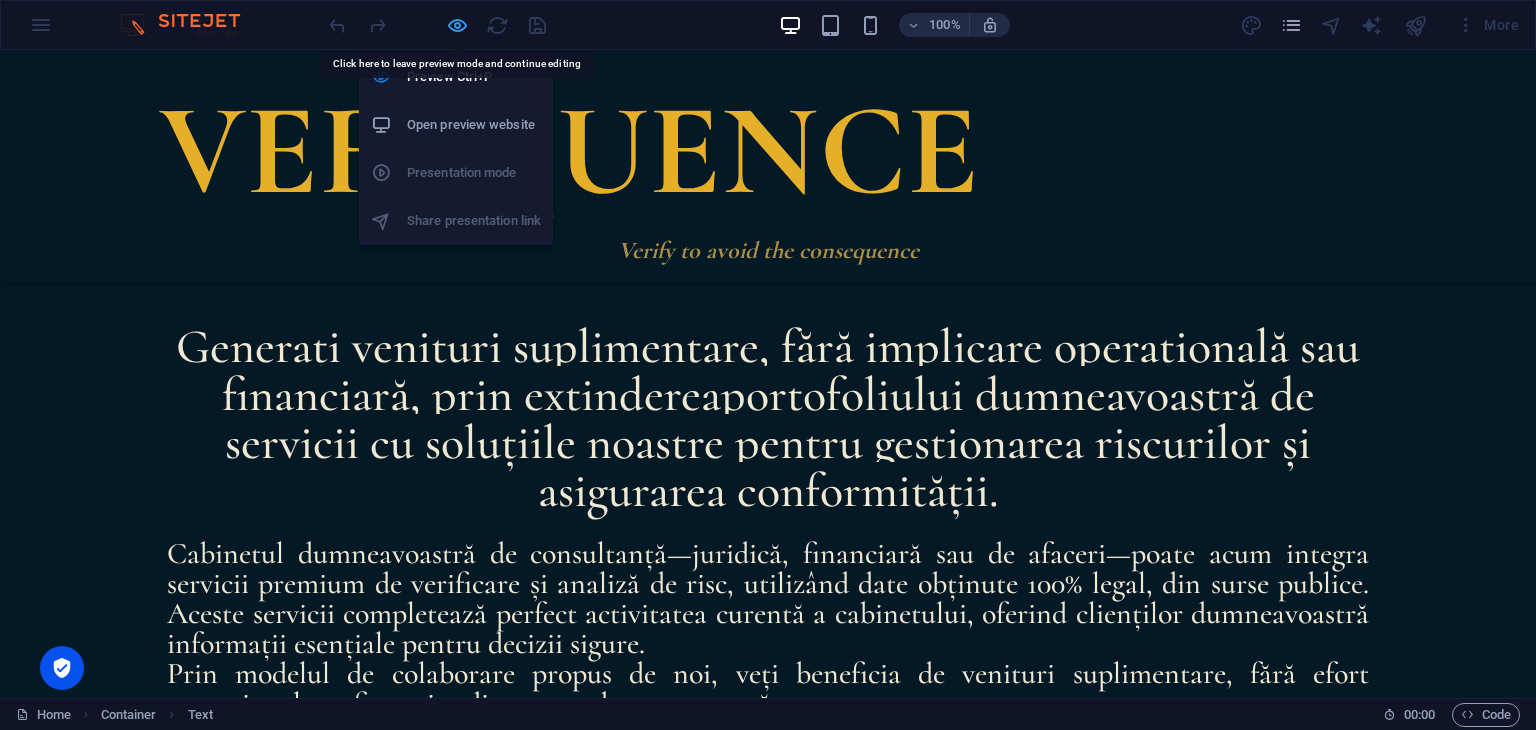 click at bounding box center (457, 25) 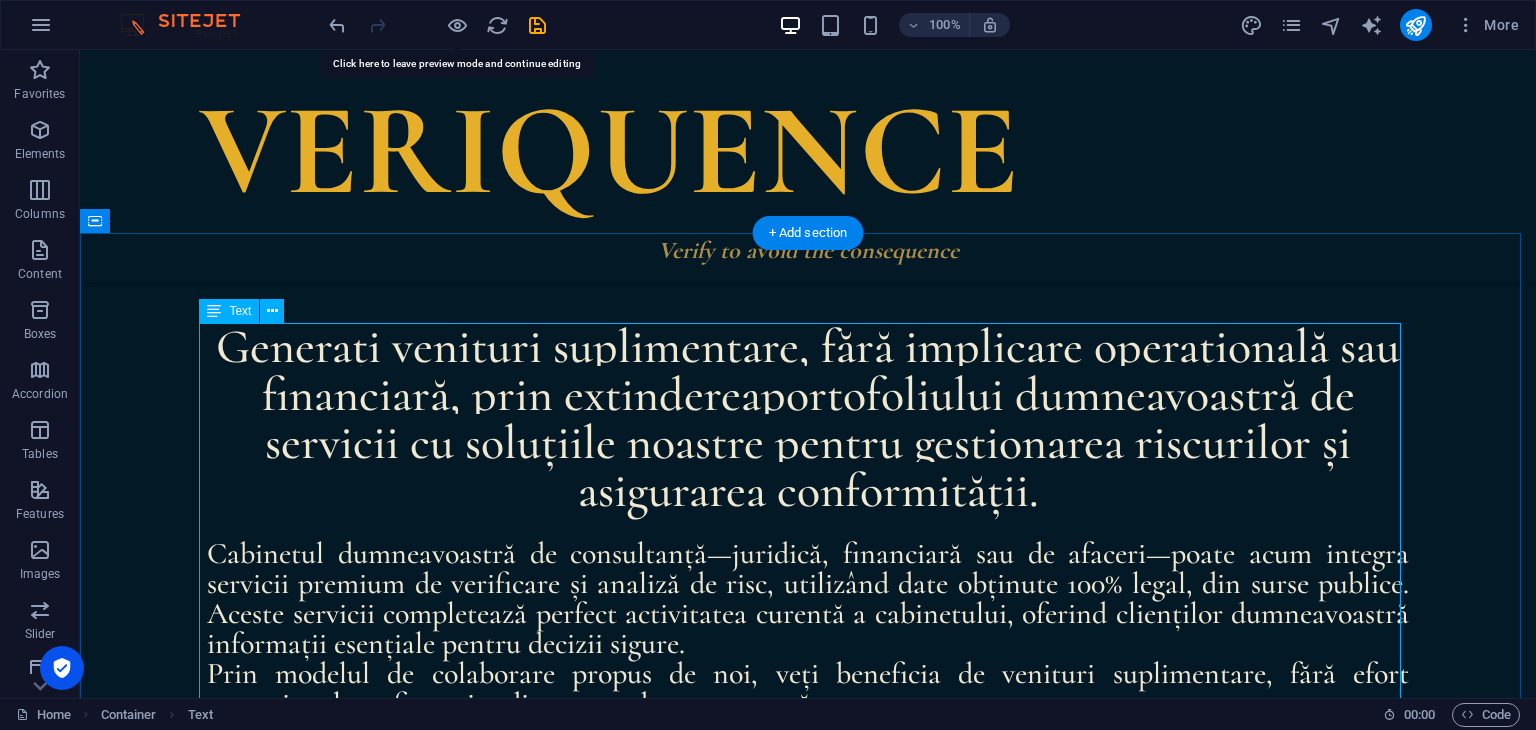 click on "Generați venituri suplimentare, fără implicare operațională sau financiară, prin extinderea  portofoliului dumneavoastră de servicii cu soluțiile noastre pentru gestionarea riscurilor și asigurarea conformității. Cabinetul dumneavoastră de consultanță—juridică, financiară sau de afaceri—poate acum integra servicii premium de verificare și analiză de risc, utilizând date obținute 100% legal, din surse publice. Aceste servicii completează perfect activitatea curentă a cabinetului, oferind clienților dumneavoastră informații esențiale pentru decizii sigure. Prin modelul de colaborare propus de noi, veți beneficia de venituri suplimentare, fără efort operațional sau financiar din partea dumneavoastră." at bounding box center [808, 521] 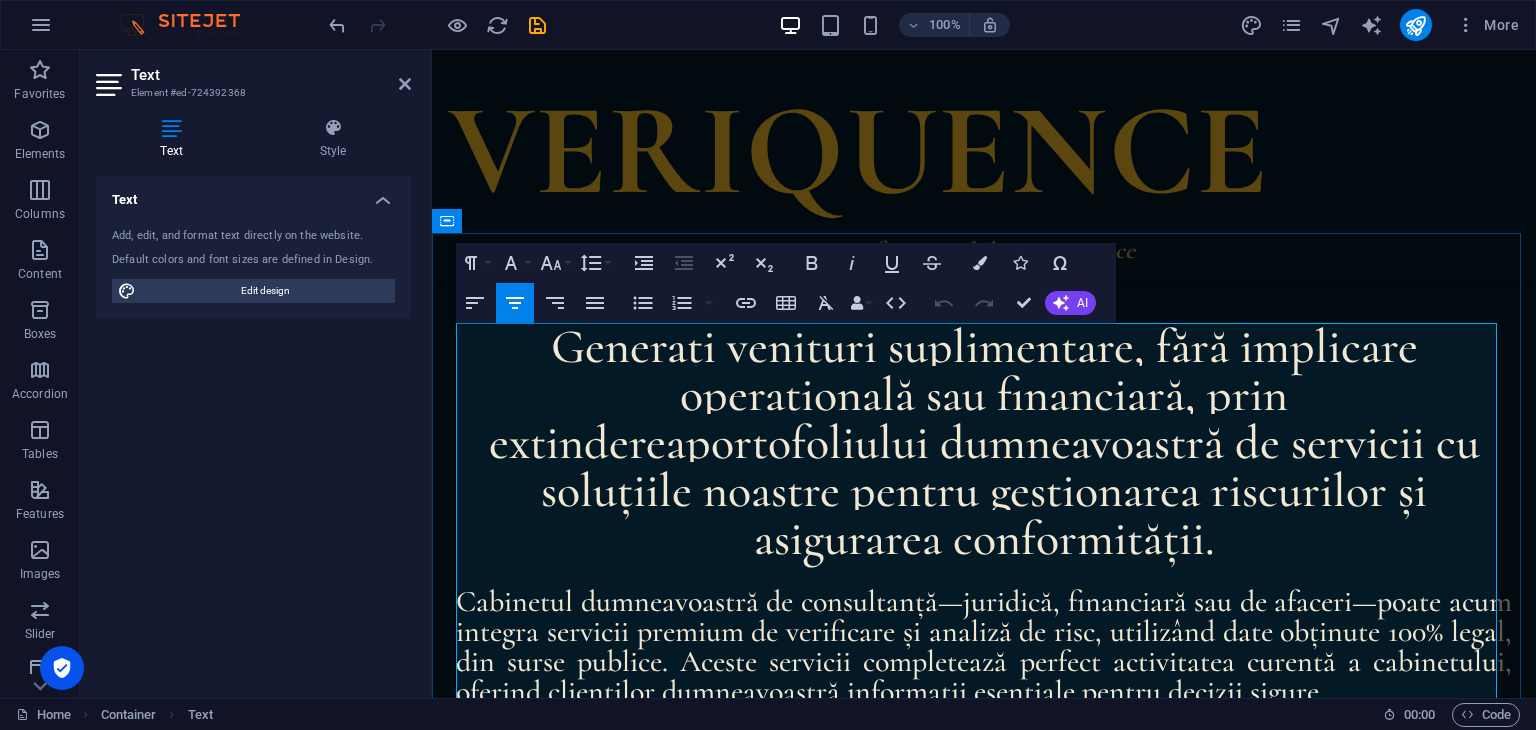 click on "Cabinetul dumneavoastră de consultanță—juridică, financiară sau de afaceri—poate acum integra servicii premium de verificare și analiză de risc, utilizând date obținute 100% legal, din surse publice. Aceste servicii completează perfect activitatea curentă a cabinetului, oferind clienților dumneavoastră informații esențiale pentru decizii sigure." at bounding box center (984, 646) 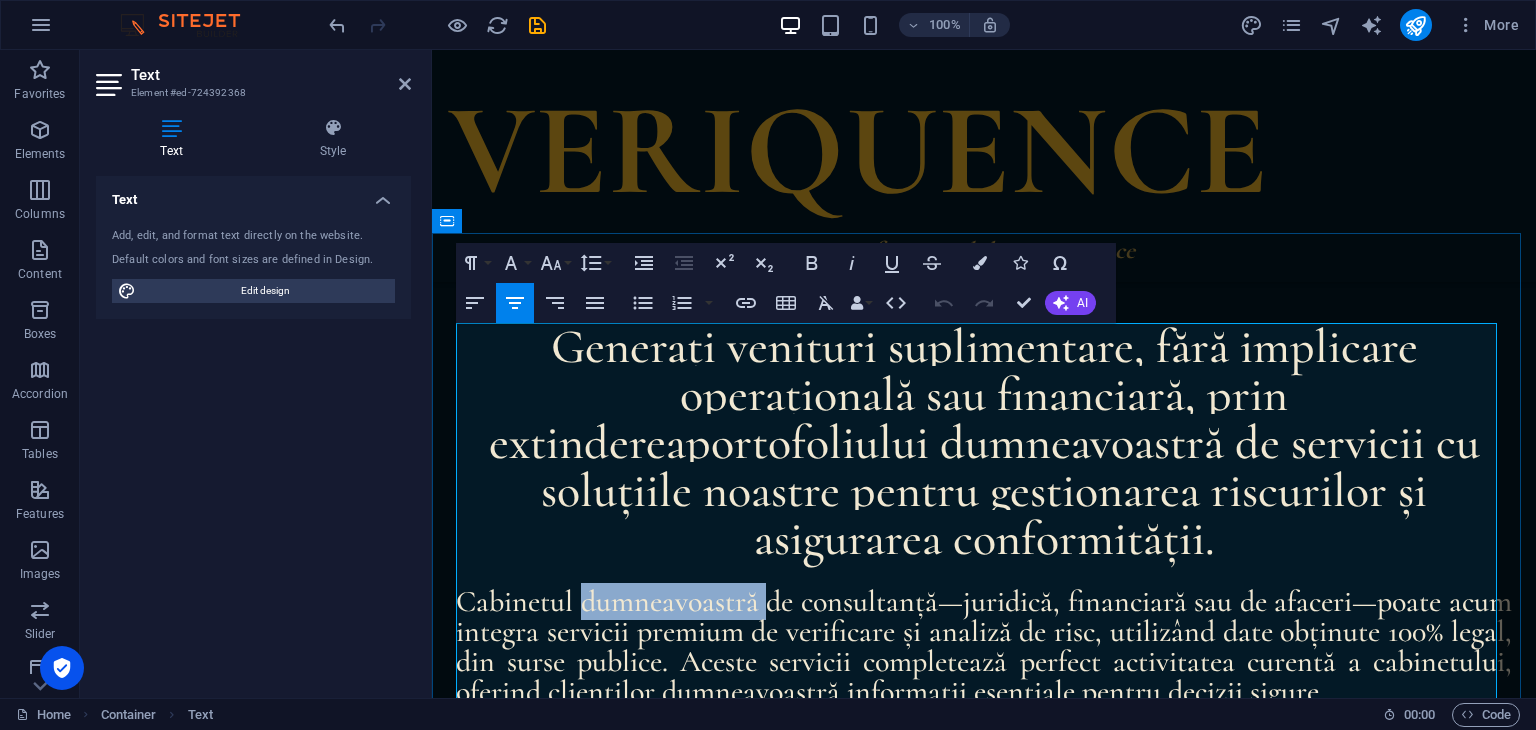 click on "Cabinetul dumneavoastră de consultanță—juridică, financiară sau de afaceri—poate acum integra servicii premium de verificare și analiză de risc, utilizând date obținute 100% legal, din surse publice. Aceste servicii completează perfect activitatea curentă a cabinetului, oferind clienților dumneavoastră informații esențiale pentru decizii sigure." at bounding box center [984, 646] 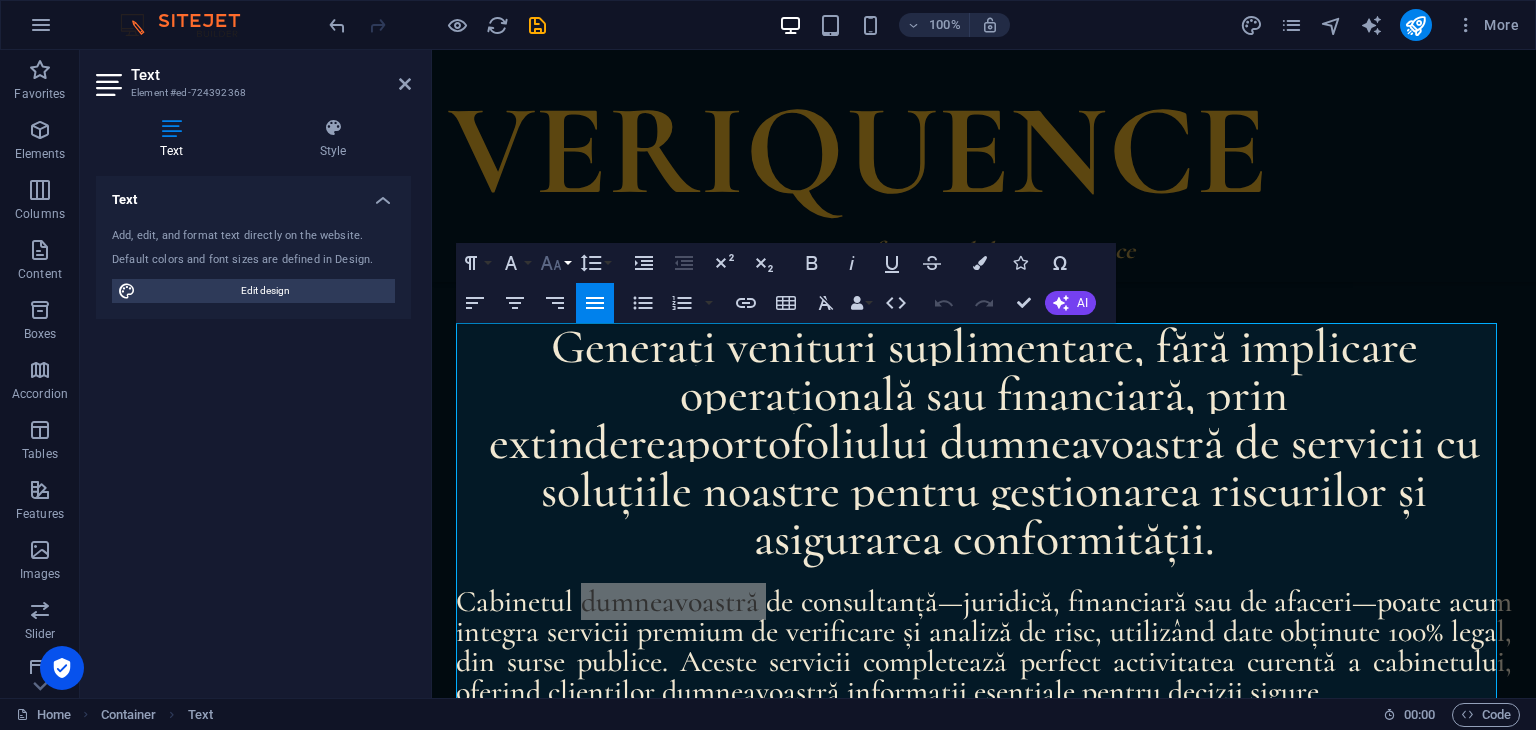 click on "Font Size" at bounding box center (555, 263) 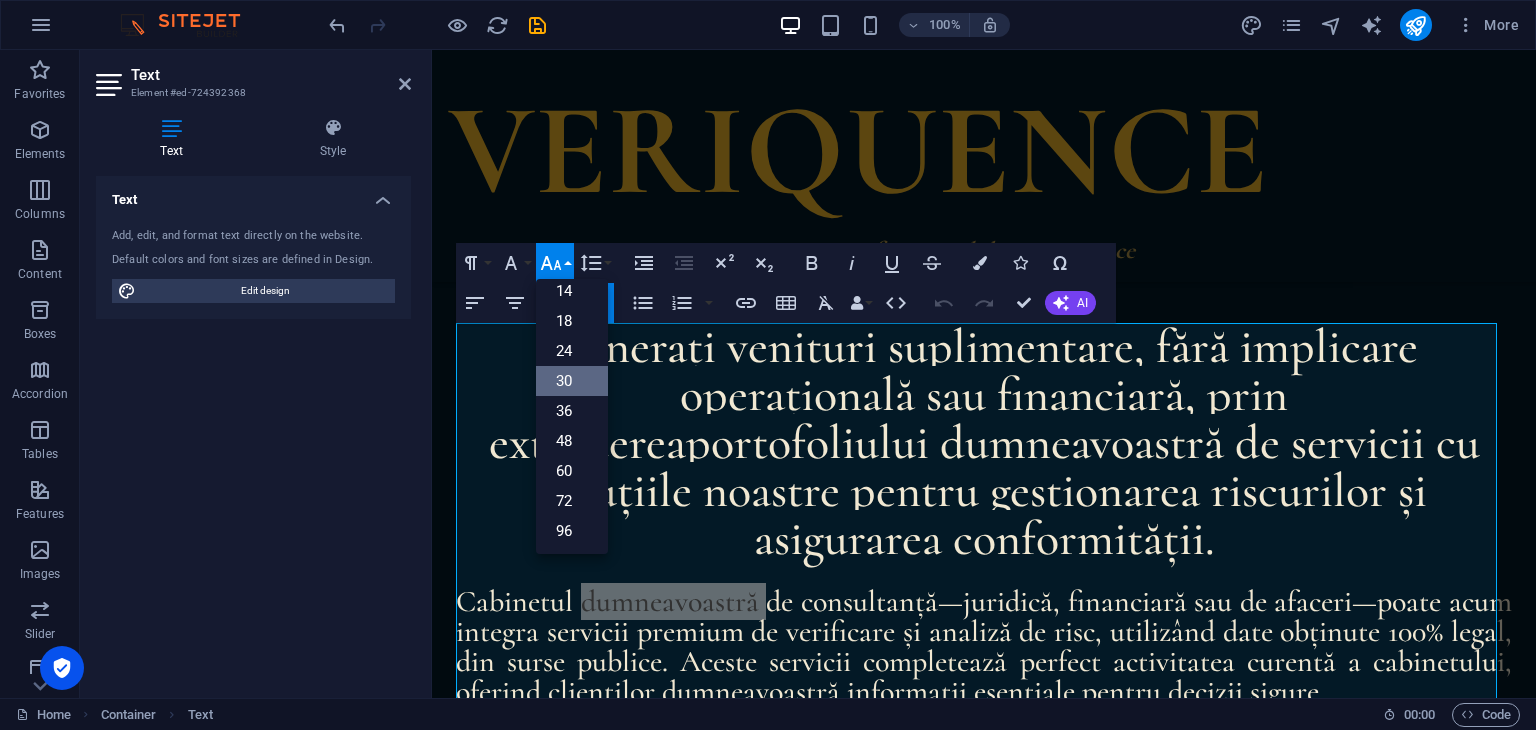 scroll, scrollTop: 160, scrollLeft: 0, axis: vertical 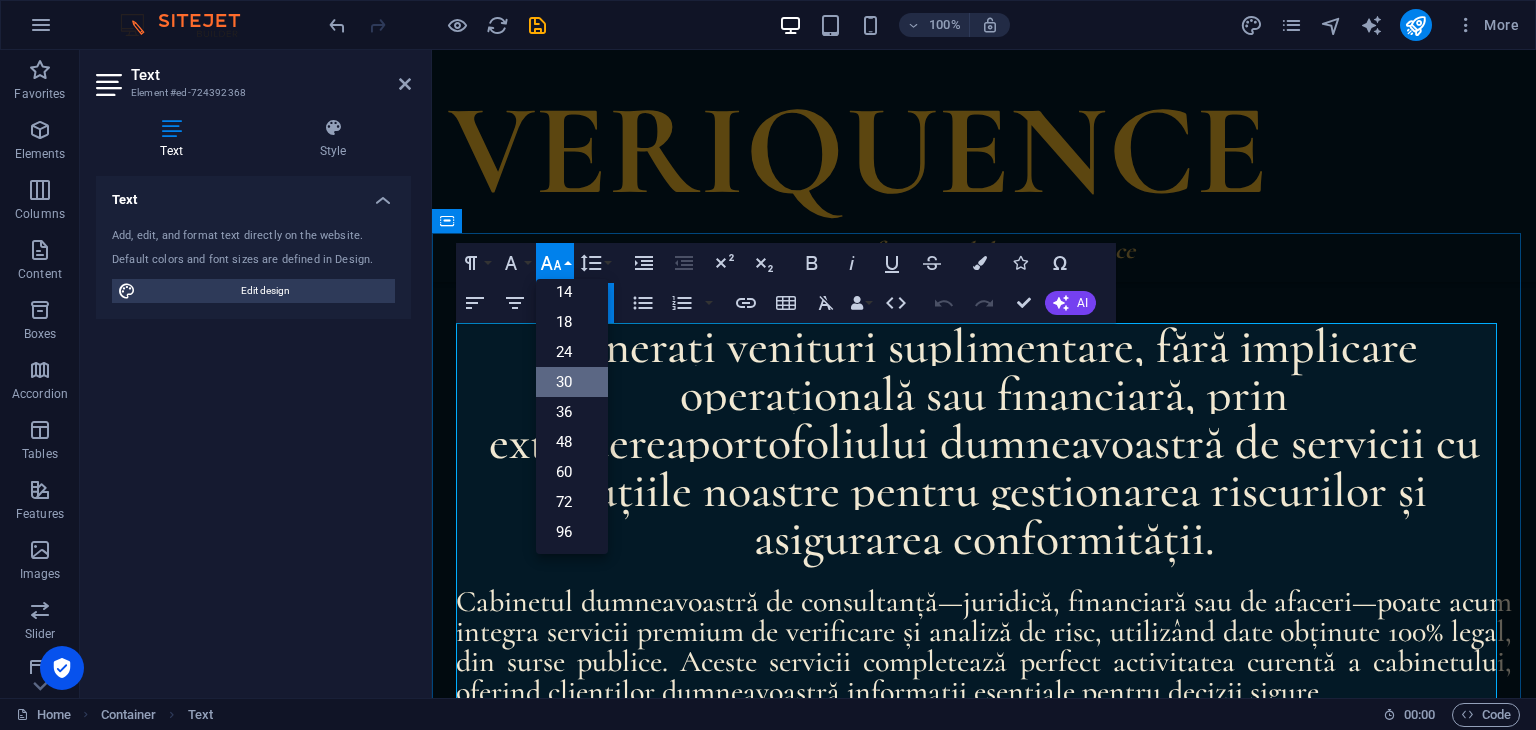click on "Cabinetul dumneavoastră de consultanță—juridică, financiară sau de afaceri—poate acum integra servicii premium de verificare și analiză de risc, utilizând date obținute 100% legal, din surse publice. Aceste servicii completează perfect activitatea curentă a cabinetului, oferind clienților dumneavoastră informații esențiale pentru decizii sigure." at bounding box center [984, 646] 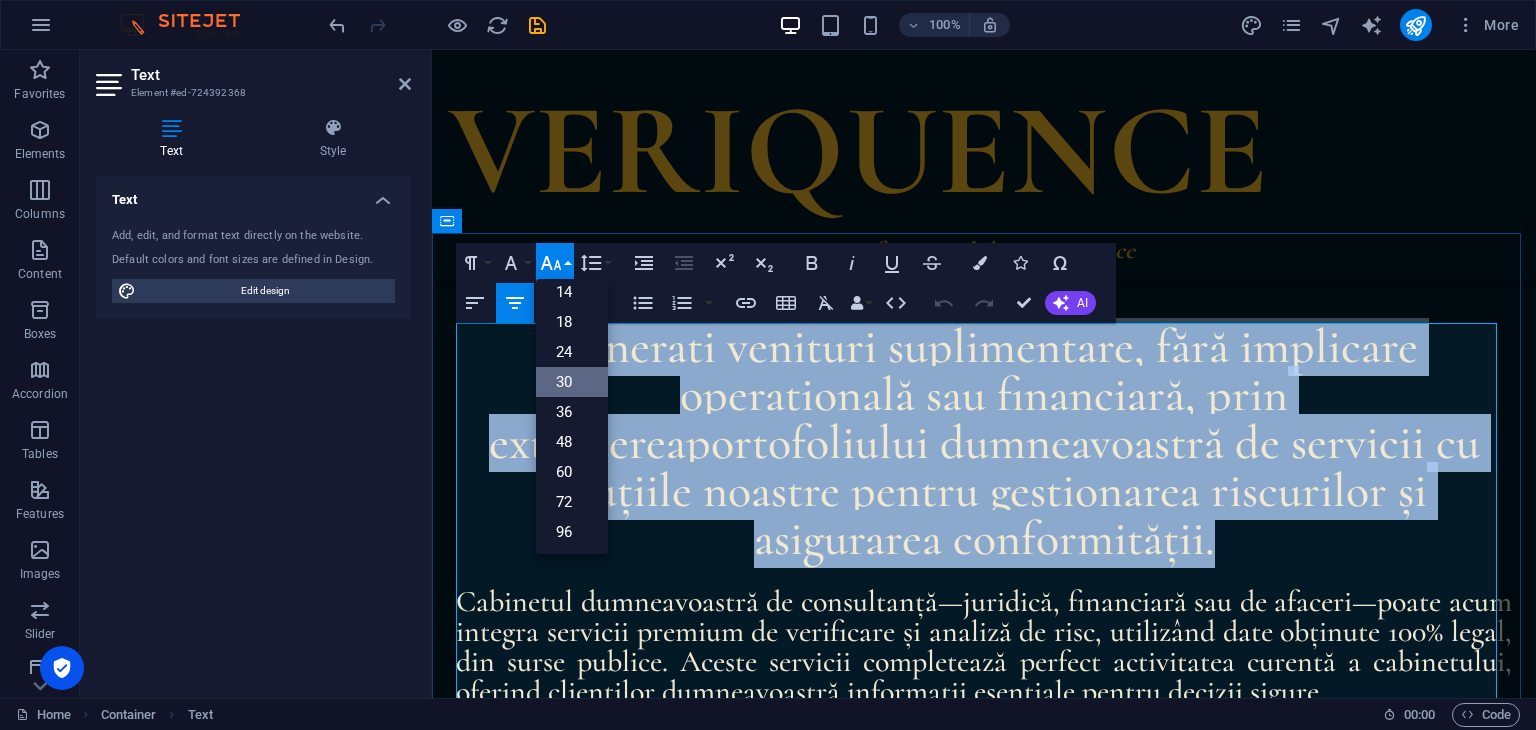 drag, startPoint x: 1236, startPoint y: 543, endPoint x: 485, endPoint y: 342, distance: 777.433 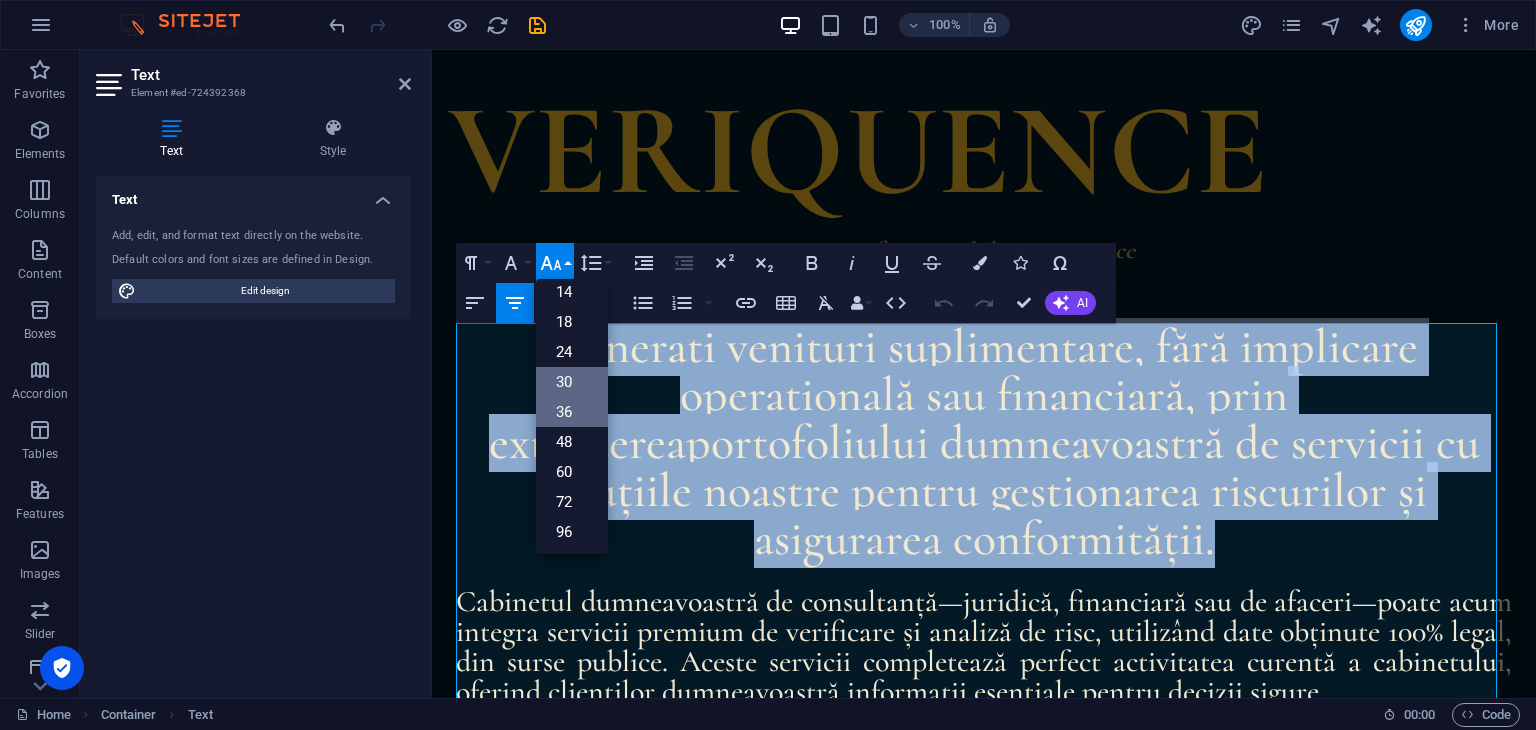 click on "36" at bounding box center [572, 412] 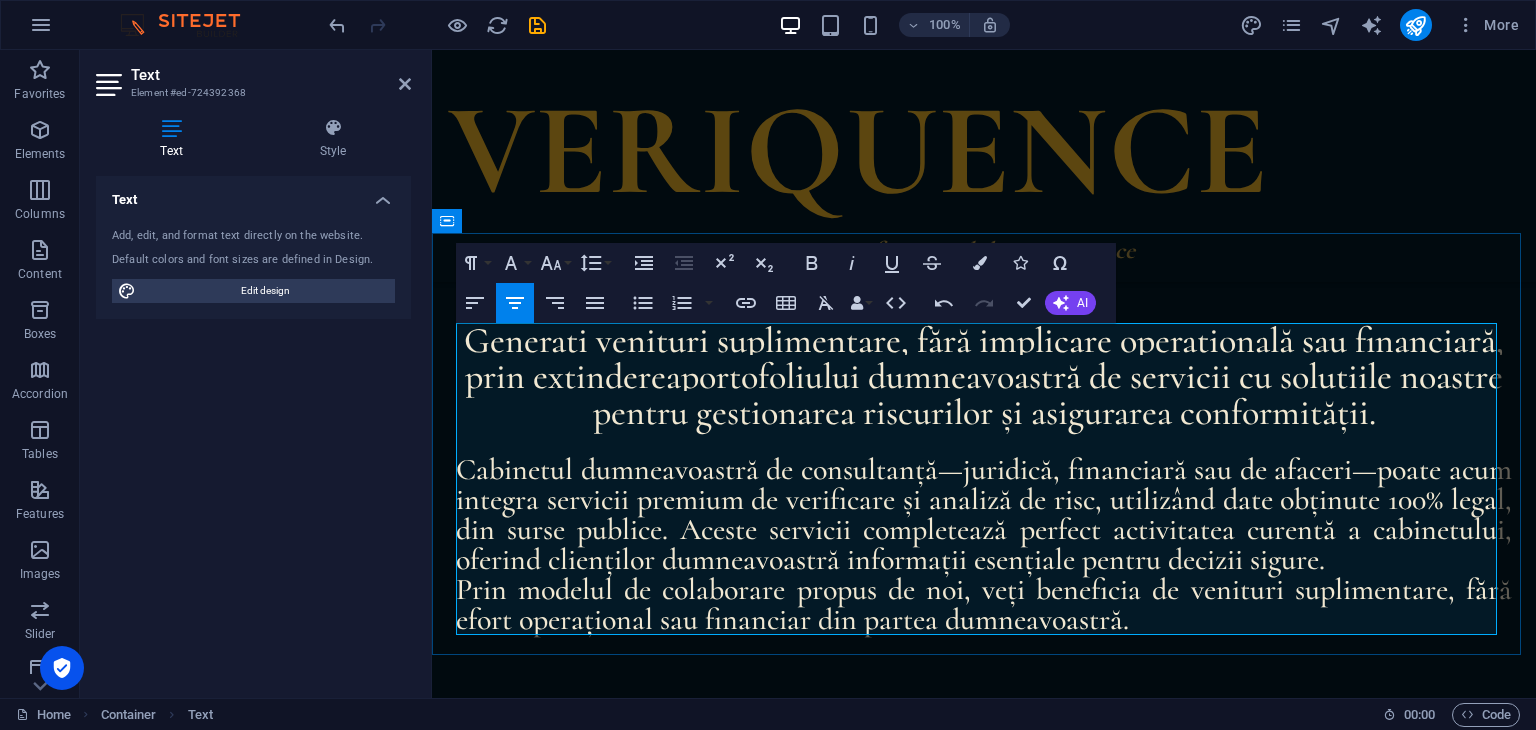 click on "Cabinetul dumneavoastră de consultanță—juridică, financiară sau de afaceri—poate acum integra servicii premium de verificare și analiză de risc, utilizând date obținute 100% legal, din surse publice. Aceste servicii completează perfect activitatea curentă a cabinetului, oferind clienților dumneavoastră informații esențiale pentru decizii sigure." at bounding box center (984, 514) 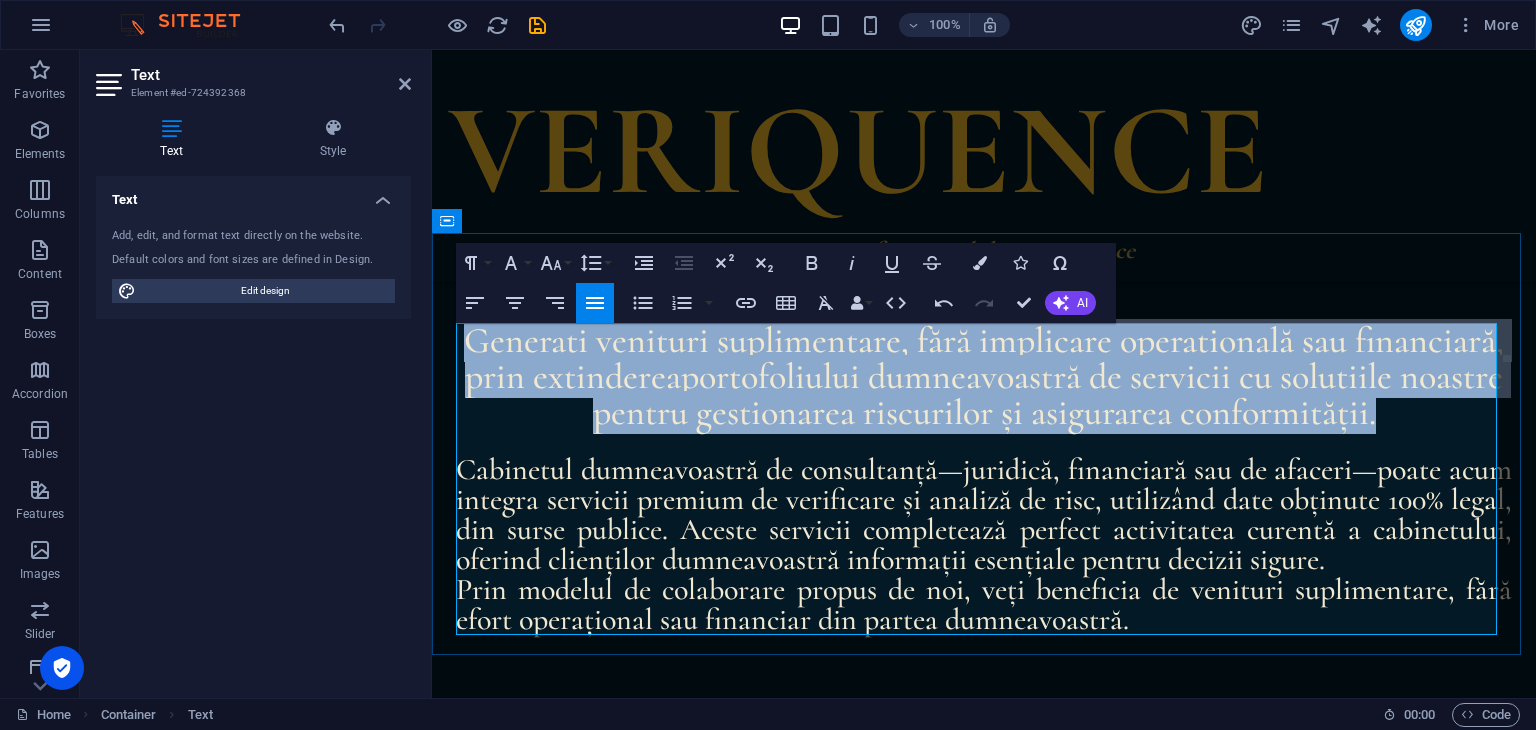 drag, startPoint x: 1486, startPoint y: 421, endPoint x: 472, endPoint y: 347, distance: 1016.6966 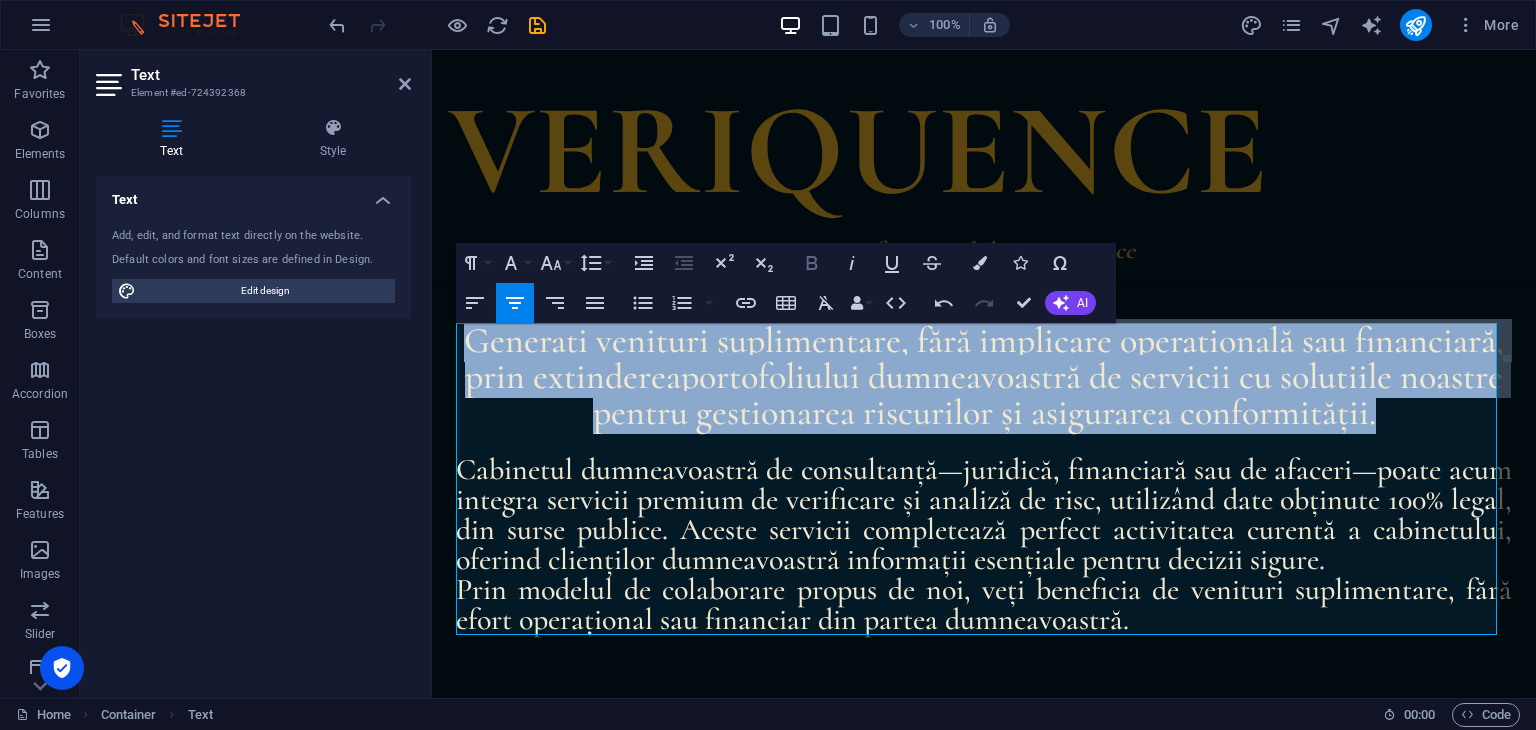 click 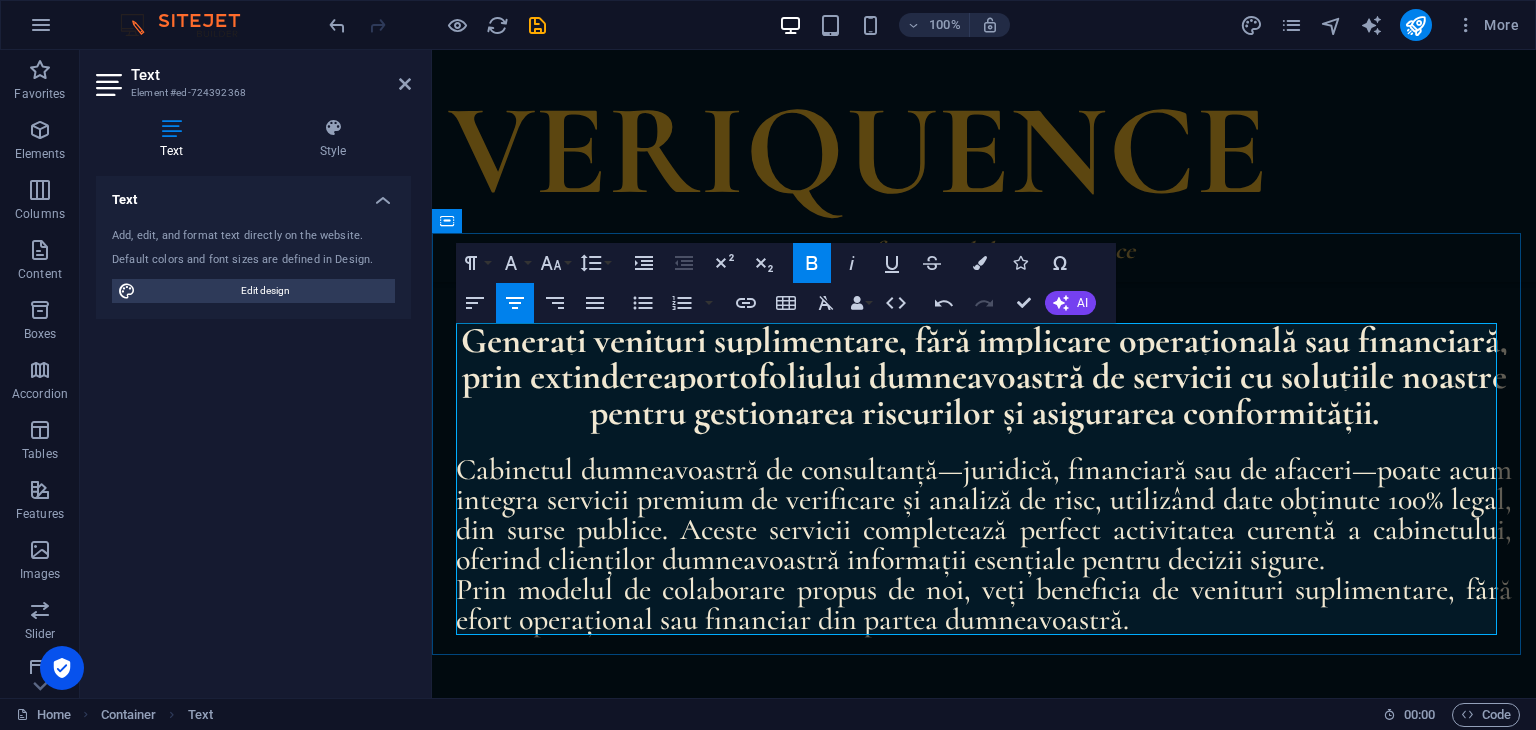 click on "Cabinetul dumneavoastră de consultanță—juridică, financiară sau de afaceri—poate acum integra servicii premium de verificare și analiză de risc, utilizând date obținute 100% legal, din surse publice. Aceste servicii completează perfect activitatea curentă a cabinetului, oferind clienților dumneavoastră informații esențiale pentru decizii sigure." at bounding box center (984, 514) 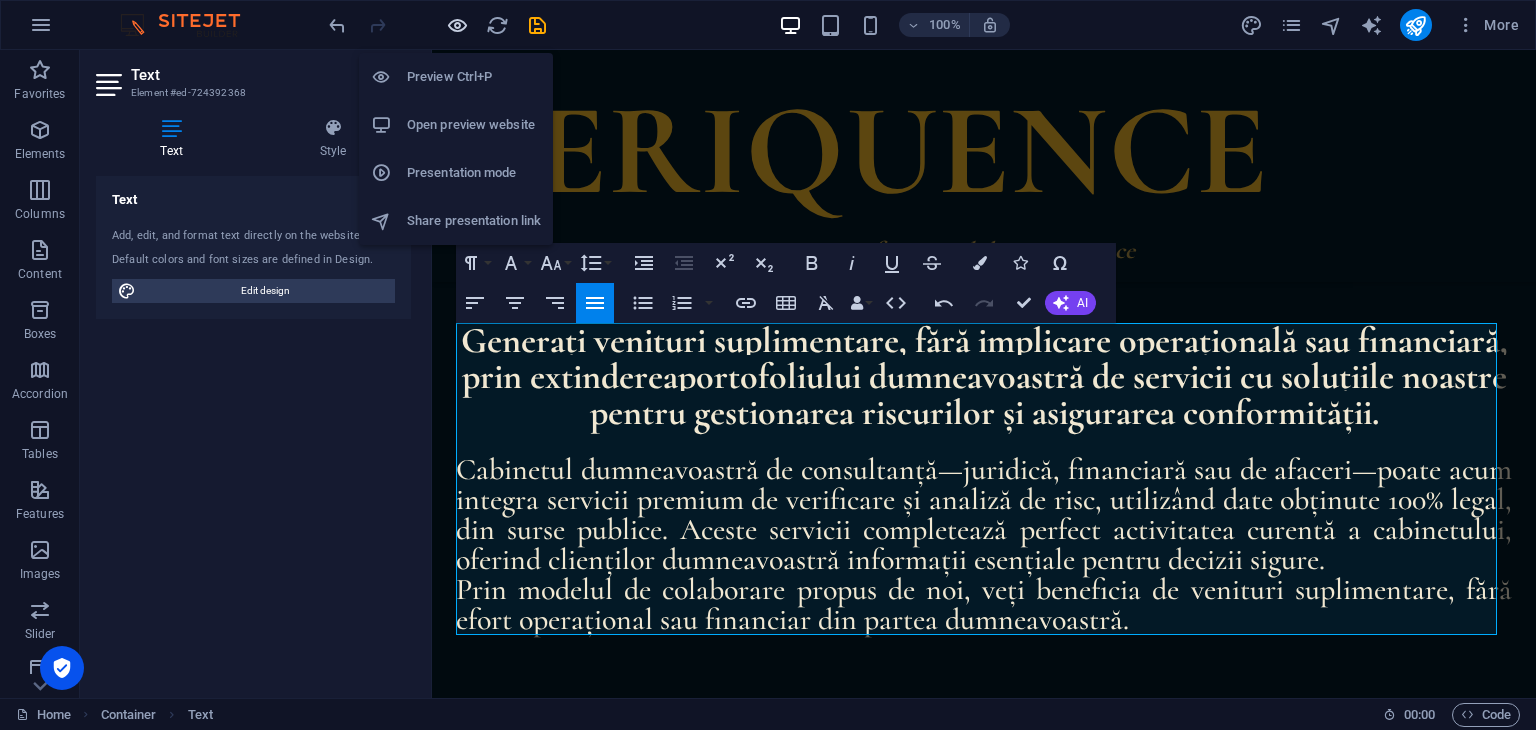 click at bounding box center [457, 25] 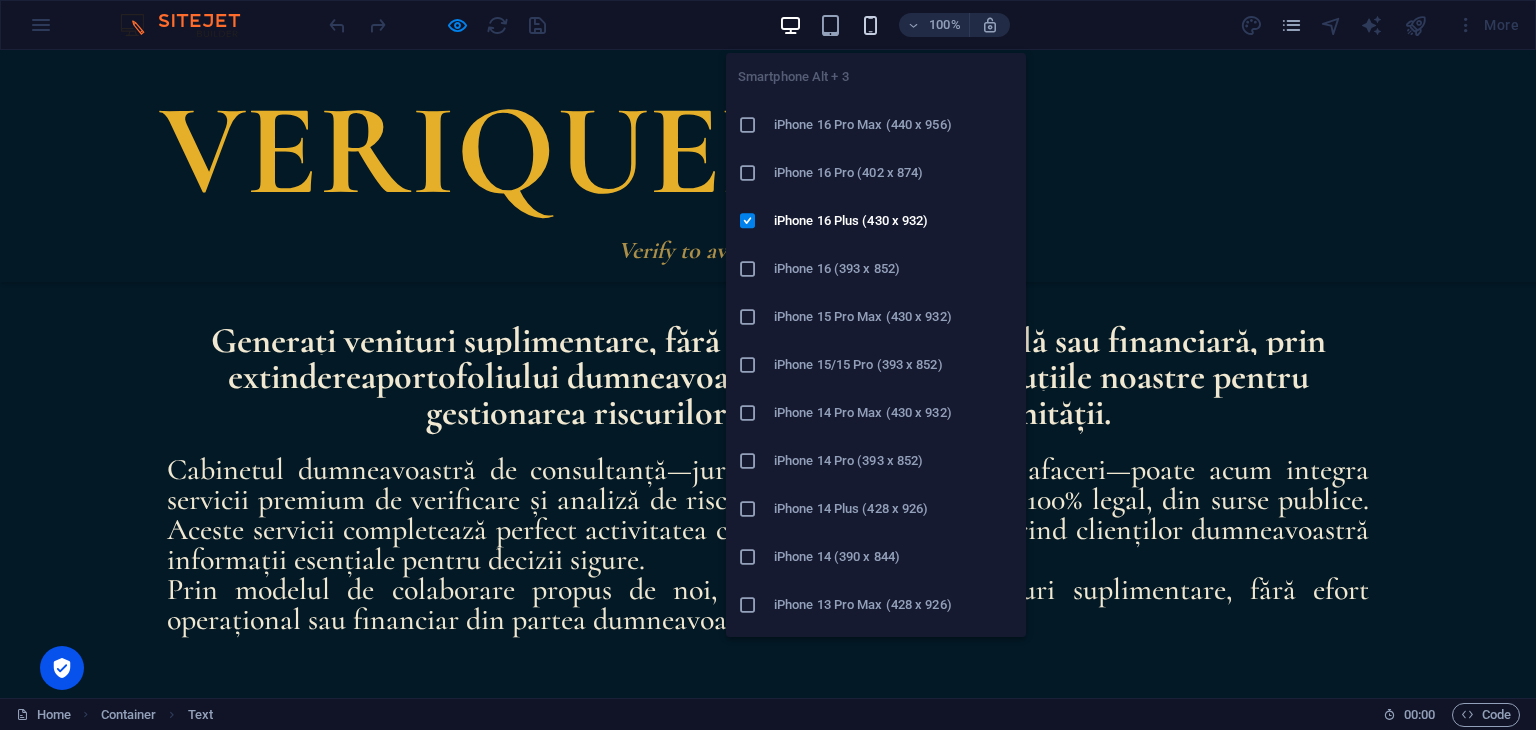 click at bounding box center (870, 25) 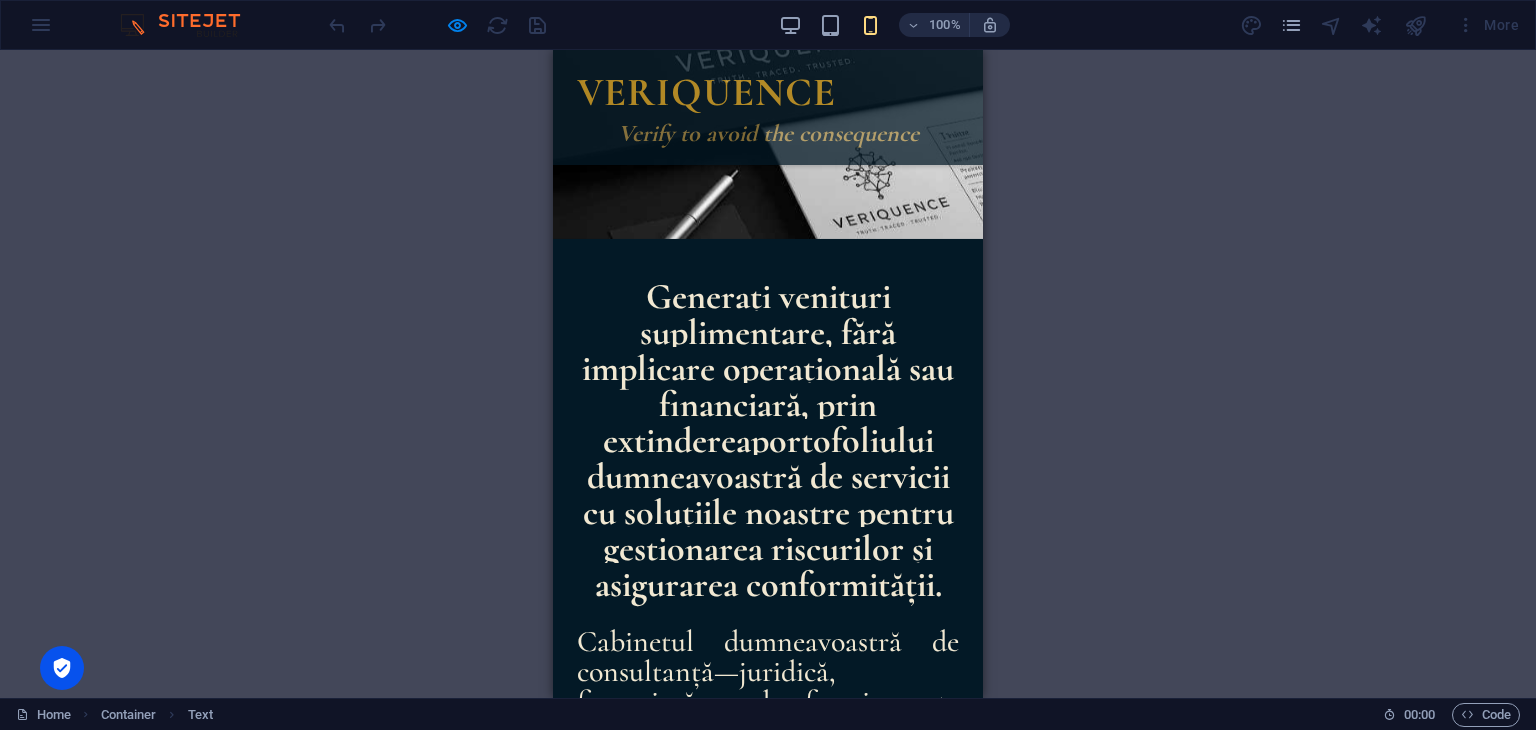 scroll, scrollTop: 266, scrollLeft: 0, axis: vertical 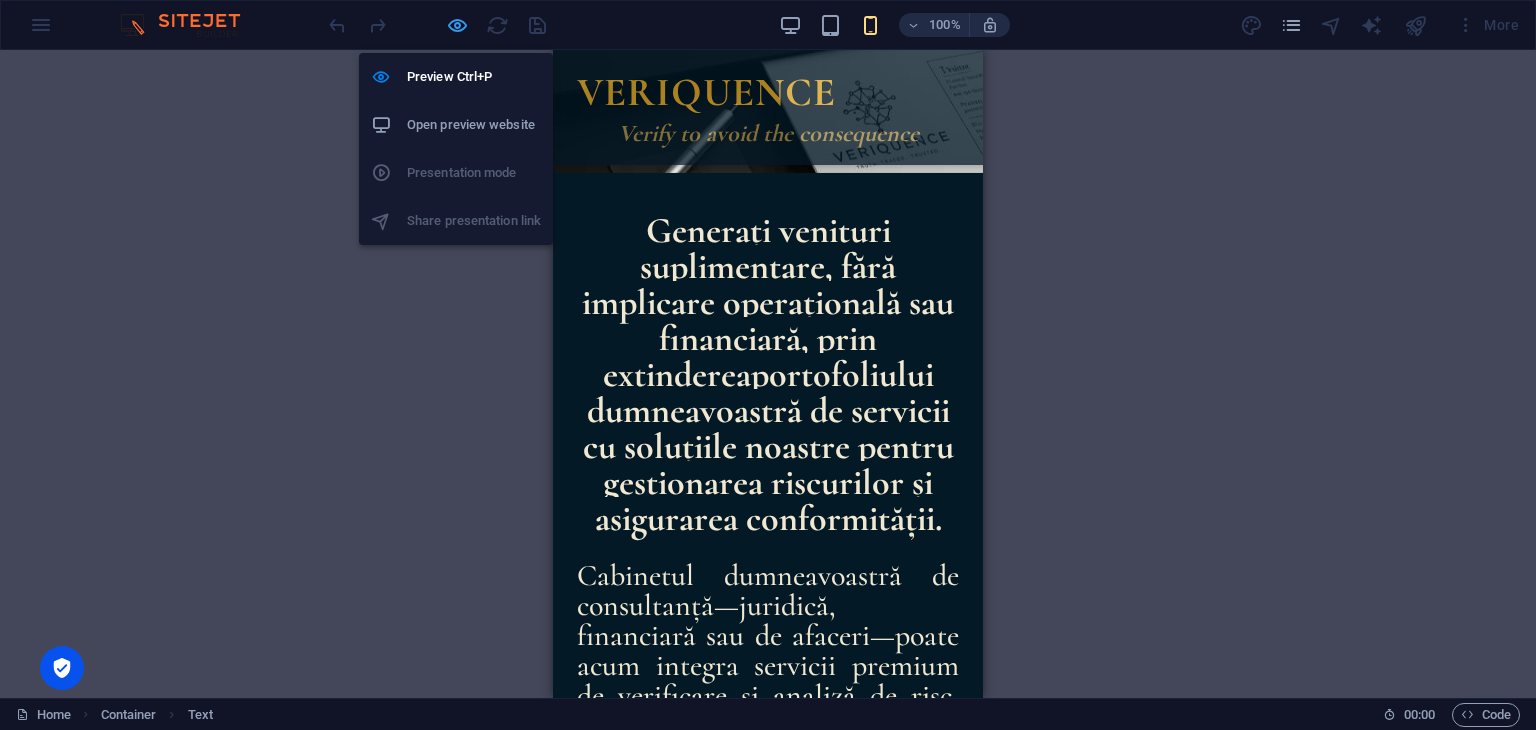 click at bounding box center (457, 25) 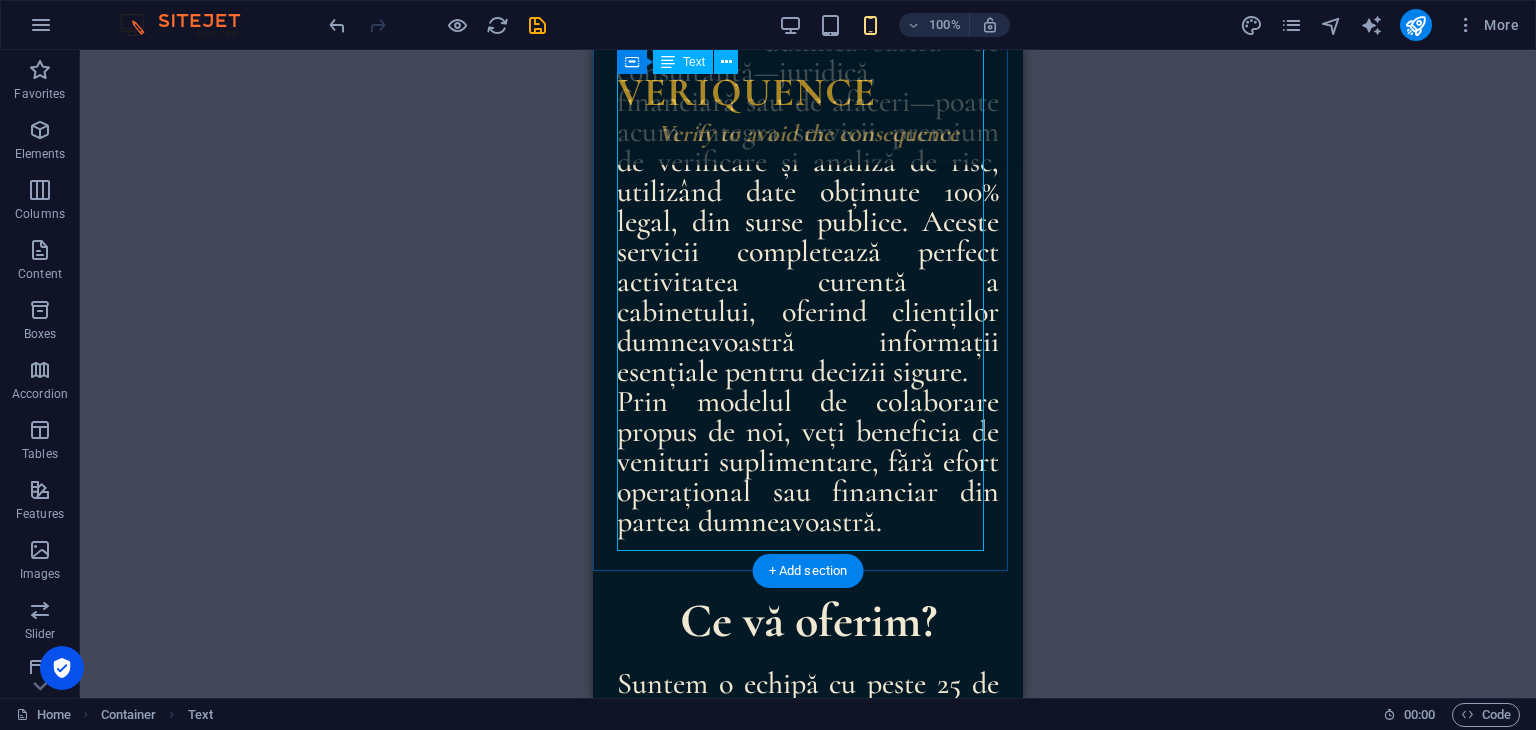 scroll, scrollTop: 1200, scrollLeft: 0, axis: vertical 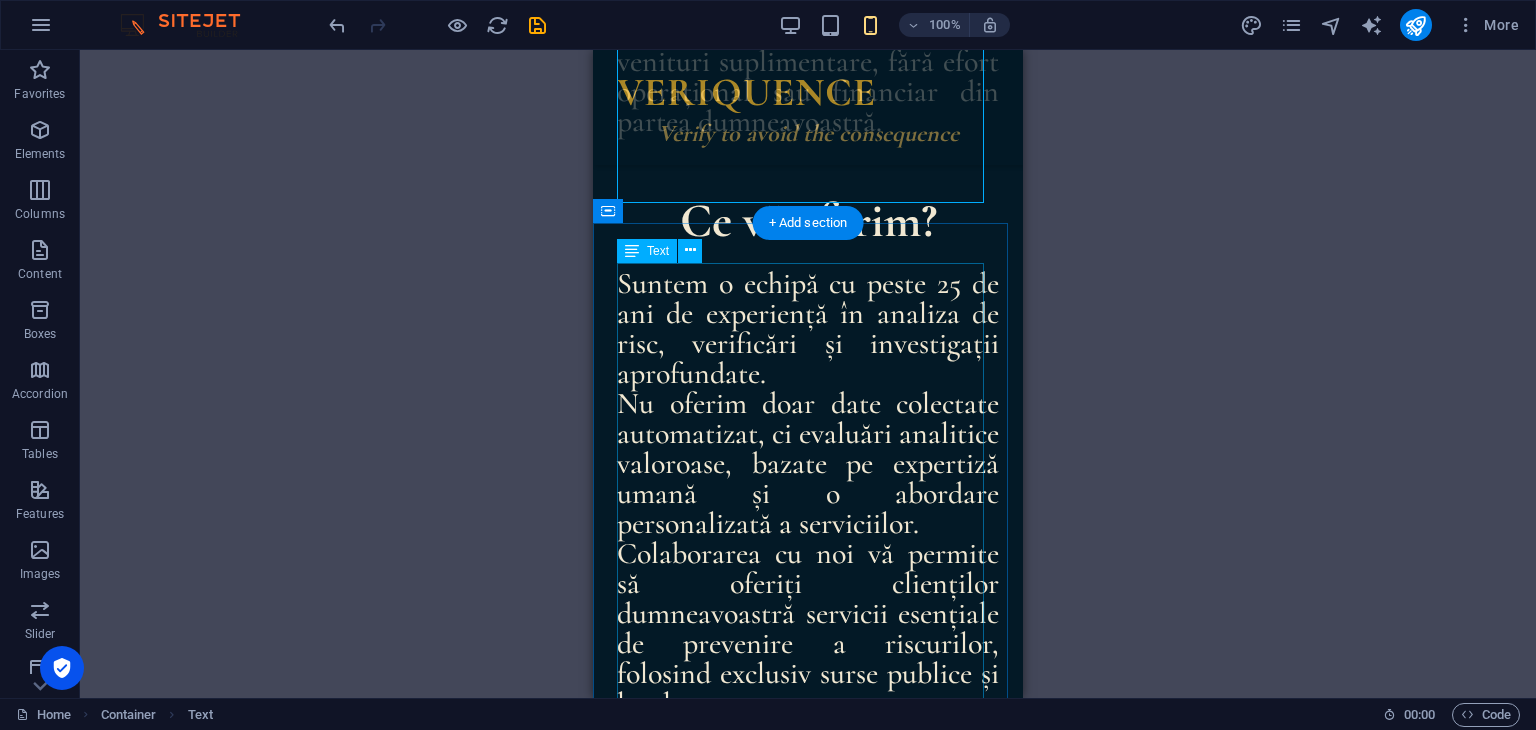 click on "Ce vă oferim? Suntem o echipă cu peste [DATE] ani de experiență în analiza de risc, verificări și investigații aprofundate.  Nu oferim doar date colectate automatizat, ci evaluări analitice valoroase, bazate pe expertiză umană și o abordare personalizată a serviciilor. Colaborarea cu noi vă permite să oferiți clienților dumneavoastră servicii esențiale de prevenire a riscurilor, folosind exclusiv surse publice și legale: •  Verificarea clienților (KYC)  - Protejați-vă clienții de legături de afaceri riscante, oferindu-le acces la cunoaștere aprofundată înainte de orice demers contractual, juridic sau comercial. •  Verificarea companiilor (KYB)  - Oferiți clienților dumneavoastră oportunitatea obținerii de informații complete despre potențialii parteneri de afaceri, fuziuni sau achiziții, reducând riscurile juridice și financiare. •  Verificarea partenerilor (KYP) •  Analiza concurenței (KYC²) •  Verificarea angajaților (KYE)" at bounding box center [808, 968] 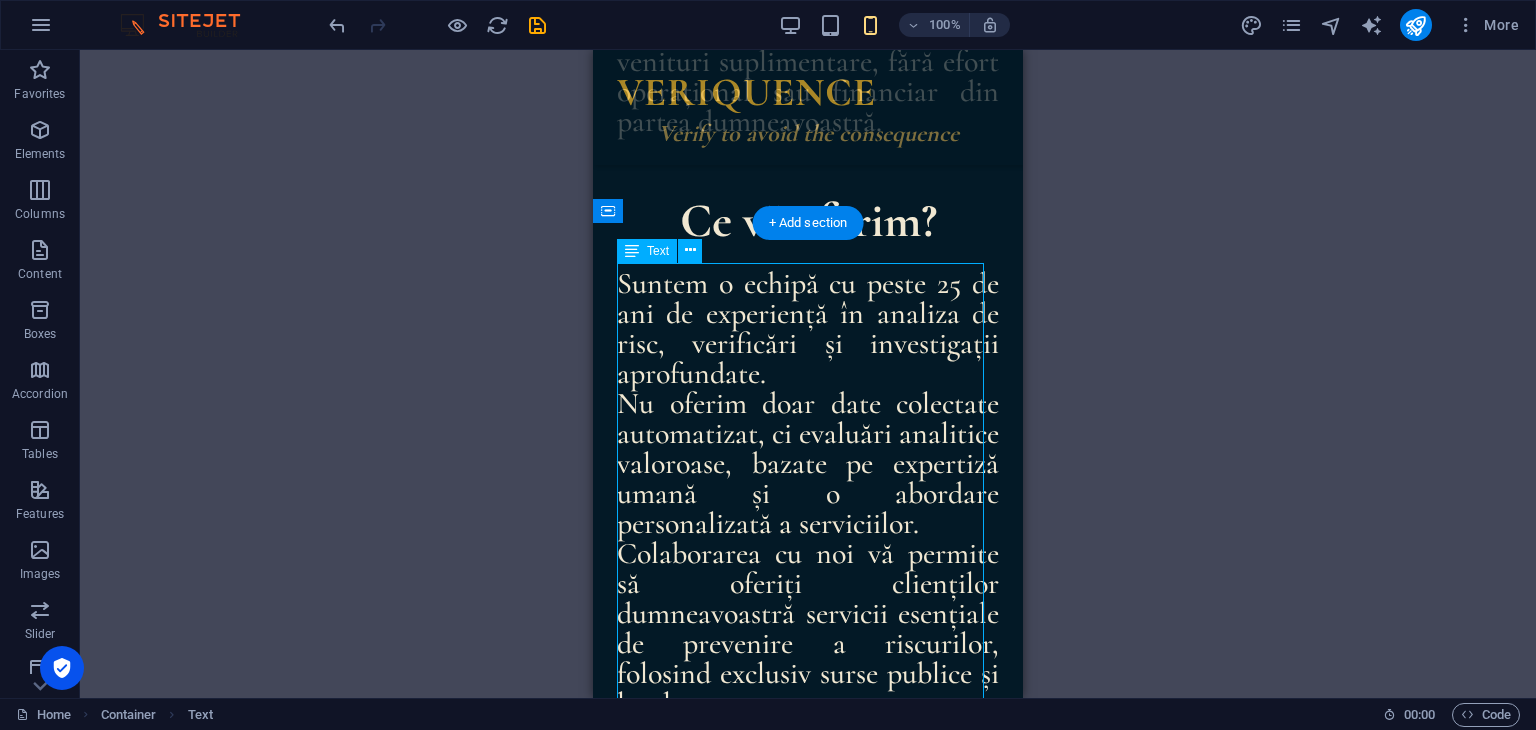 click on "Ce vă oferim? Suntem o echipă cu peste [DATE] ani de experiență în analiza de risc, verificări și investigații aprofundate.  Nu oferim doar date colectate automatizat, ci evaluări analitice valoroase, bazate pe expertiză umană și o abordare personalizată a serviciilor. Colaborarea cu noi vă permite să oferiți clienților dumneavoastră servicii esențiale de prevenire a riscurilor, folosind exclusiv surse publice și legale: •  Verificarea clienților (KYC)  - Protejați-vă clienții de legături de afaceri riscante, oferindu-le acces la cunoaștere aprofundată înainte de orice demers contractual, juridic sau comercial. •  Verificarea companiilor (KYB)  - Oferiți clienților dumneavoastră oportunitatea obținerii de informații complete despre potențialii parteneri de afaceri, fuziuni sau achiziții, reducând riscurile juridice și financiare. •  Verificarea partenerilor (KYP) •  Analiza concurenței (KYC²) •  Verificarea angajaților (KYE)" at bounding box center [808, 968] 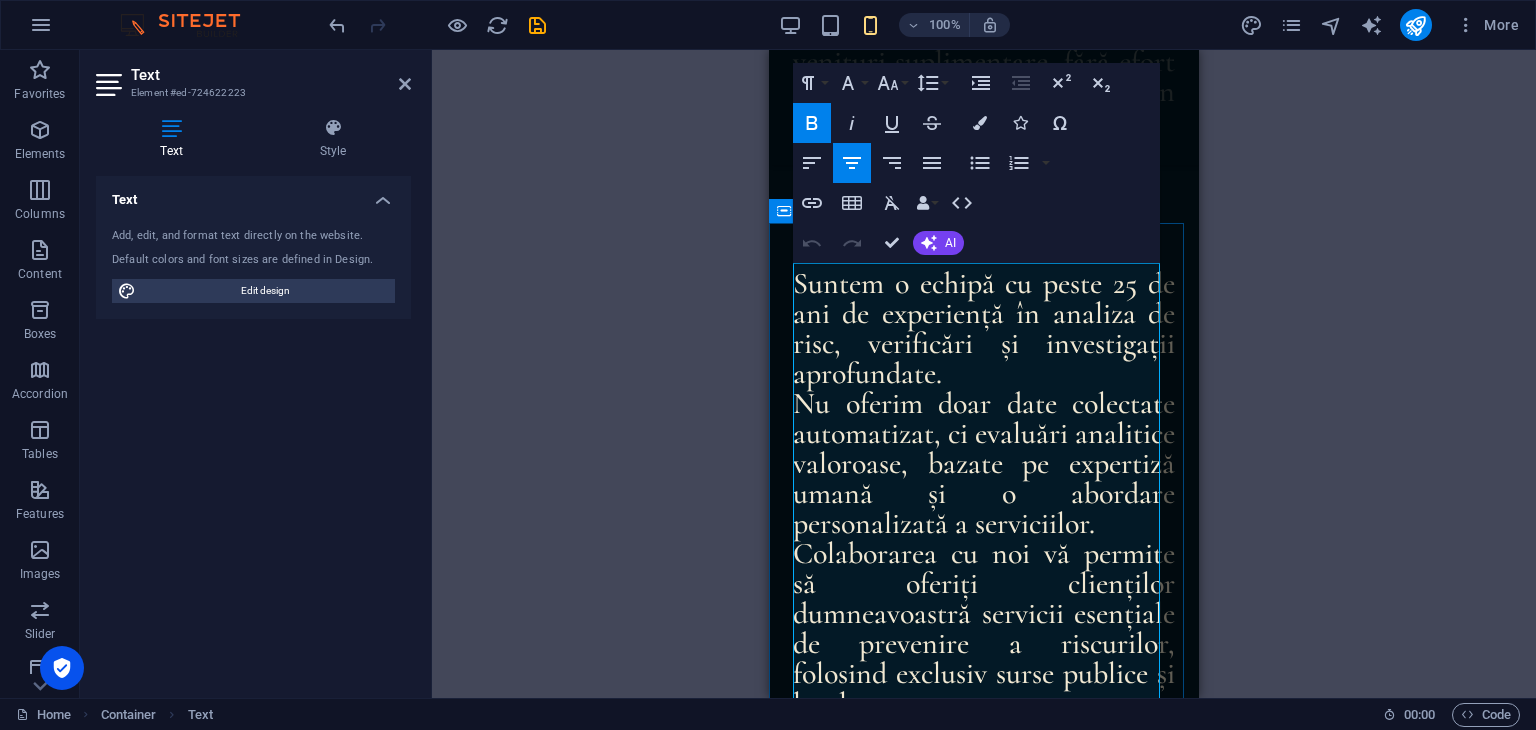 drag, startPoint x: 1116, startPoint y: 286, endPoint x: 1596, endPoint y: 302, distance: 480.2666 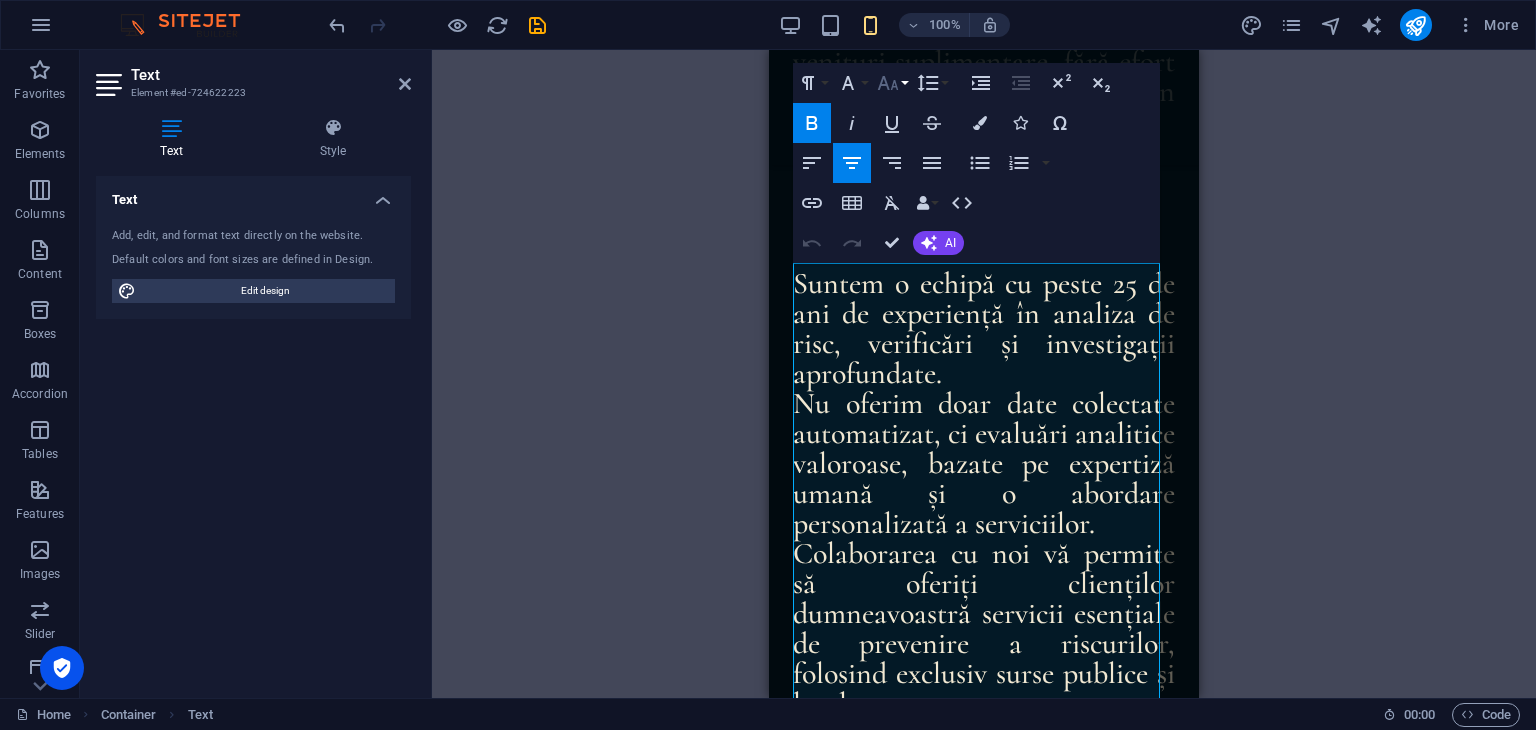 click on "Font Size" at bounding box center [892, 83] 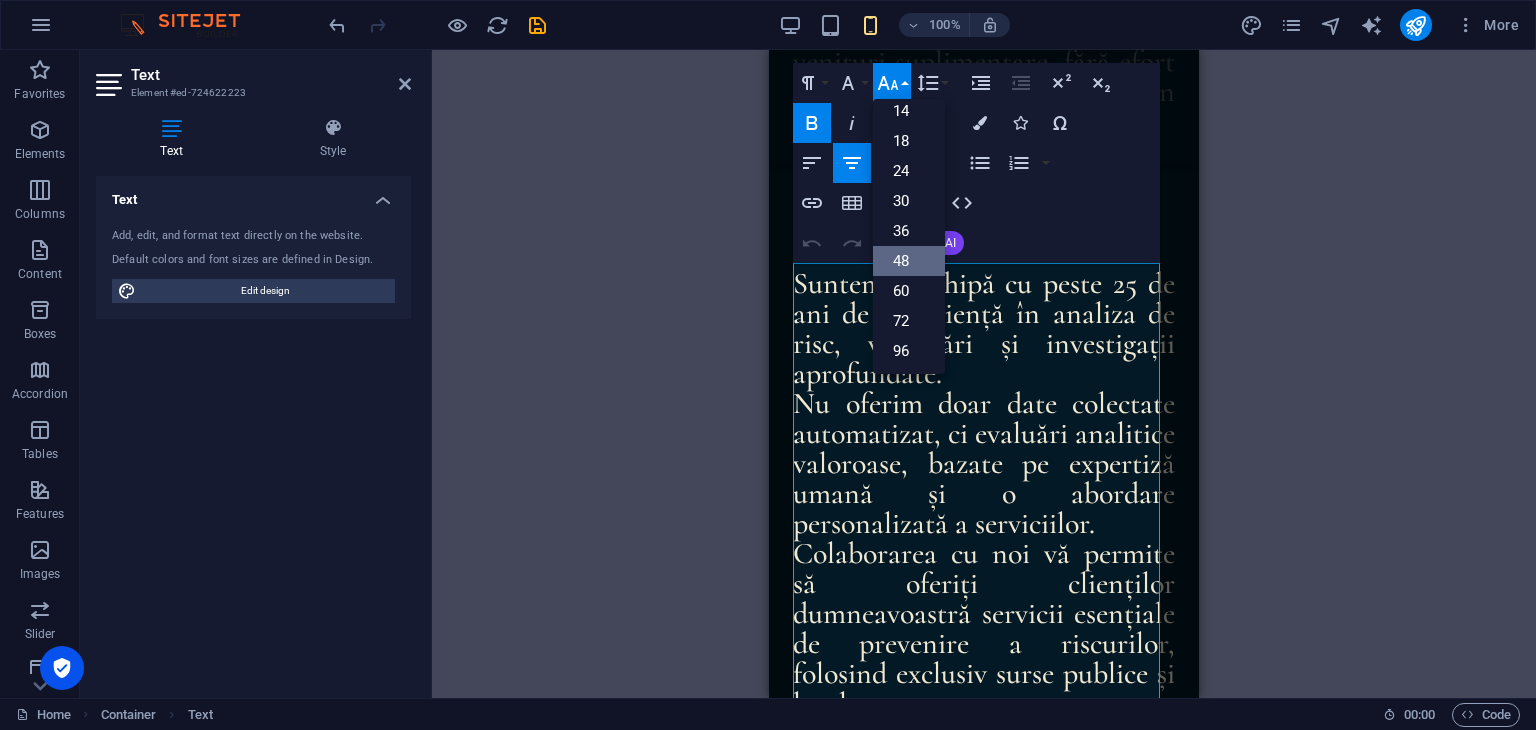 scroll, scrollTop: 160, scrollLeft: 0, axis: vertical 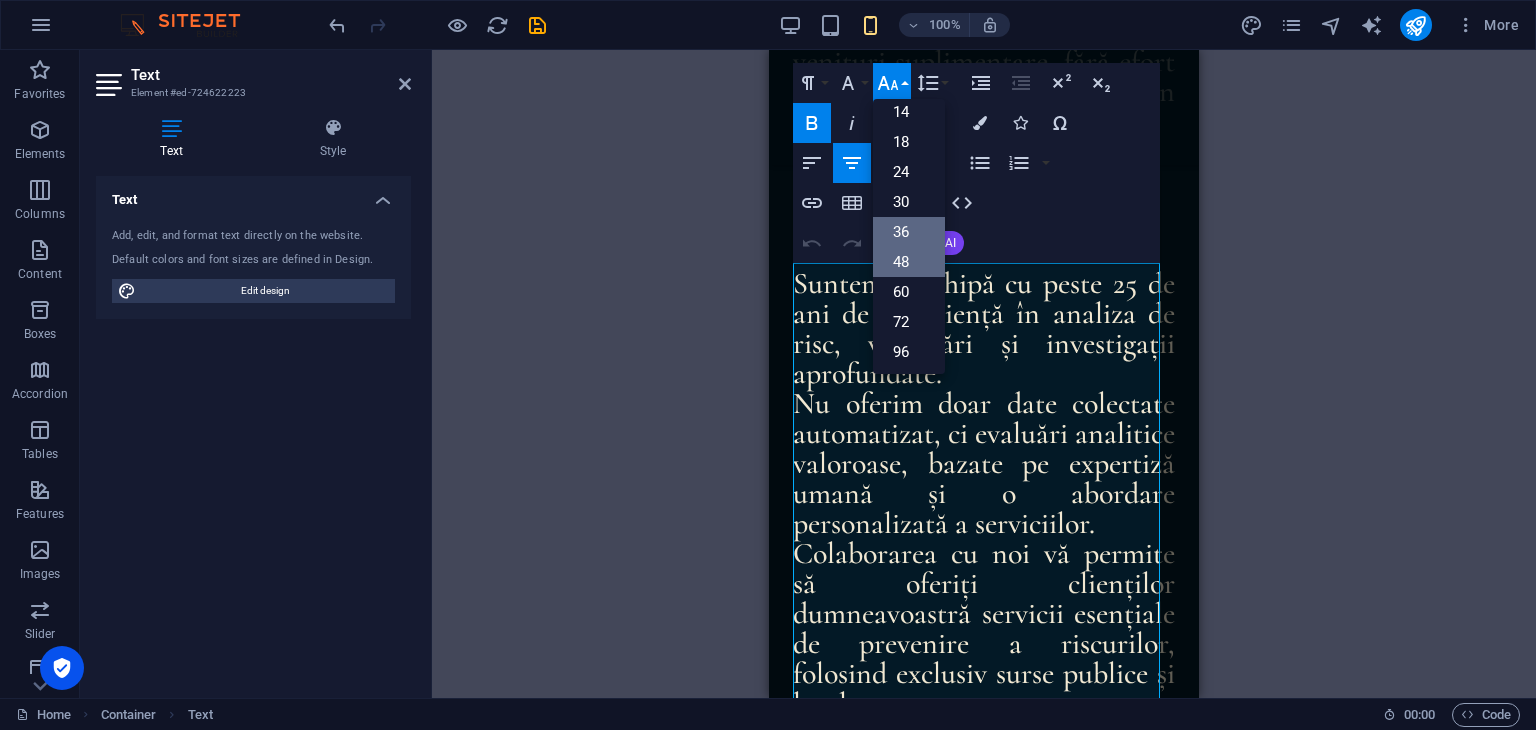 click on "36" at bounding box center (909, 232) 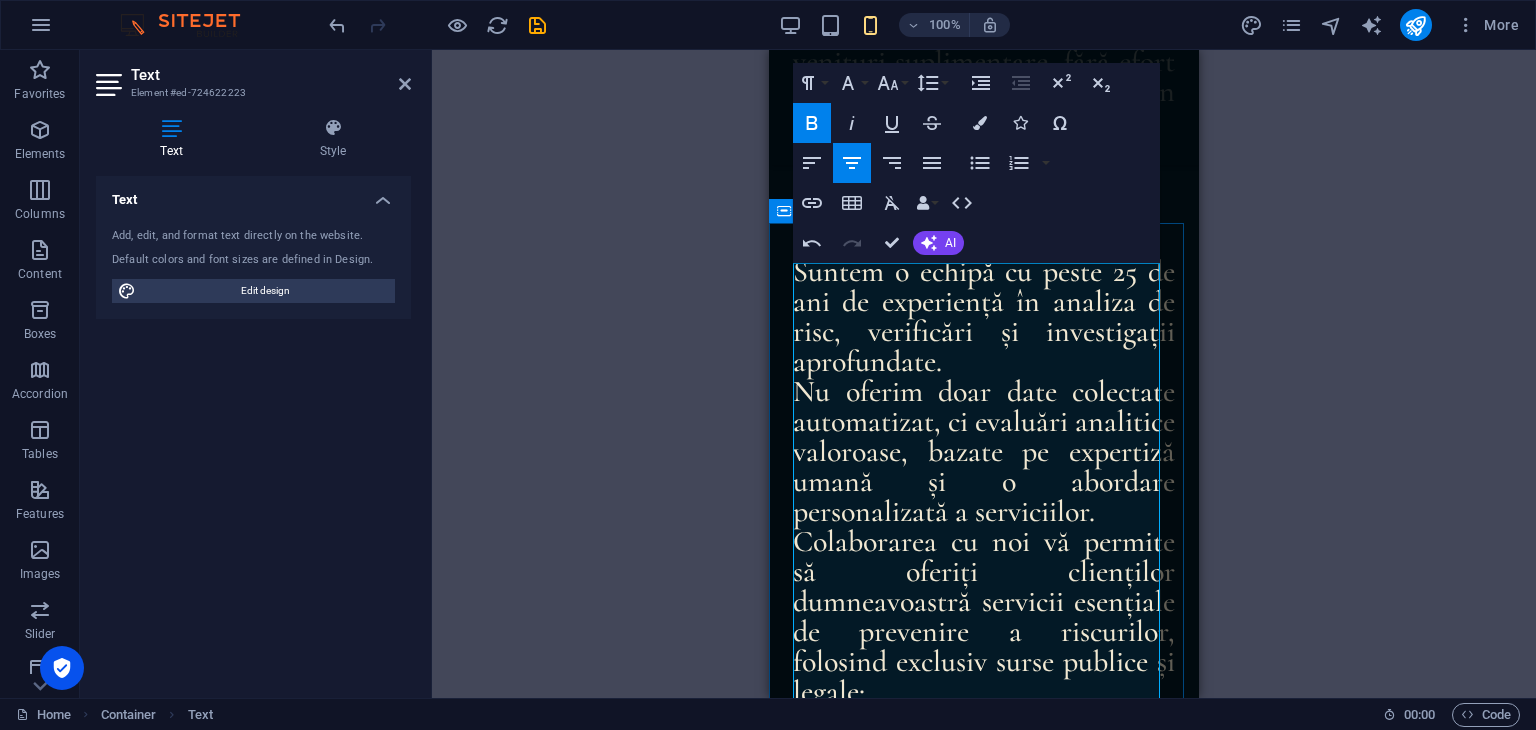 click on "Suntem o echipă cu peste 25 de ani de experiență în analiza de risc, verificări și investigații aprofundate." at bounding box center [984, 316] 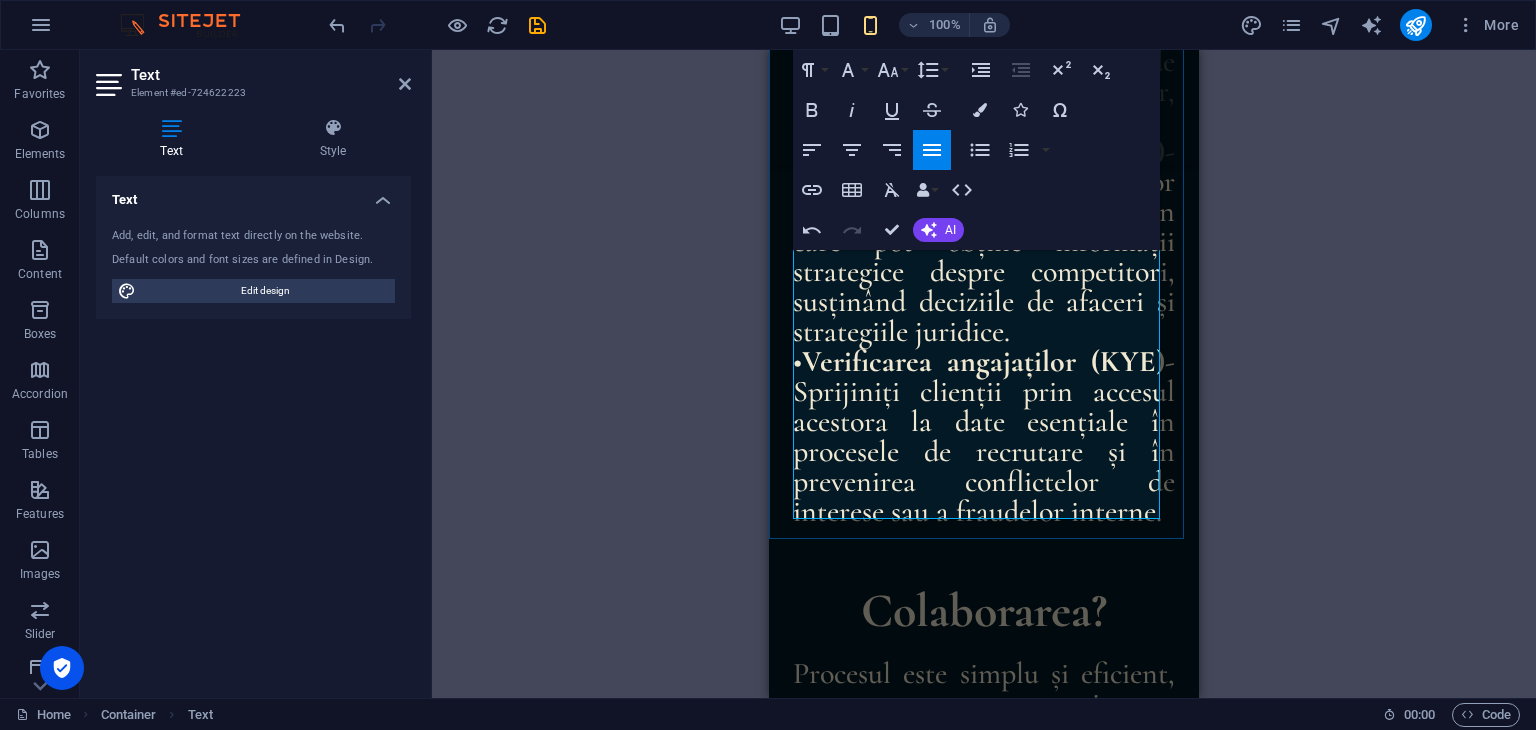 scroll, scrollTop: 2666, scrollLeft: 0, axis: vertical 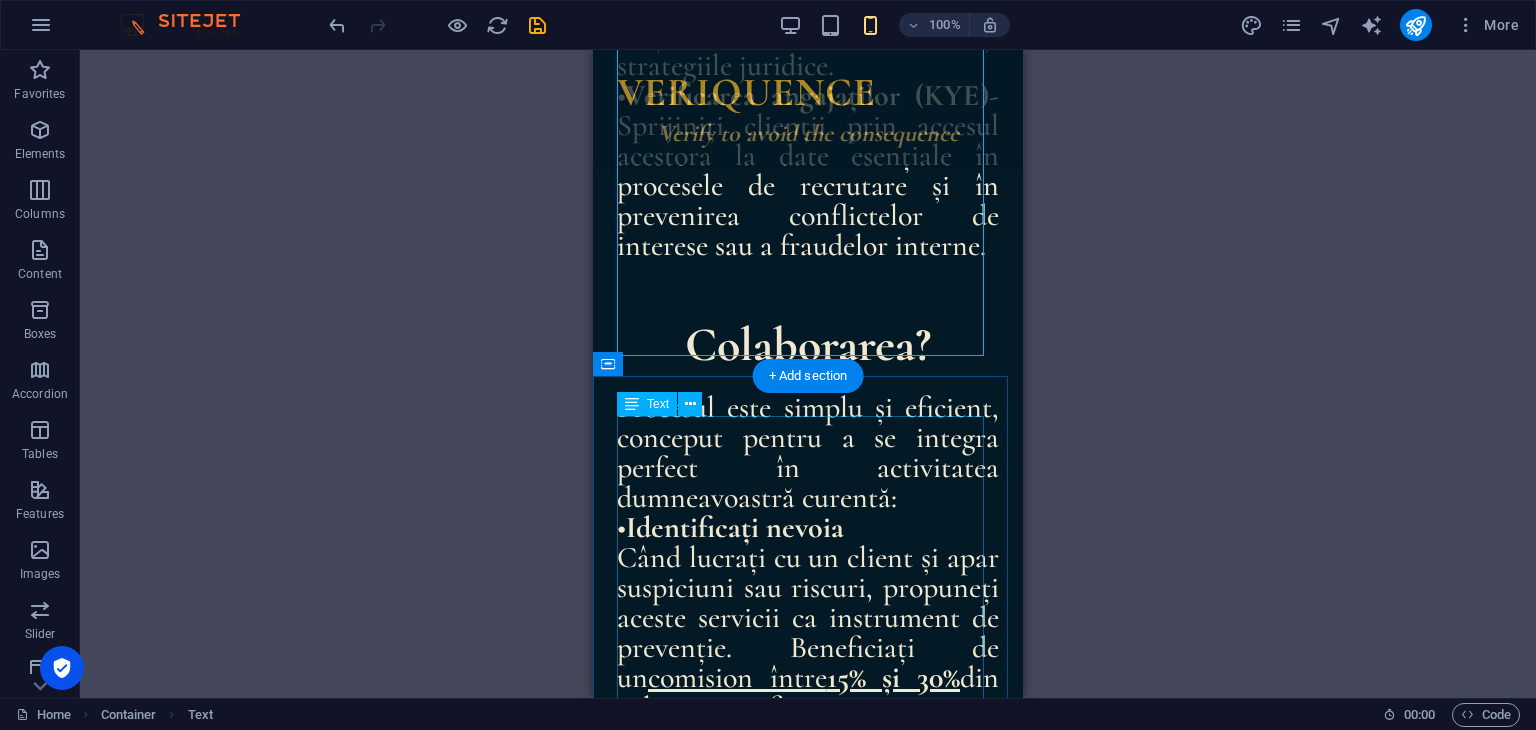 click on "Colaborarea? Procesul este simplu și eficient, conceput pentru a se integra perfect în activitatea dumneavoastră curentă: •  Identificați nevoia Când lucrați cu un client și apar suspiciuni sau riscuri, propuneți aceste servicii ca instrument de prevenție. Beneficiați de un  comision între  15% și 30%  din valoarea fiecărui serviciu contractat. •  Noi realizăm verificarea Ne transmiteți cazul, iar noi livrăm un raport complet și profesionist, pe care îl puteți integra în consultanța dumneavoastră. •  Dumneavoastră vă concentrați pe activitatea curentă, noi facem restul Fără training, fără timp pierdut. Dumnevoastră oferiți consiliere – noi furnizăm analiza de risc." at bounding box center [808, 717] 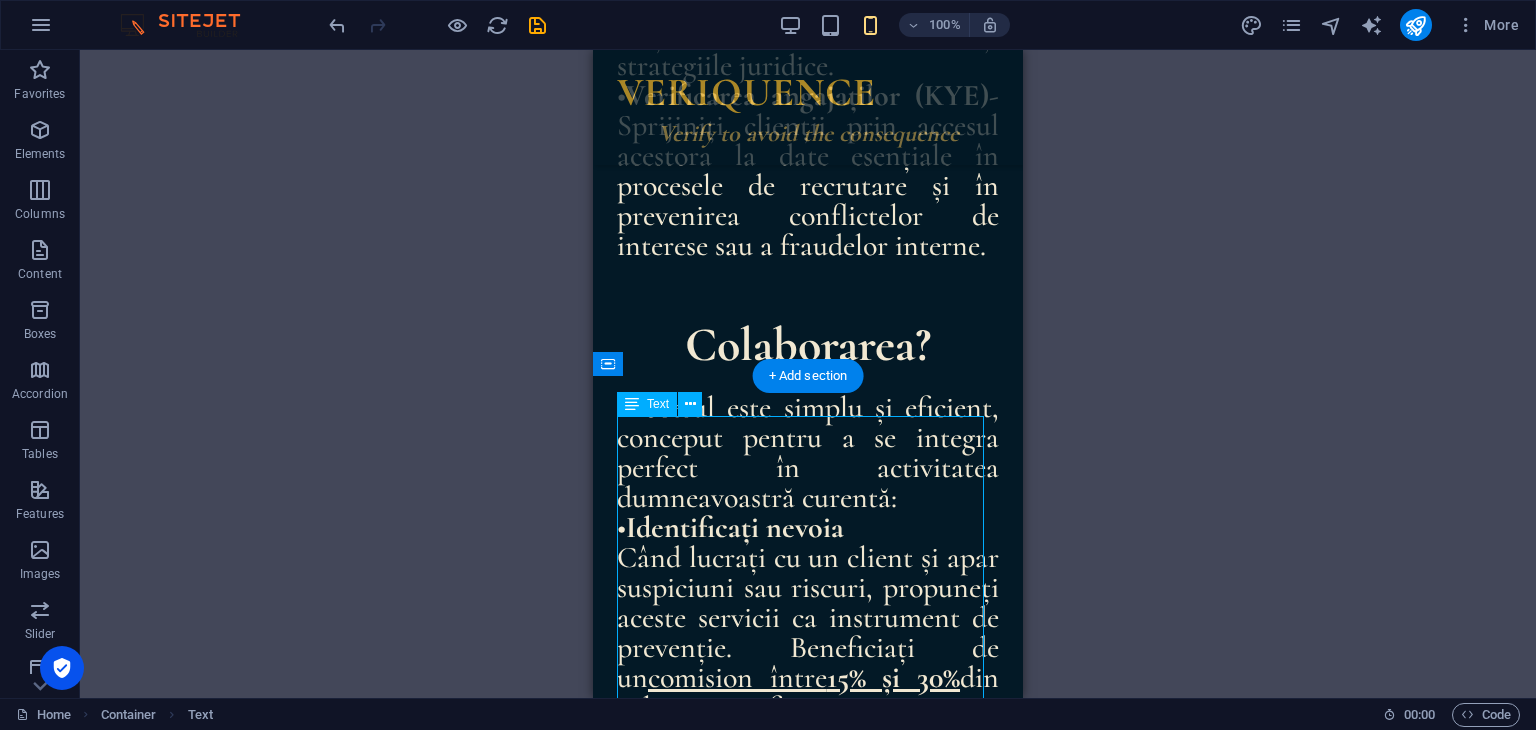click on "Colaborarea? Procesul este simplu și eficient, conceput pentru a se integra perfect în activitatea dumneavoastră curentă: •  Identificați nevoia Când lucrați cu un client și apar suspiciuni sau riscuri, propuneți aceste servicii ca instrument de prevenție. Beneficiați de un  comision între  15% și 30%  din valoarea fiecărui serviciu contractat. •  Noi realizăm verificarea Ne transmiteți cazul, iar noi livrăm un raport complet și profesionist, pe care îl puteți integra în consultanța dumneavoastră. •  Dumneavoastră vă concentrați pe activitatea curentă, noi facem restul Fără training, fără timp pierdut. Dumnevoastră oferiți consiliere – noi furnizăm analiza de risc." at bounding box center (808, 717) 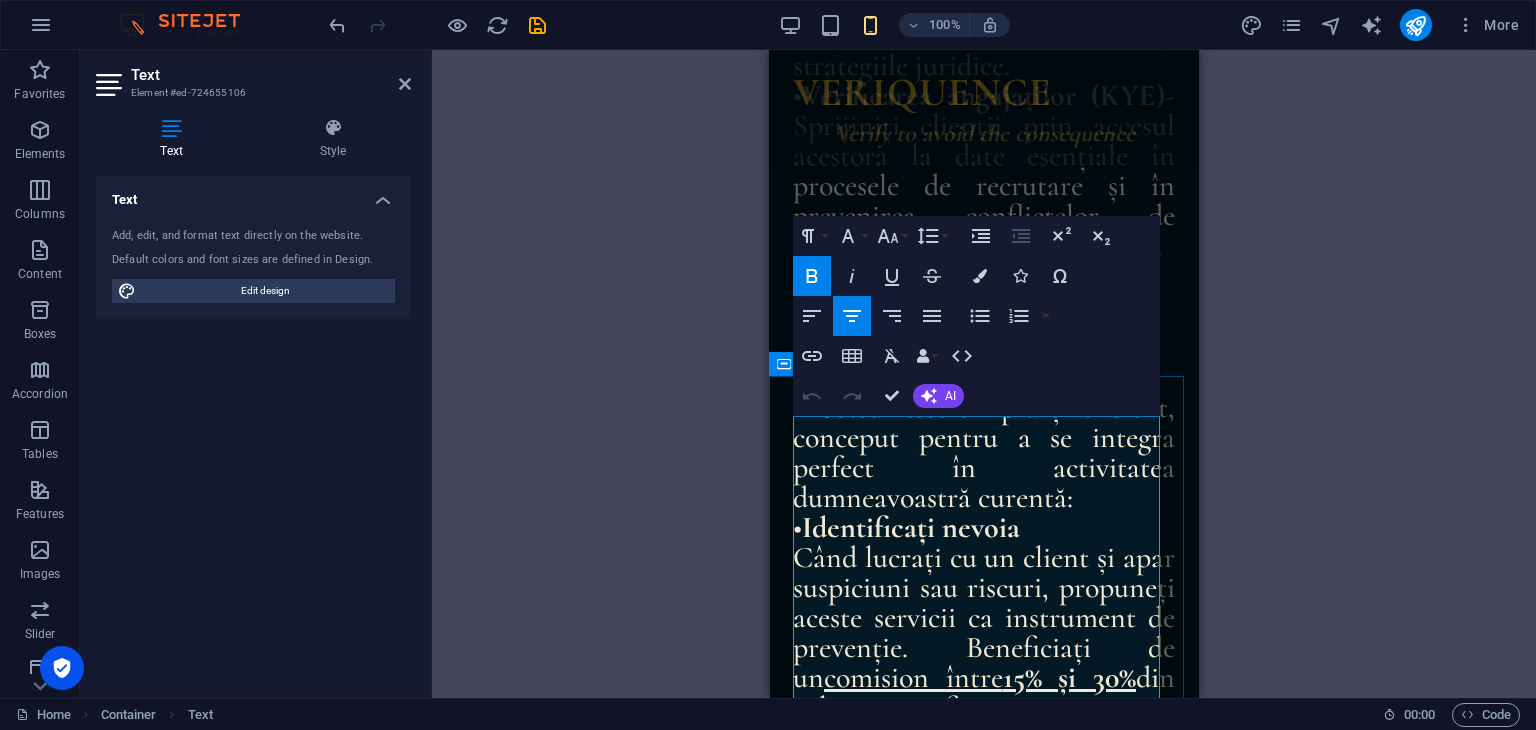 drag, startPoint x: 1112, startPoint y: 447, endPoint x: 859, endPoint y: 444, distance: 253.01779 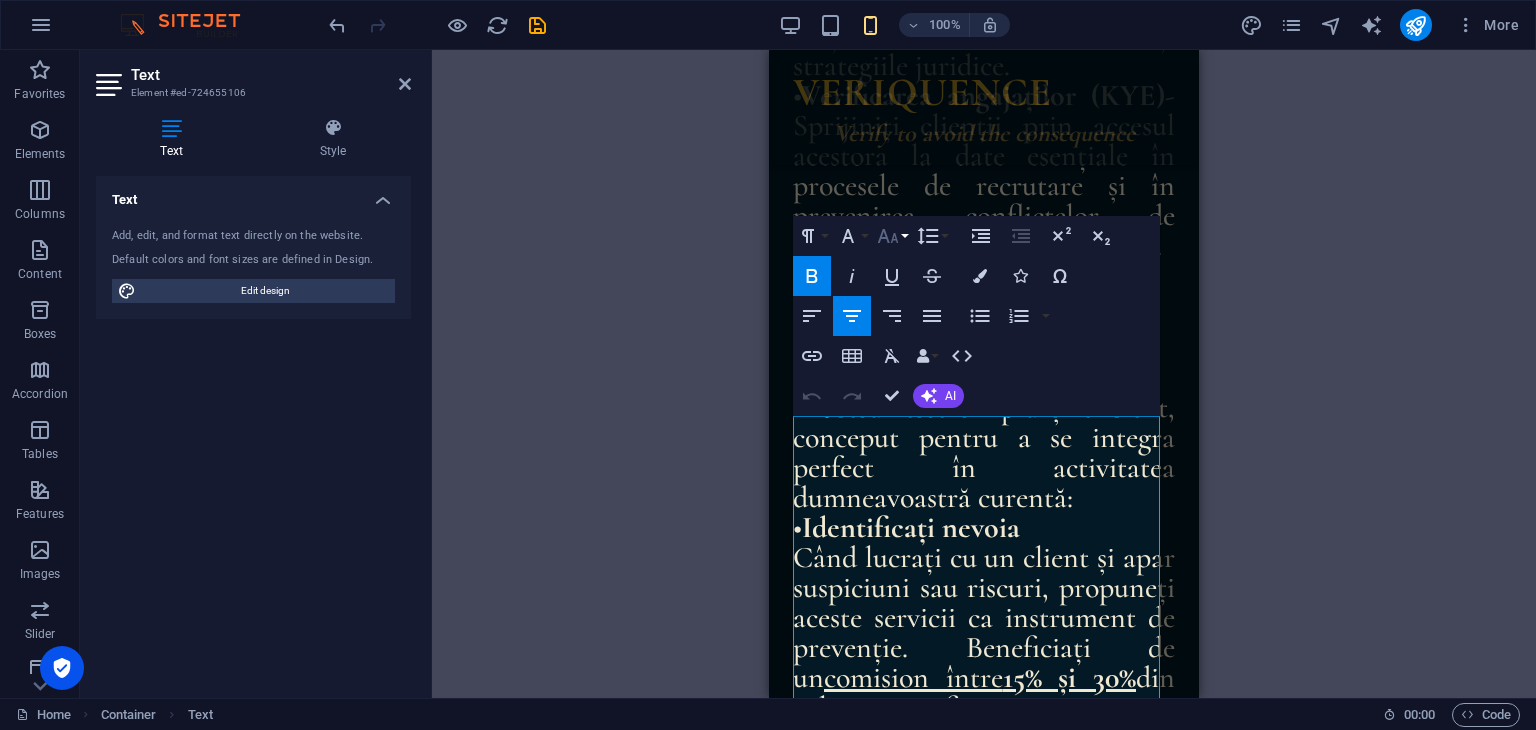 click on "Font Size" at bounding box center (892, 236) 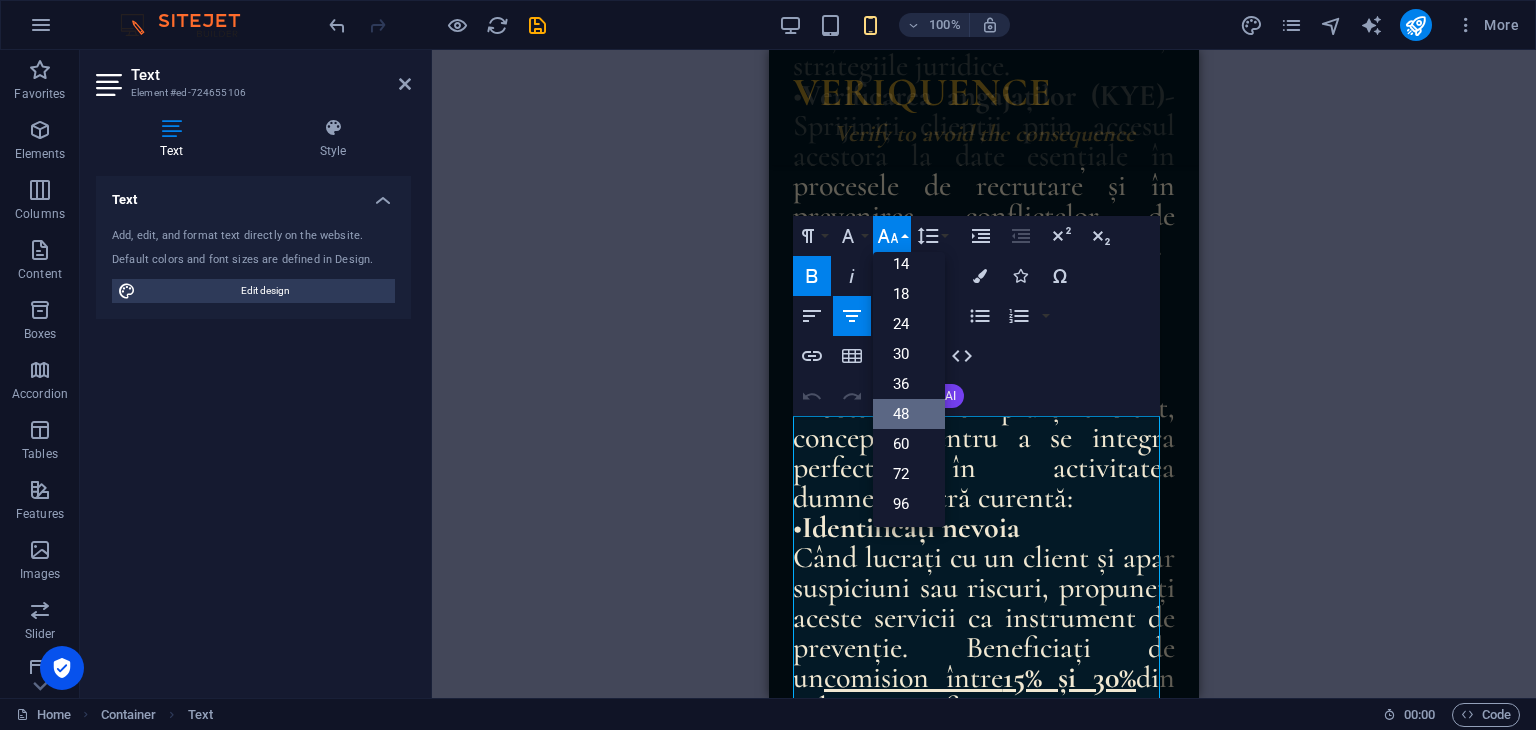 scroll, scrollTop: 160, scrollLeft: 0, axis: vertical 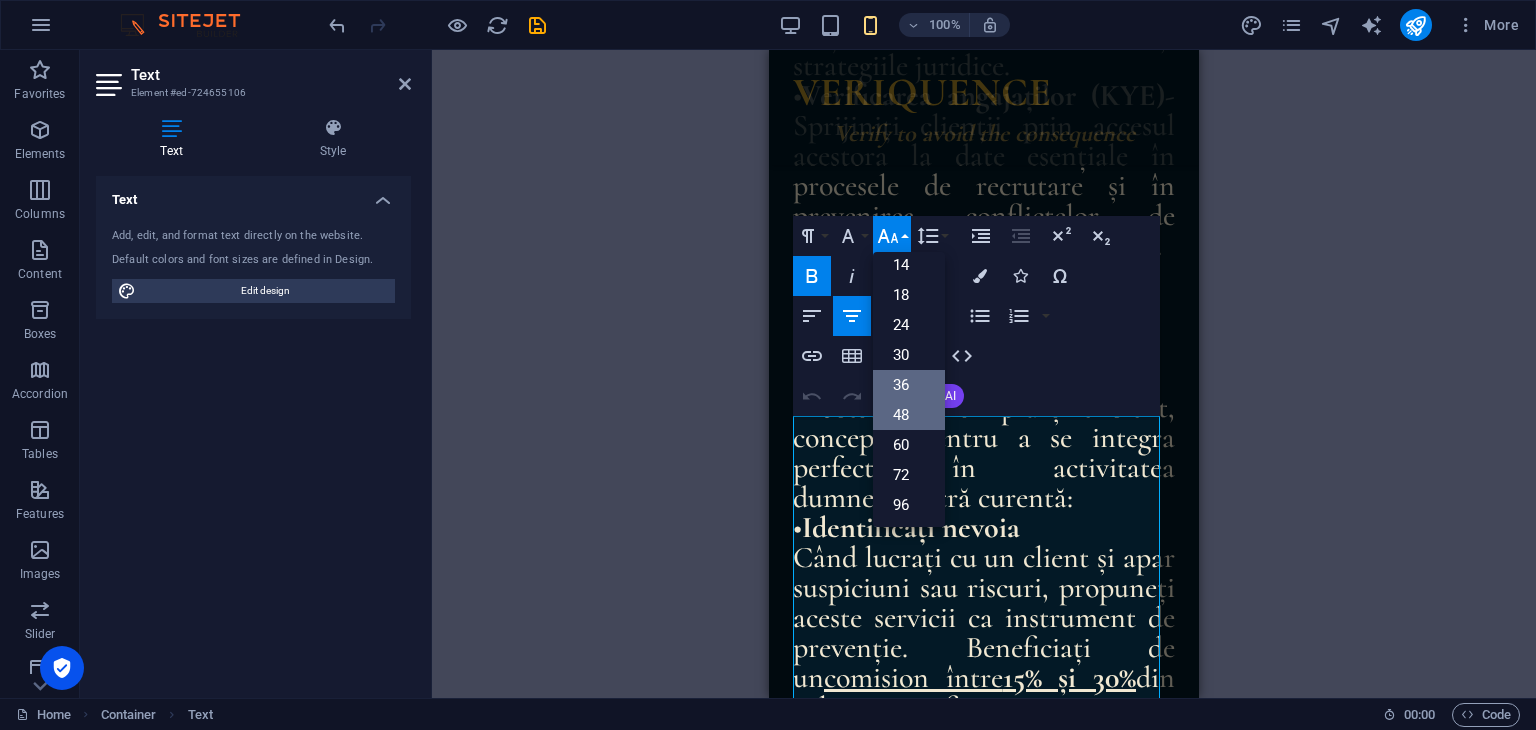 click on "36" at bounding box center (909, 385) 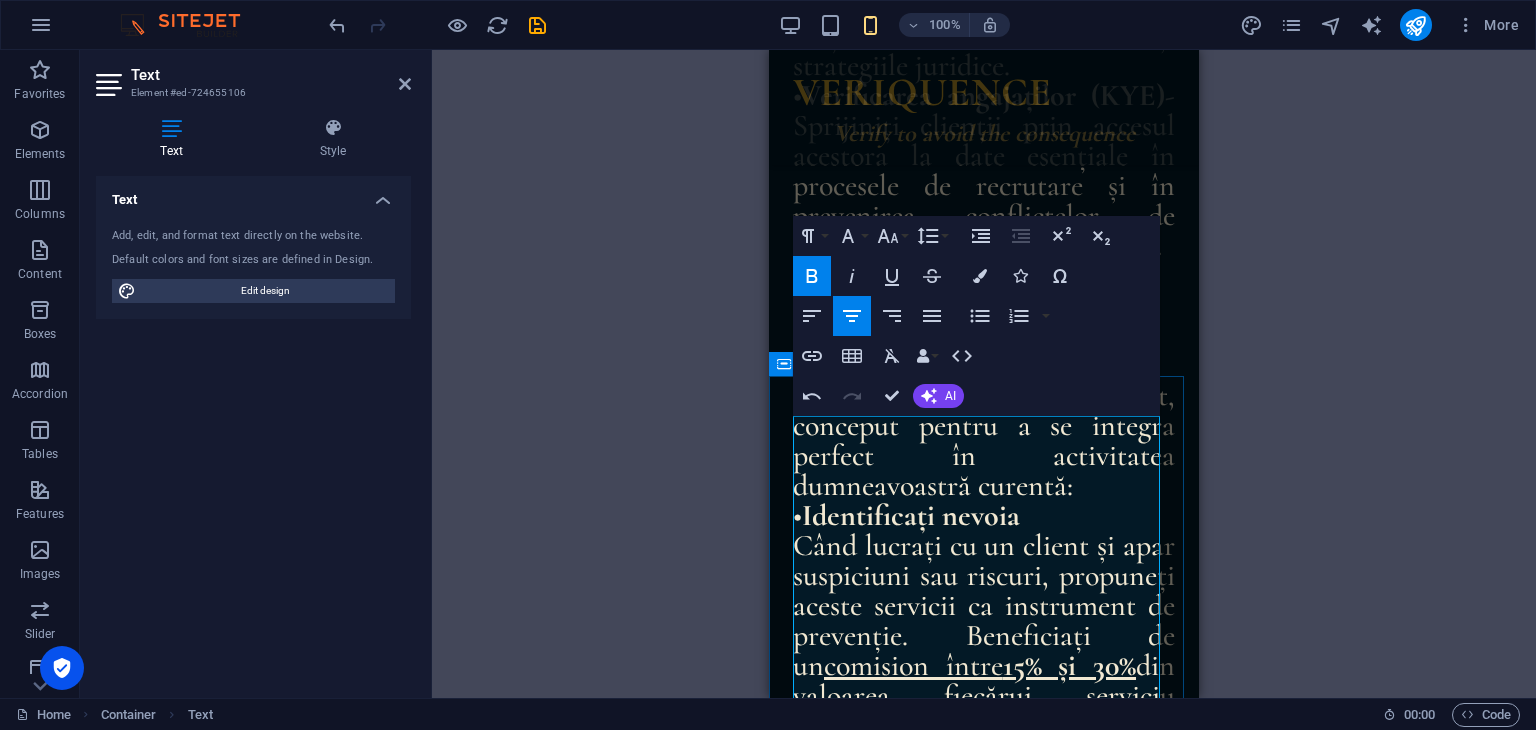 click on "Procesul este simplu și eficient, conceput pentru a se integra perfect în activitatea dumneavoastră curentă:" at bounding box center (984, 440) 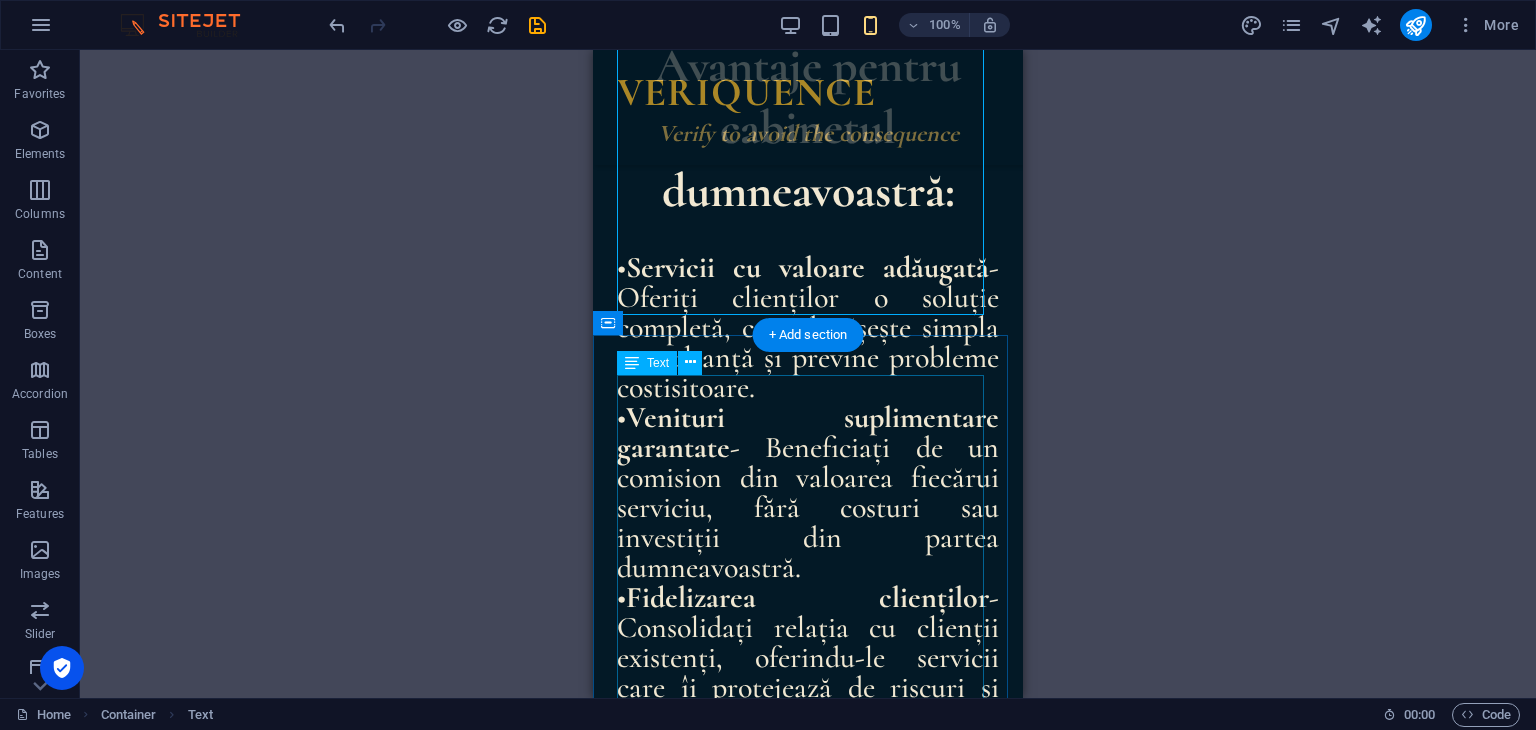 scroll, scrollTop: 3800, scrollLeft: 0, axis: vertical 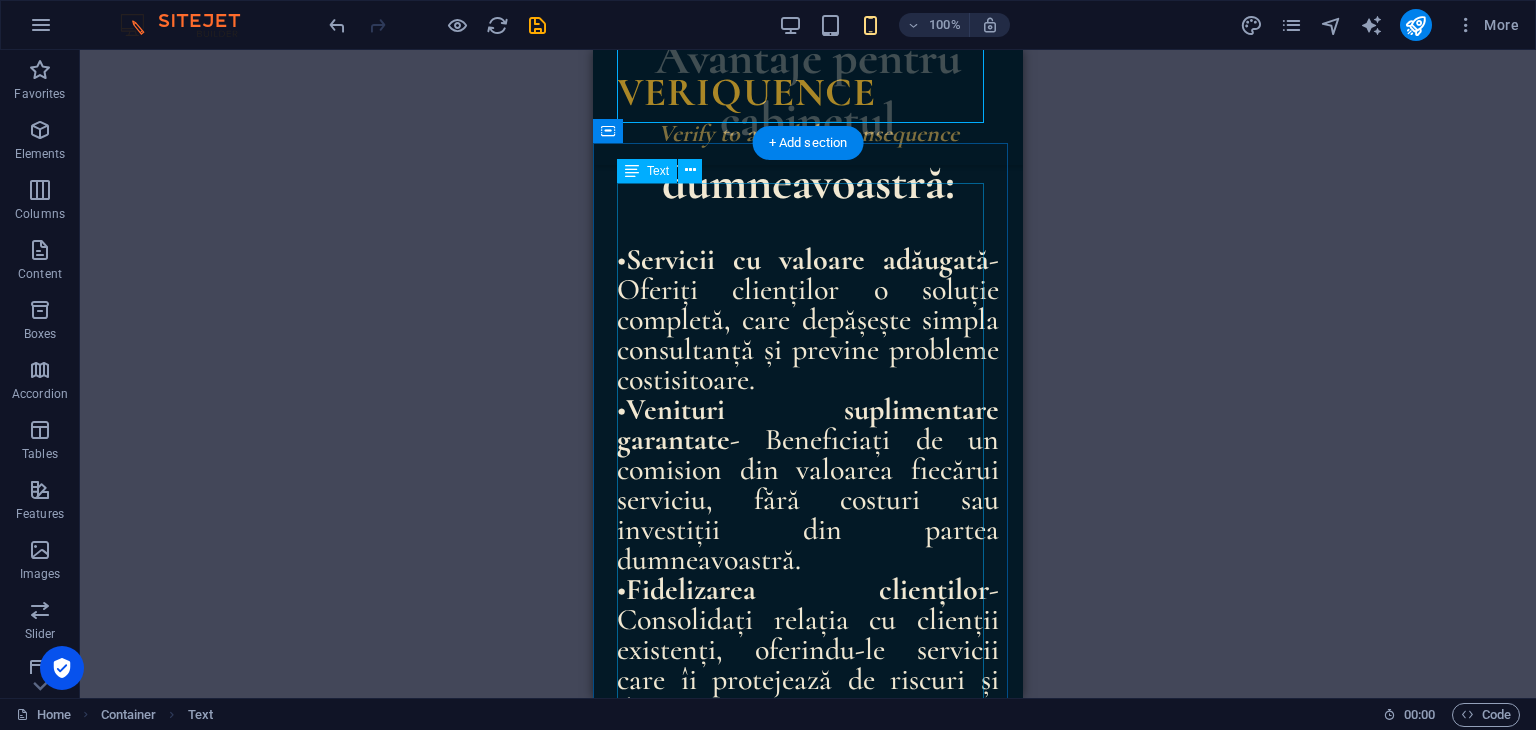 click on "Avantaje pentru cabinetul dumneavoastră: •  Servicii cu valoare adăugată  - Oferiți clienților o soluție completă, care depășește simpla consultanță și previne probleme costisitoare. •  Venituri suplimentare garantate  - Beneficiați de un comision din valoarea fiecărui serviciu, fără costuri sau investiții din partea dumneavoastră. •  Fidelizarea clienților  - Consolidați relația cu clienții existenți, oferindu-le servicii care îi protejează de riscuri și demonstrează grija dumneavoastră pentru interesele lor. •  Diferențiere pe piața  - Evidențiați-vă cabinetul oferind servicii integrate axate pe consultanță și prevenirea riscurilor. •  Implementare imediată  - Începeți să oferiți aceste servicii chiar de astăzi, fără training, investiții sau modificări în activitatea dumneavoastră curentă." at bounding box center (808, 571) 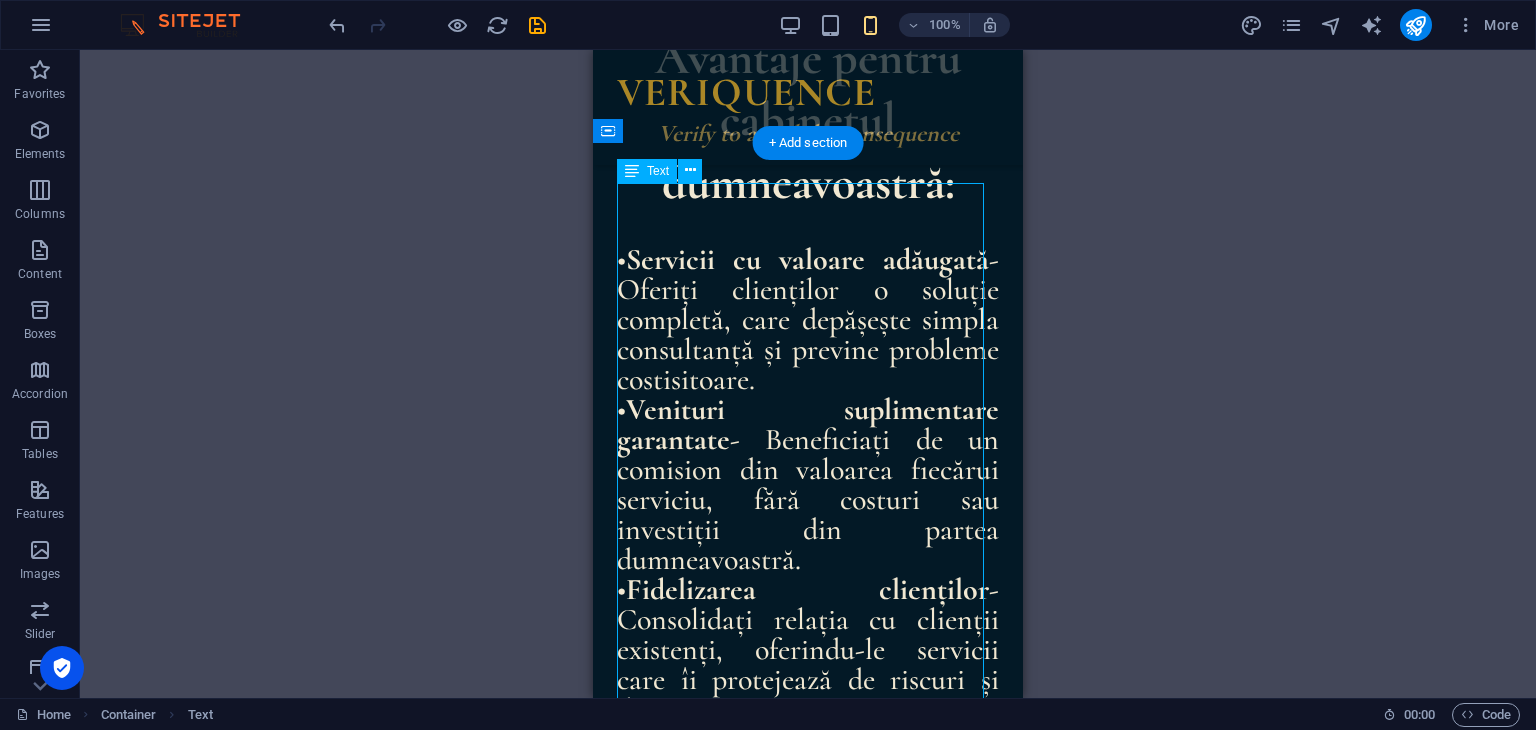 click on "Avantaje pentru cabinetul dumneavoastră: •  Servicii cu valoare adăugată  - Oferiți clienților o soluție completă, care depășește simpla consultanță și previne probleme costisitoare. •  Venituri suplimentare garantate  - Beneficiați de un comision din valoarea fiecărui serviciu, fără costuri sau investiții din partea dumneavoastră. •  Fidelizarea clienților  - Consolidați relația cu clienții existenți, oferindu-le servicii care îi protejează de riscuri și demonstrează grija dumneavoastră pentru interesele lor. •  Diferențiere pe piața  - Evidențiați-vă cabinetul oferind servicii integrate axate pe consultanță și prevenirea riscurilor. •  Implementare imediată  - Începeți să oferiți aceste servicii chiar de astăzi, fără training, investiții sau modificări în activitatea dumneavoastră curentă." at bounding box center (808, 571) 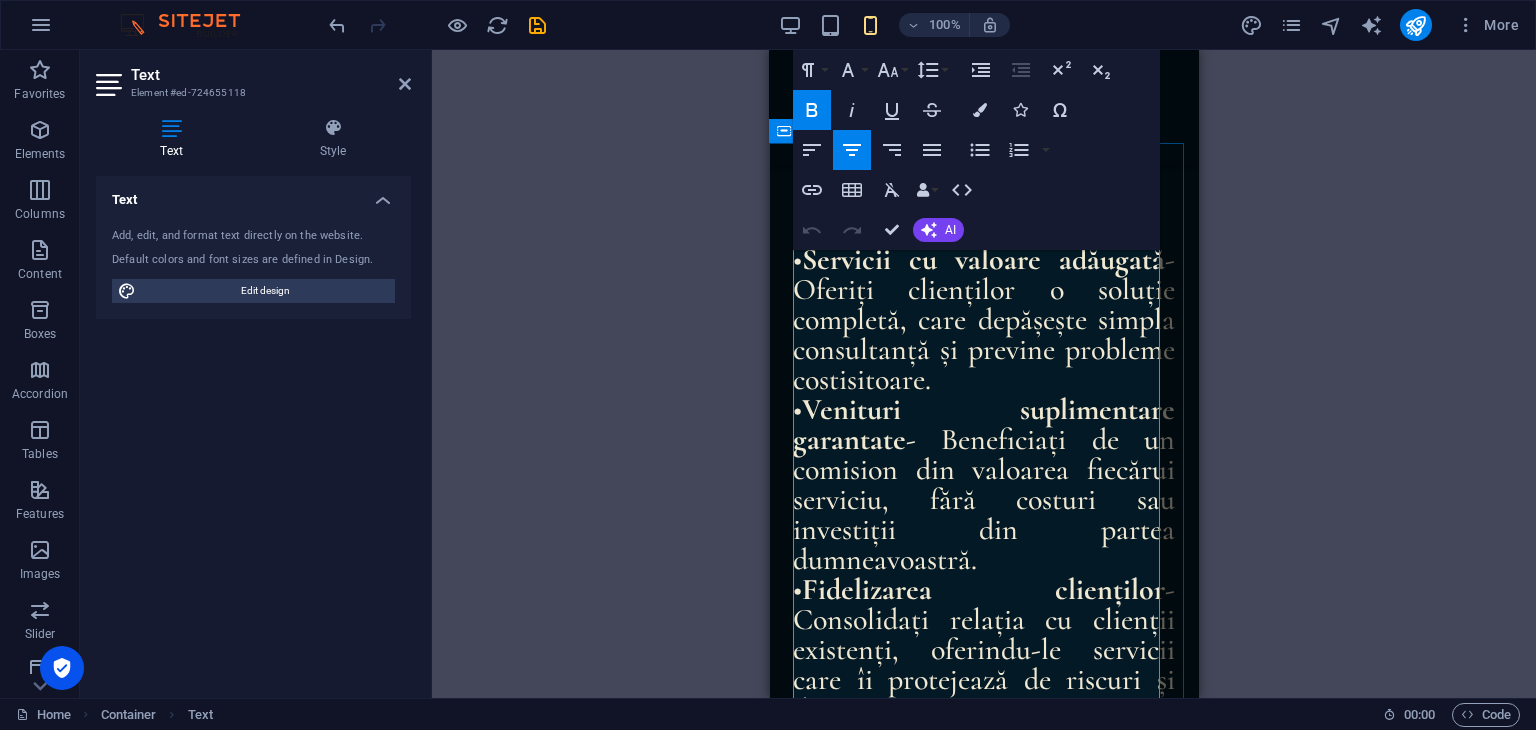 drag, startPoint x: 1128, startPoint y: 342, endPoint x: 836, endPoint y: 205, distance: 322.54147 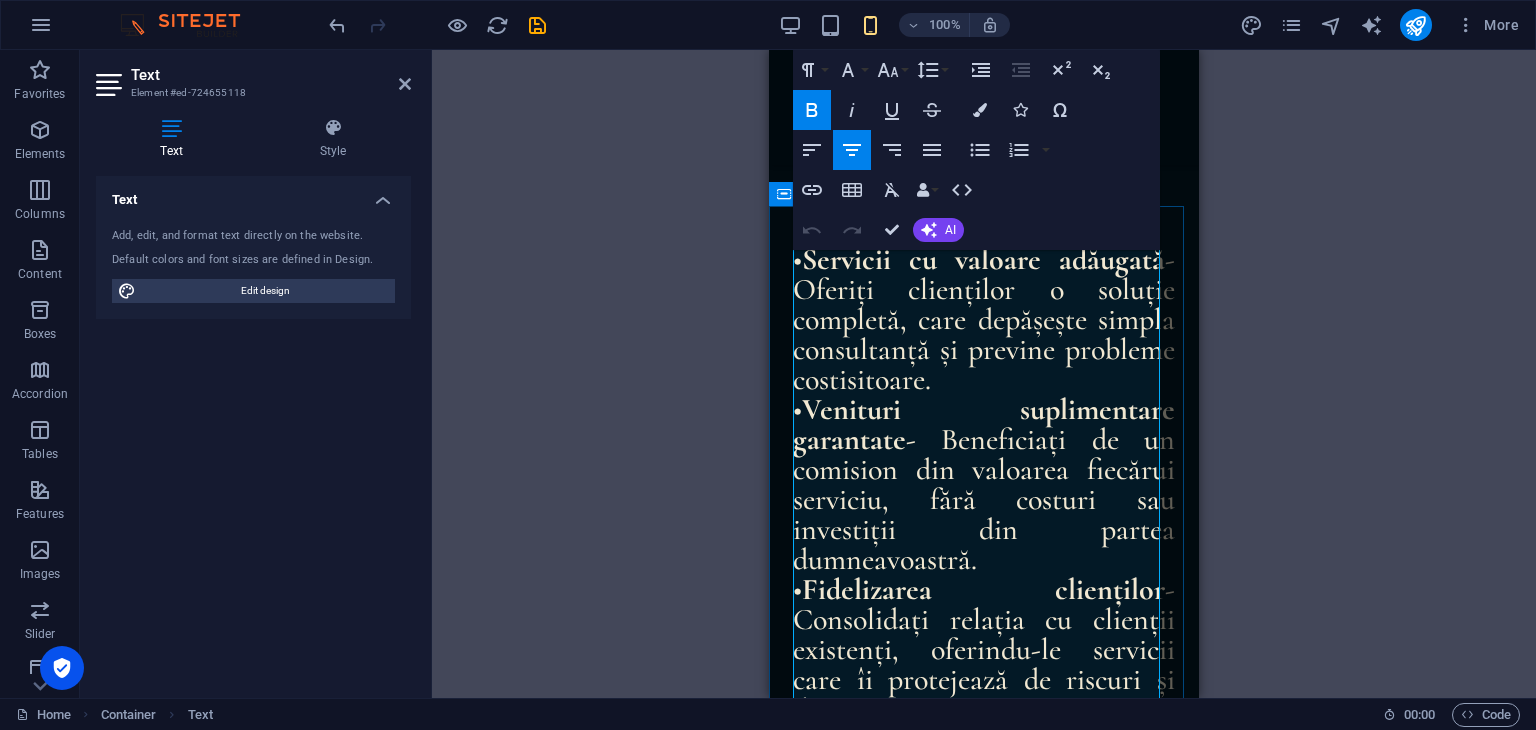 scroll, scrollTop: 3600, scrollLeft: 0, axis: vertical 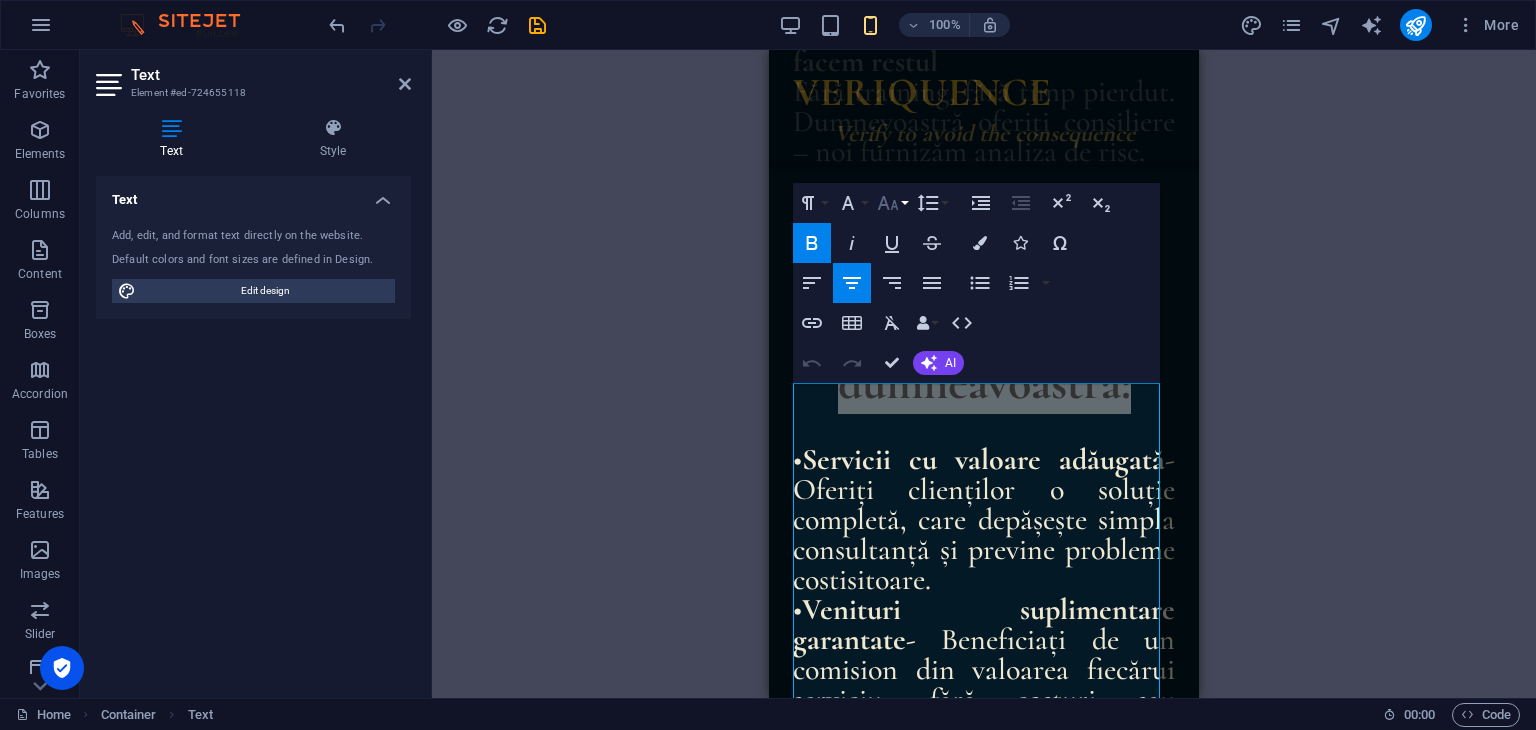 click on "Font Size" at bounding box center [892, 203] 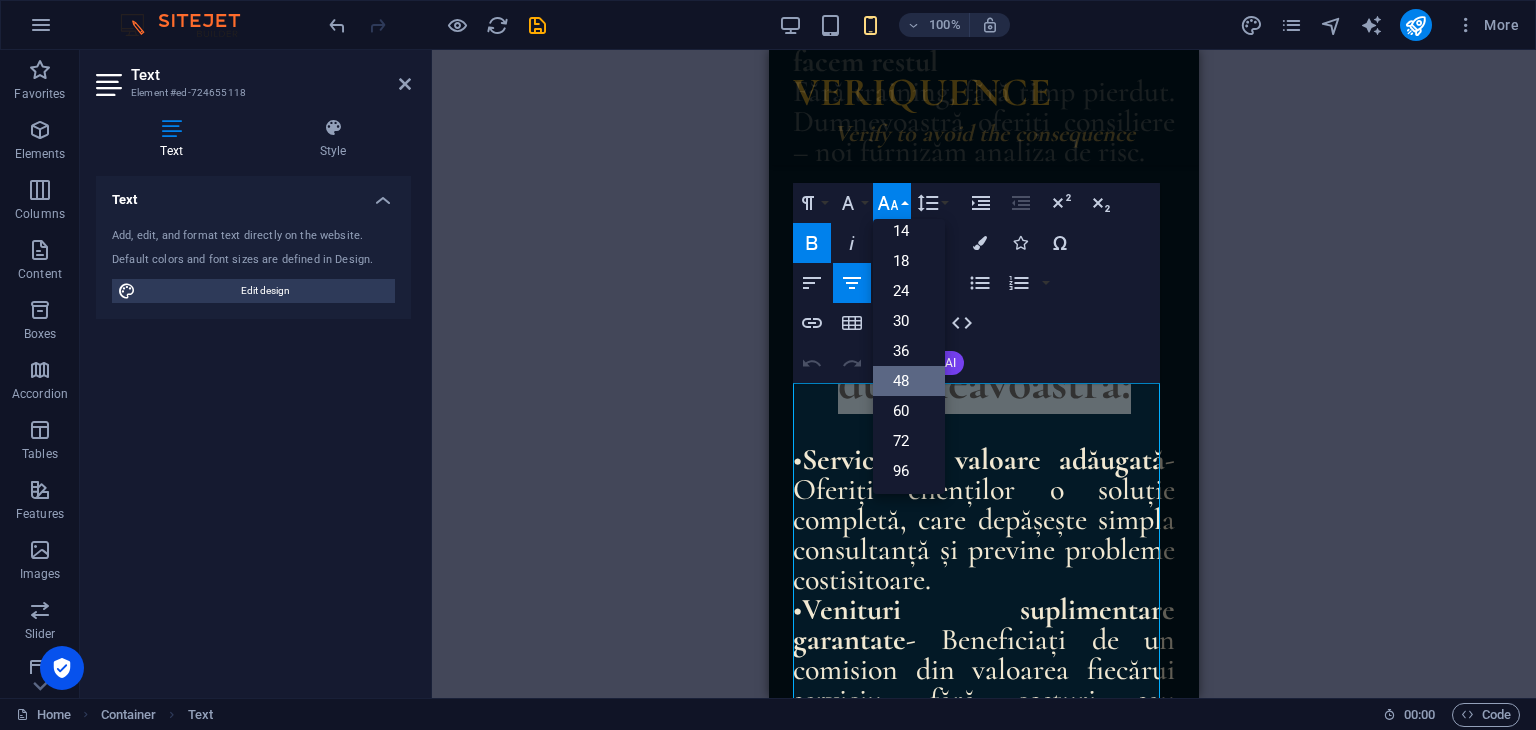 scroll, scrollTop: 160, scrollLeft: 0, axis: vertical 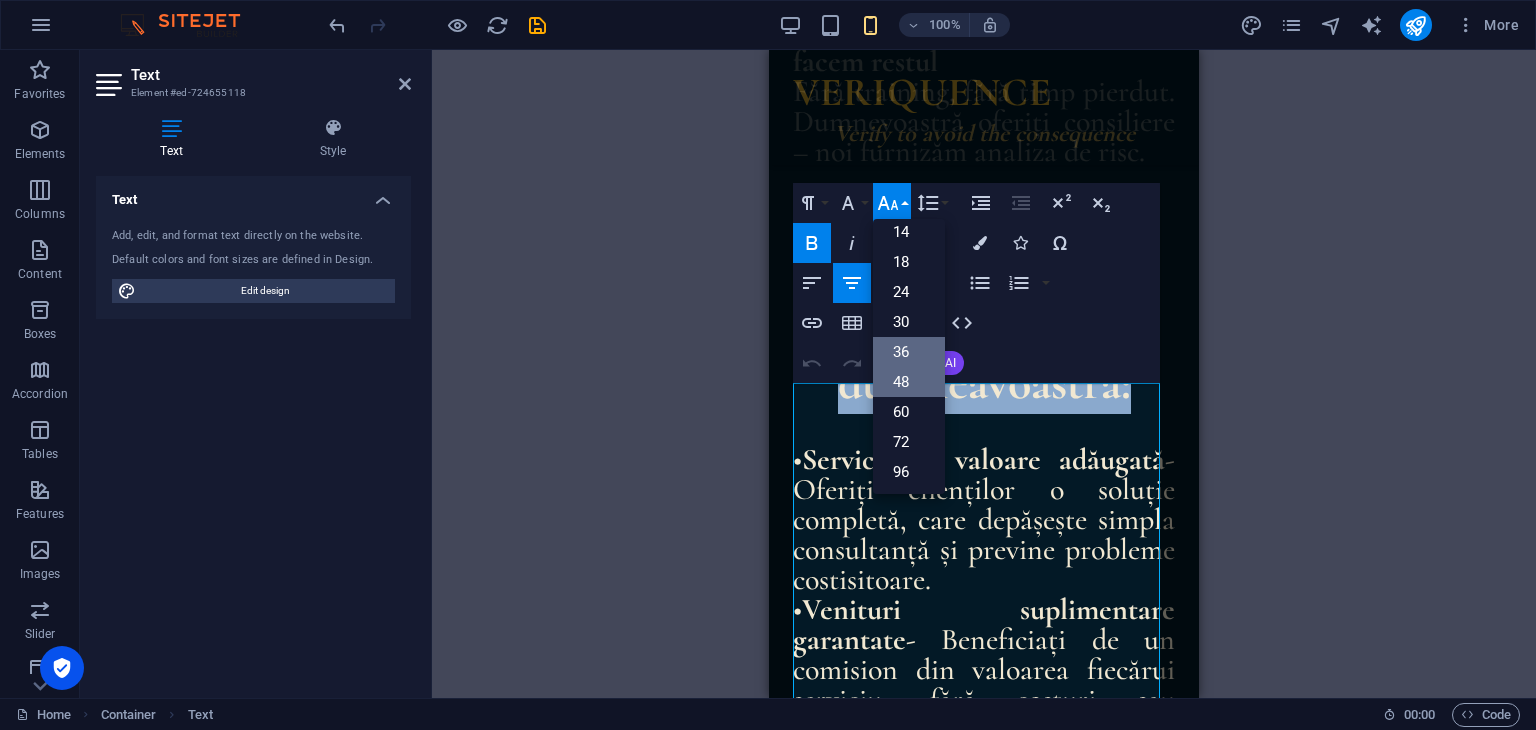 click on "36" at bounding box center [909, 352] 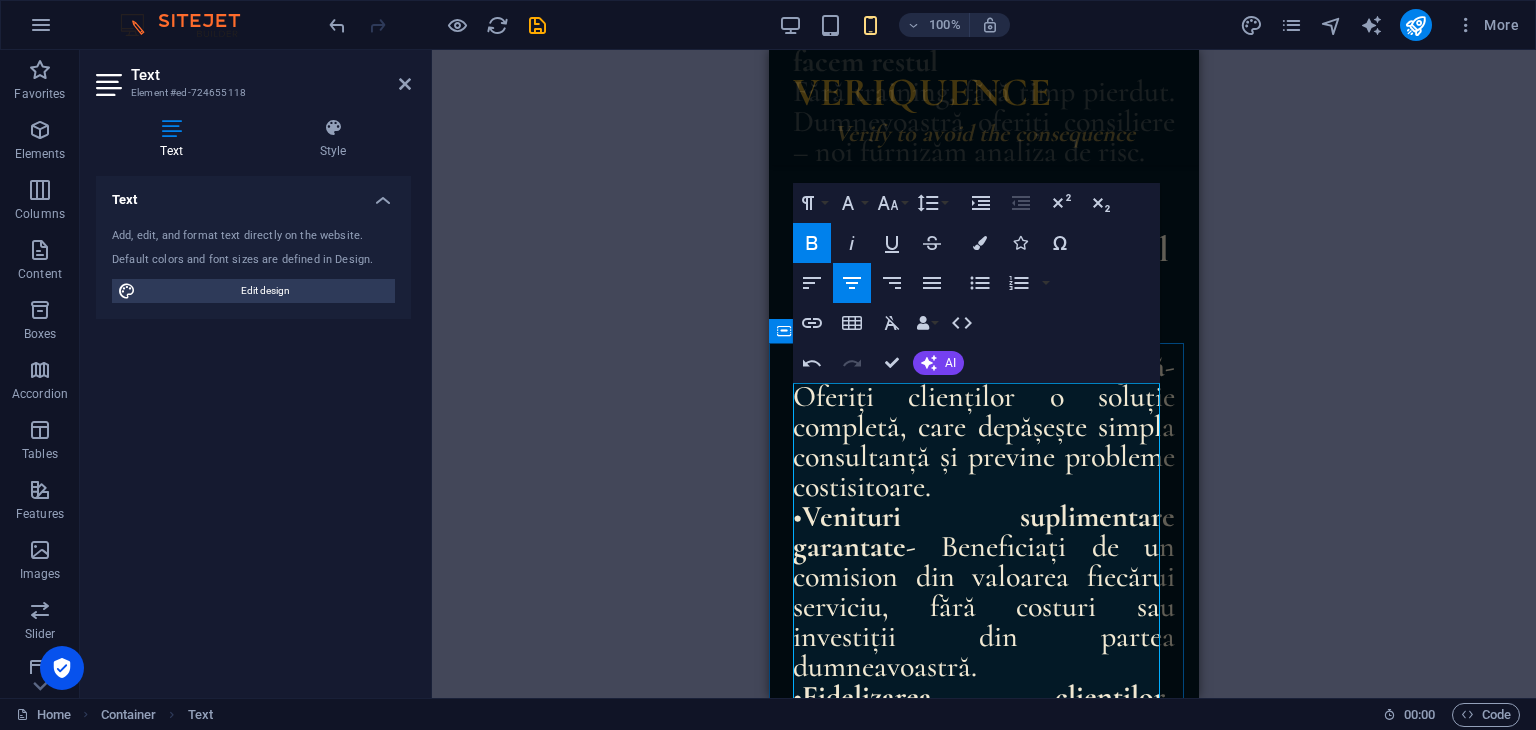click on "•  Servicii cu valoare adăugată  - Oferiți clienților o soluție completă, care depășește simpla consultanță și previne probleme costisitoare." at bounding box center (984, 426) 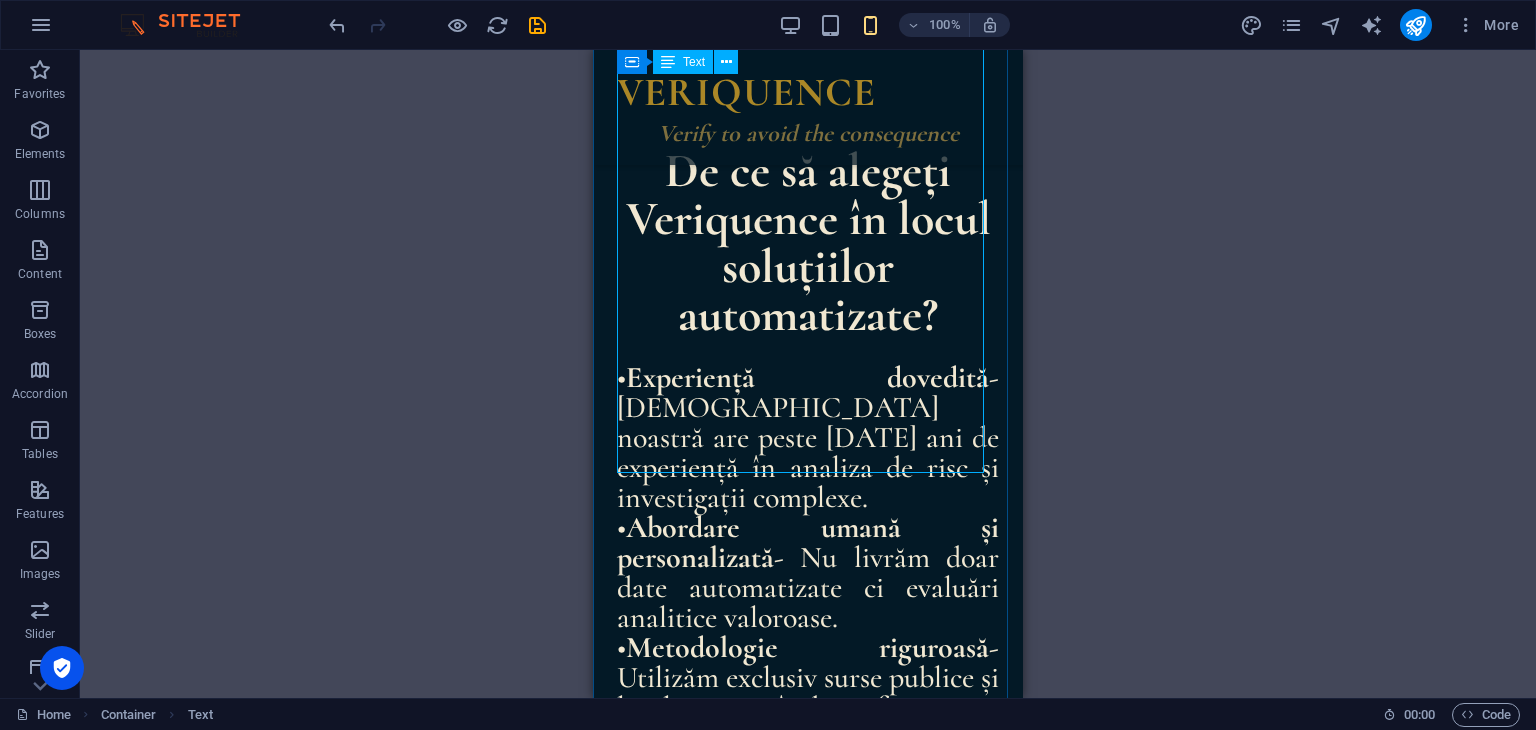 scroll, scrollTop: 4800, scrollLeft: 0, axis: vertical 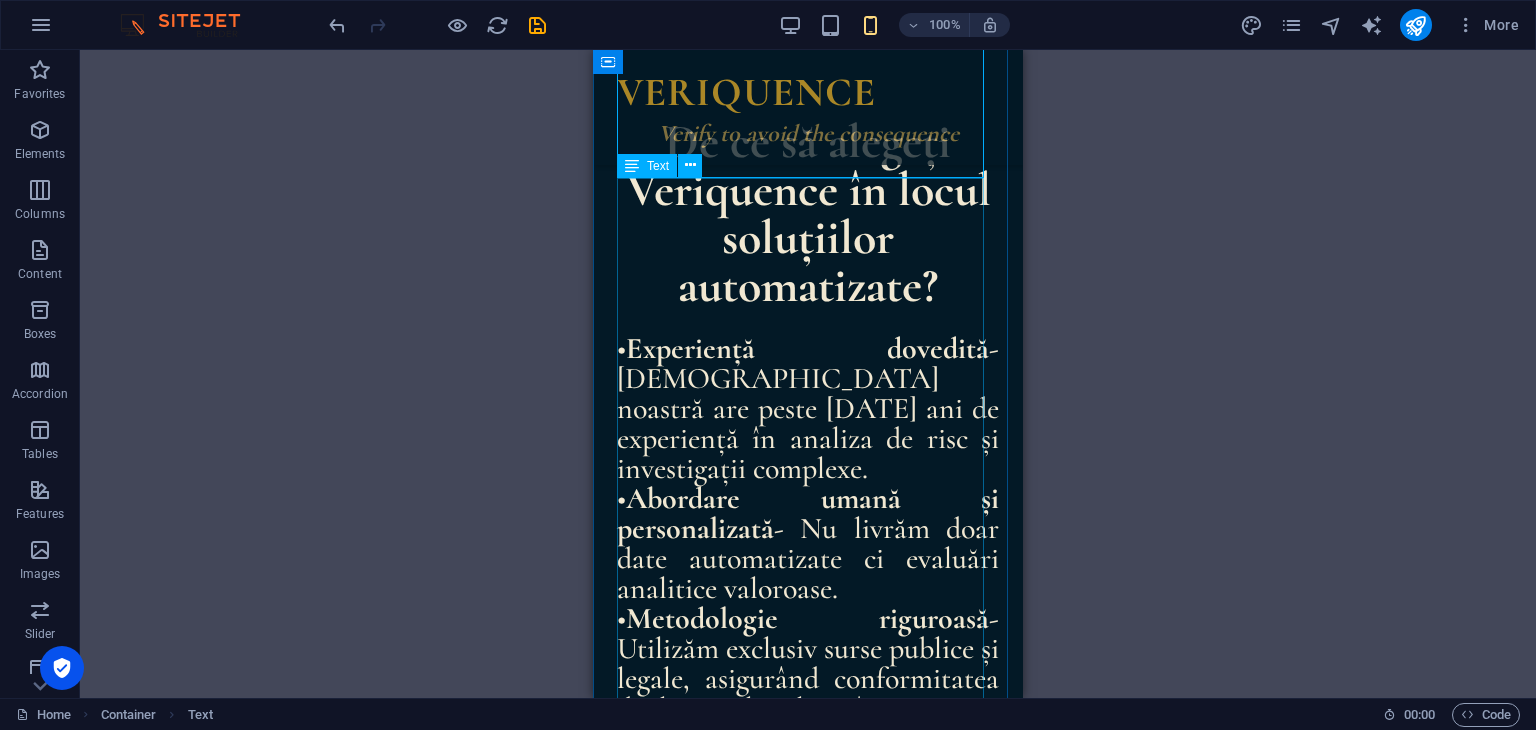 click on "De ce să alegeți Veriquence în locul  soluțiilor automatizate? •  Experiență dovedită  - Echipa noastră are peste [DATE] ani de experiență în analiza de risc și investigații complexe. •  Abordare umană și personalizată  - Nu livrăm doar date automatizate ci evaluări analitice valoroase. •  Metodologie riguroasă  - Utilizăm exclusiv surse publice și legale, asigurând conformitatea deplină cu legislația în vigoare. •  Rapoarte profesionale  - Furnizăm documente clare, concise și acționabile, care pot fi integrate direct în activitatea dumeavoastră. •  Confidențialitate garantată  - Respectăm cu strictețe confidențialitatea datelor clienților dumneavoastră și secretul profesional. •  Colaborare flexibilă  - Adaptăm serviciile la nevoile specifice ale cabinetului dumneavoastră și ale clienților săi." at bounding box center (808, 583) 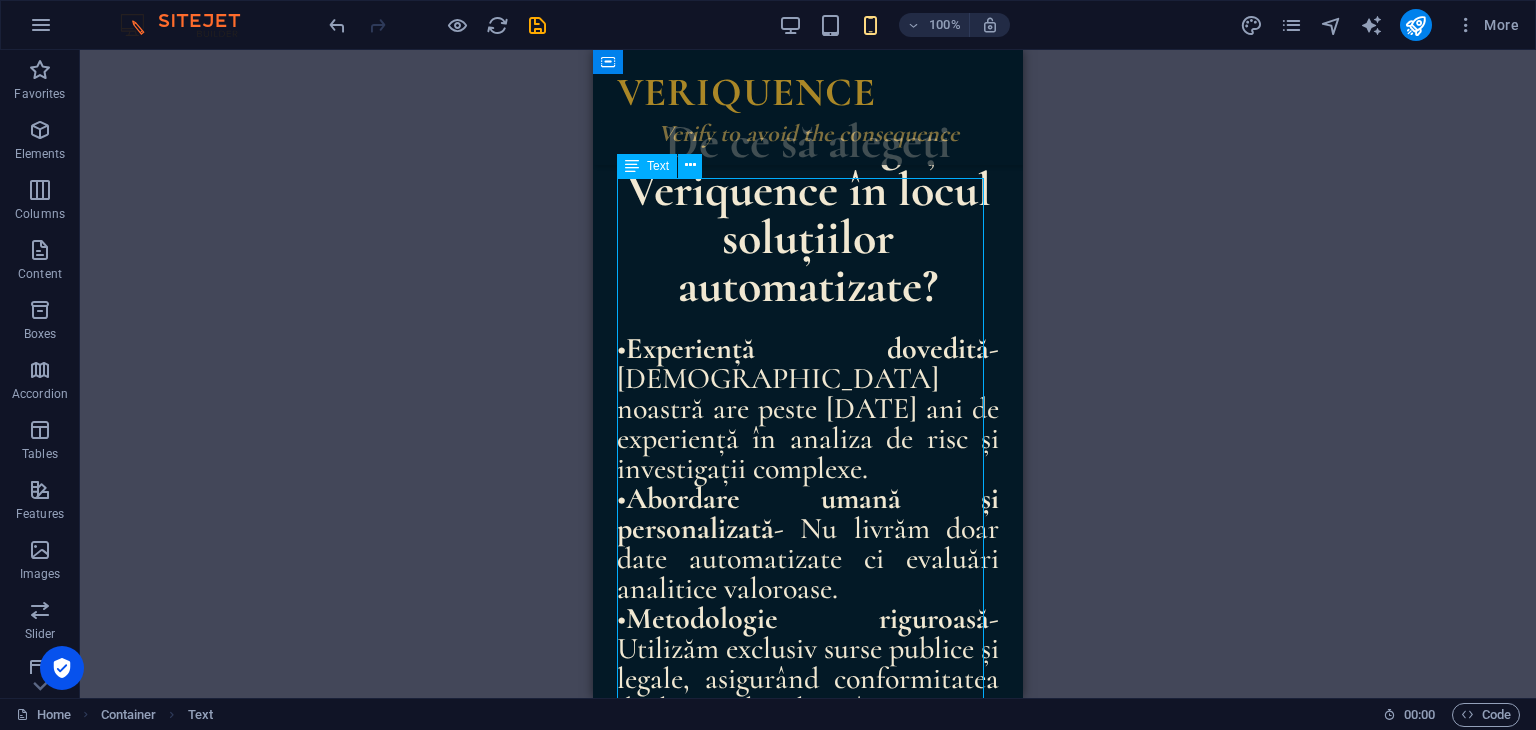 click on "De ce să alegeți Veriquence în locul  soluțiilor automatizate? •  Experiență dovedită  - Echipa noastră are peste [DATE] ani de experiență în analiza de risc și investigații complexe. •  Abordare umană și personalizată  - Nu livrăm doar date automatizate ci evaluări analitice valoroase. •  Metodologie riguroasă  - Utilizăm exclusiv surse publice și legale, asigurând conformitatea deplină cu legislația în vigoare. •  Rapoarte profesionale  - Furnizăm documente clare, concise și acționabile, care pot fi integrate direct în activitatea dumeavoastră. •  Confidențialitate garantată  - Respectăm cu strictețe confidențialitatea datelor clienților dumneavoastră și secretul profesional. •  Colaborare flexibilă  - Adaptăm serviciile la nevoile specifice ale cabinetului dumneavoastră și ale clienților săi." at bounding box center [808, 583] 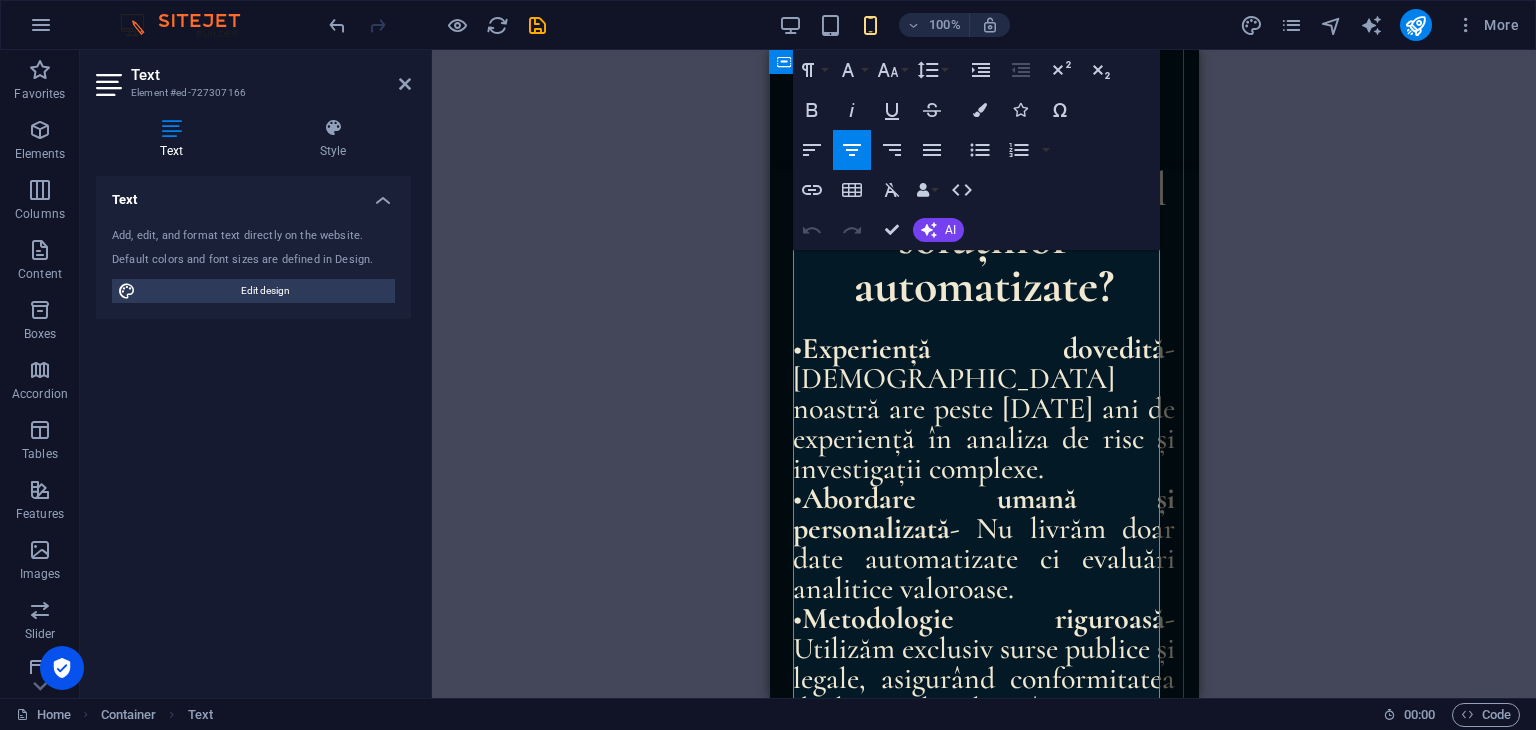 drag, startPoint x: 1115, startPoint y: 446, endPoint x: 799, endPoint y: 296, distance: 349.79422 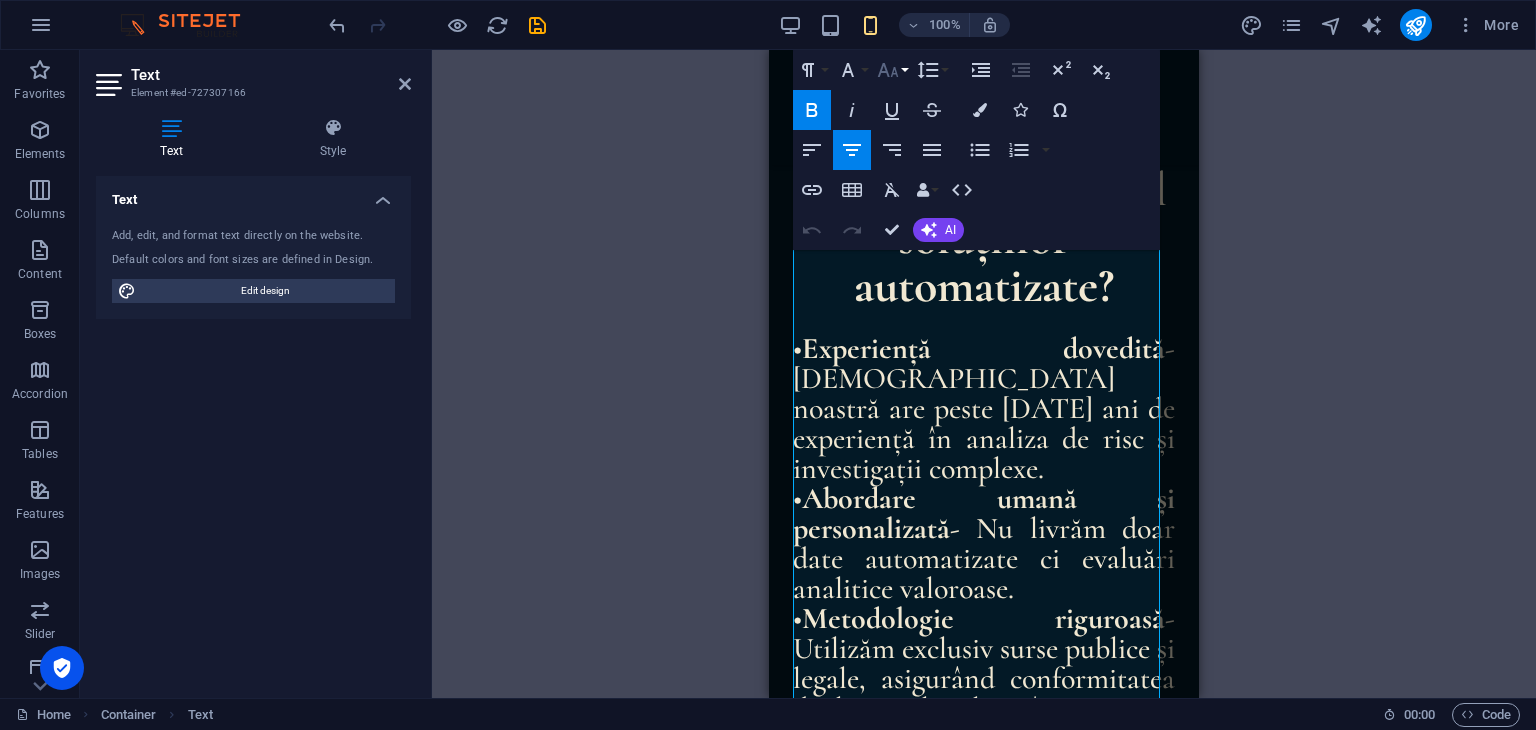 click on "Font Size" at bounding box center (892, 70) 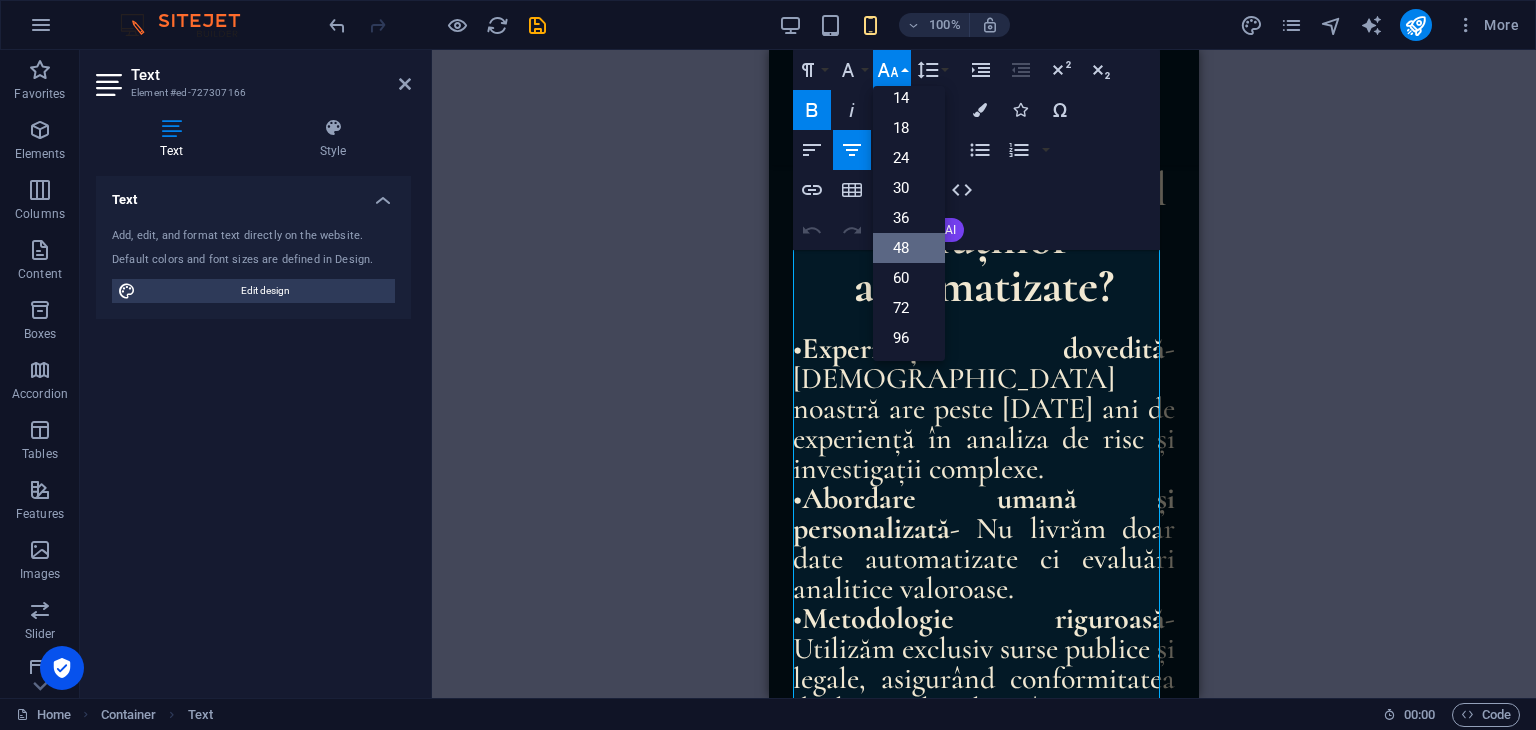 scroll, scrollTop: 160, scrollLeft: 0, axis: vertical 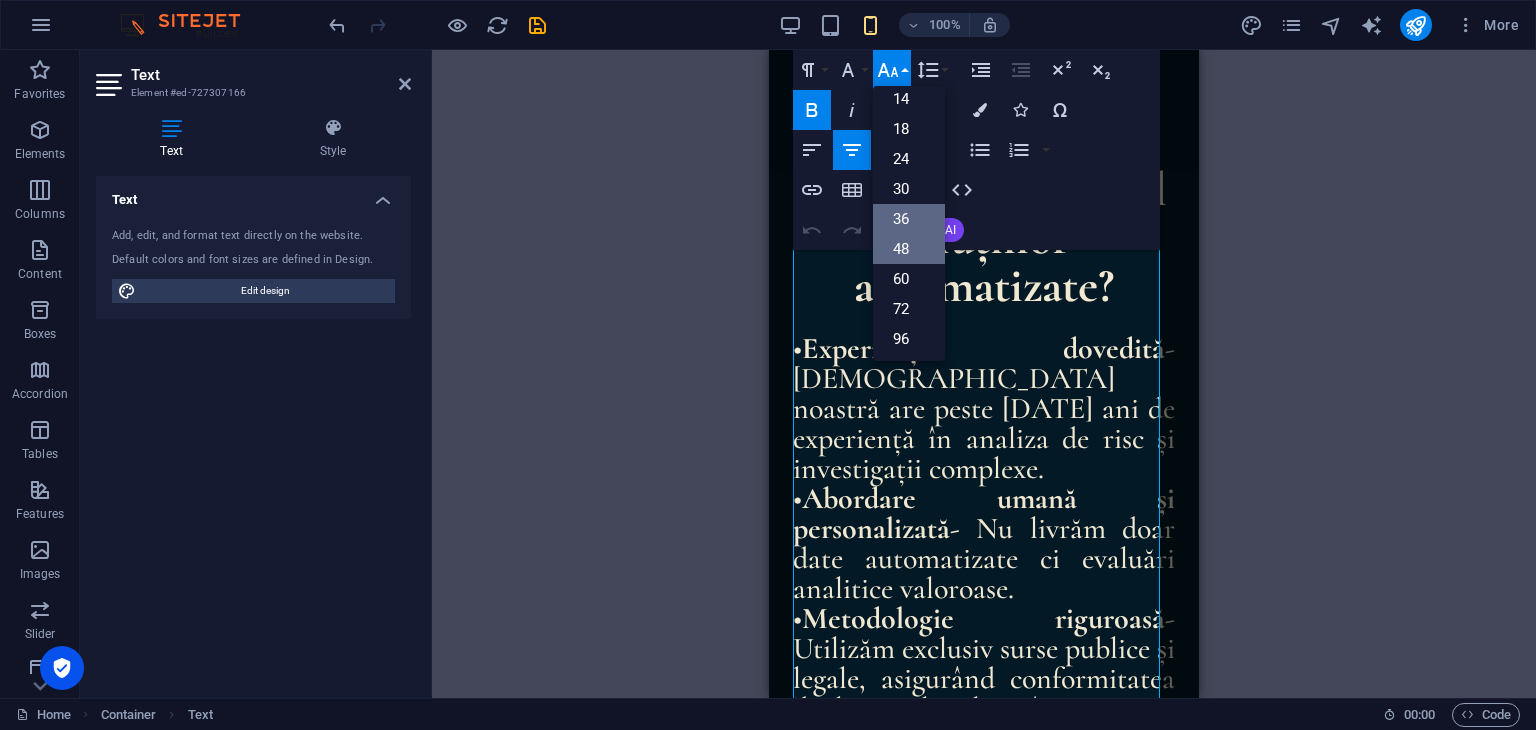 click on "36" at bounding box center (909, 219) 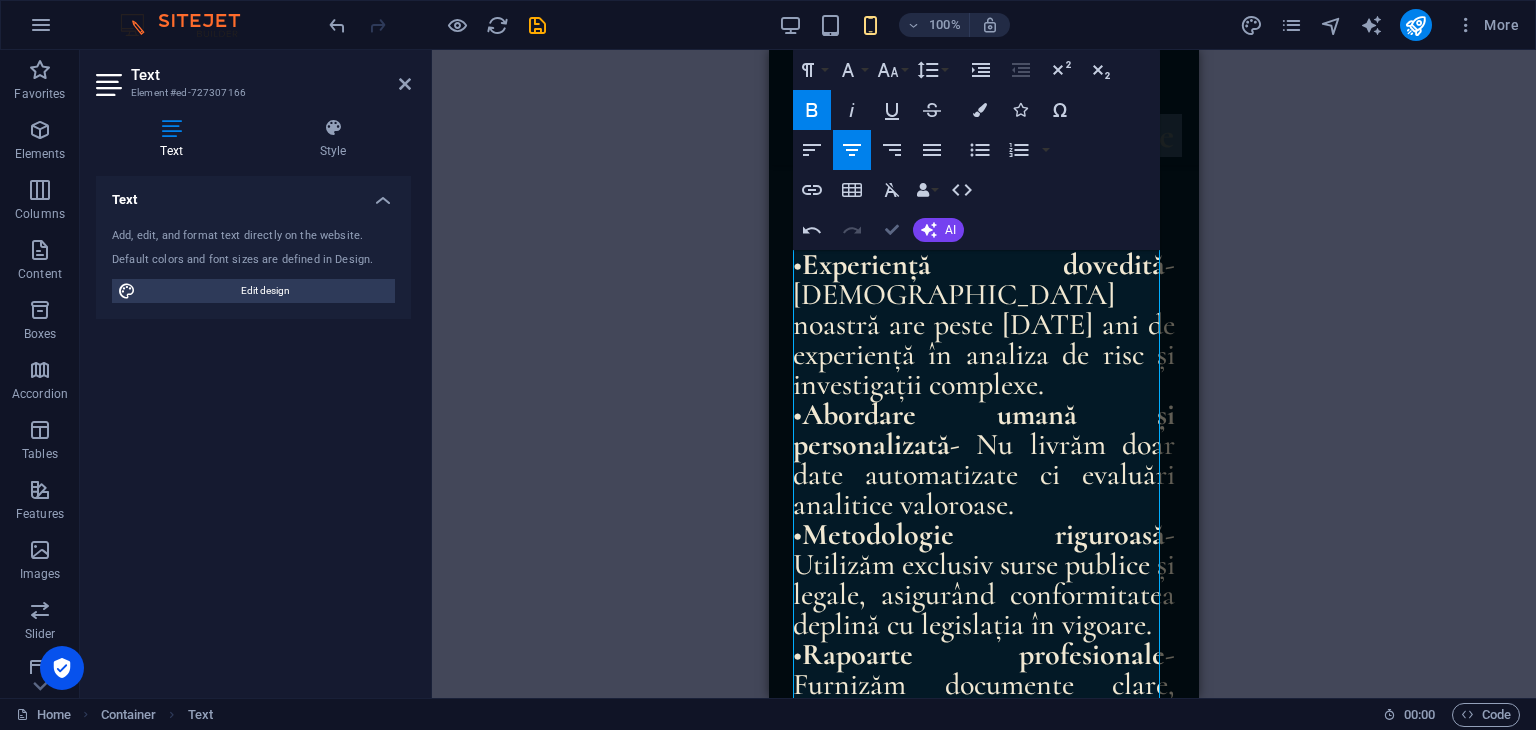 drag, startPoint x: 900, startPoint y: 224, endPoint x: 295, endPoint y: 304, distance: 610.26636 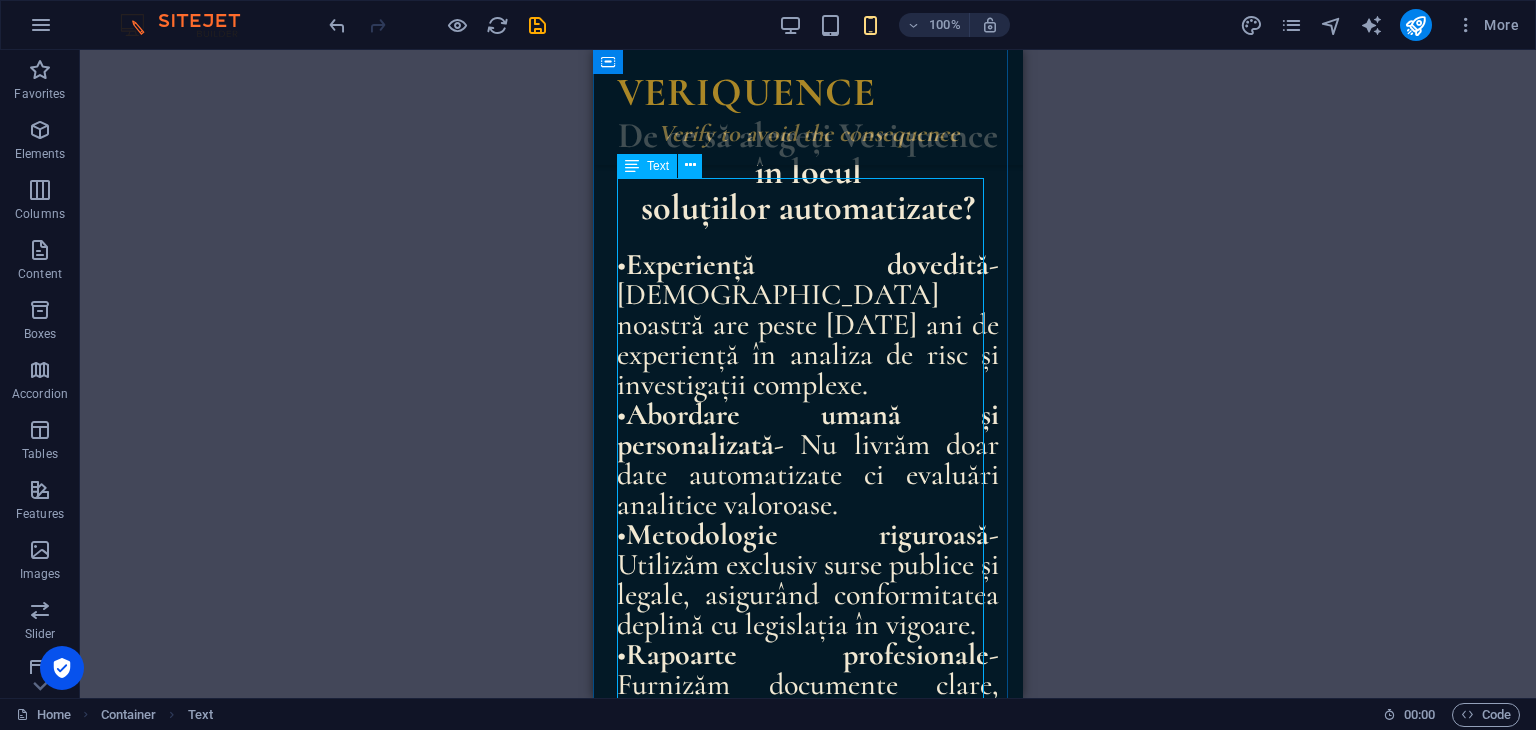 click on "De ce să alegeți Veriquence în locul  soluțiilor automatizate? •  Experiență dovedită  - Echipa noastră are peste [DATE] ani de experiență în analiza de risc și investigații complexe. •  Abordare umană și personalizată  - Nu livrăm doar date automatizate ci evaluări analitice valoroase. •  Metodologie riguroasă  - Utilizăm exclusiv surse publice și legale, asigurând conformitatea deplină cu legislația în vigoare. •  Rapoarte profesionale  - Furnizăm documente clare, concise și acționabile, care pot fi integrate direct în activitatea dumeavoastră. •  Confidențialitate garantată  - Respectăm cu strictețe confidențialitatea datelor clienților dumneavoastră și secretul profesional. •  Colaborare flexibilă  - Adaptăm serviciile la nevoile specifice ale cabinetului dumneavoastră și ale clienților săi." at bounding box center [808, 541] 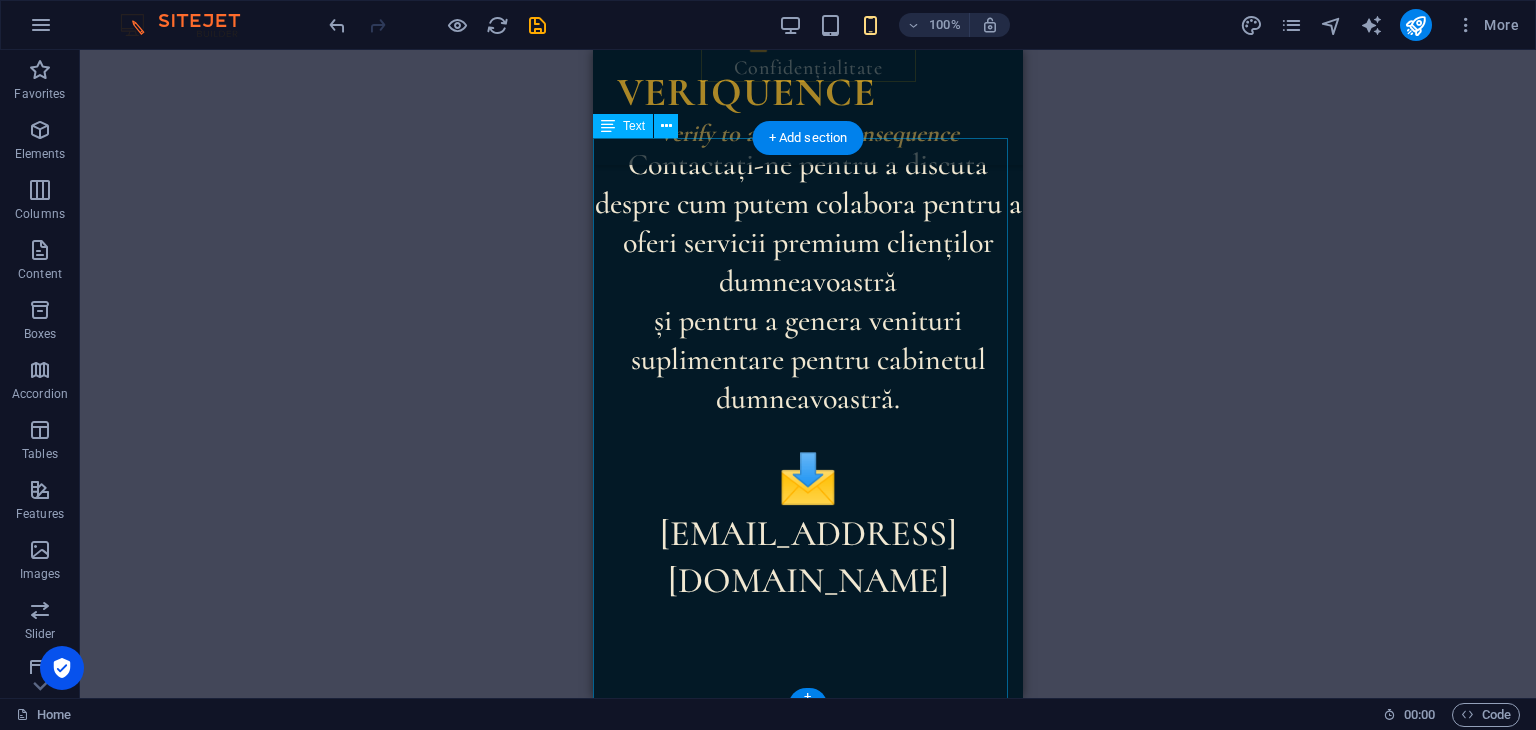 scroll, scrollTop: 6546, scrollLeft: 0, axis: vertical 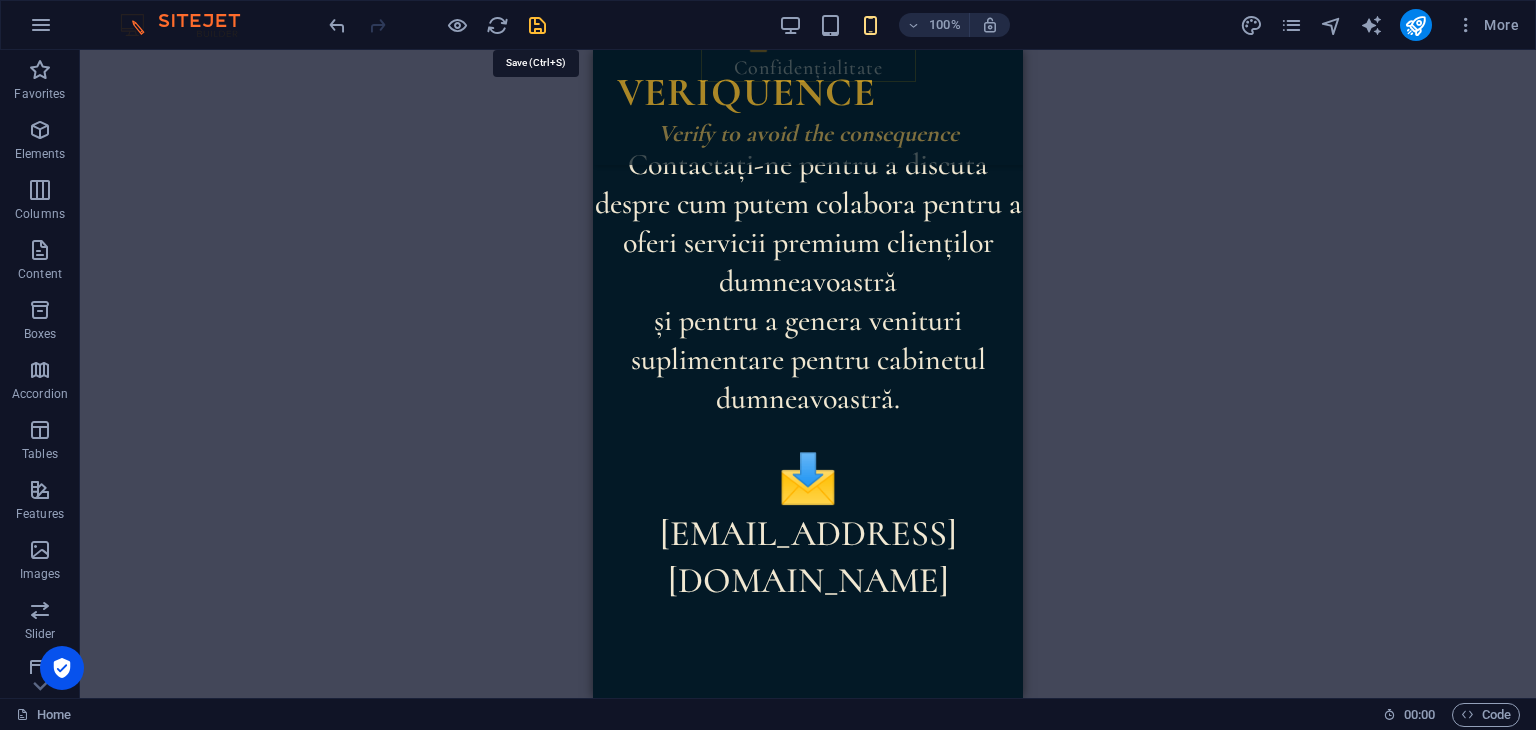 click at bounding box center [537, 25] 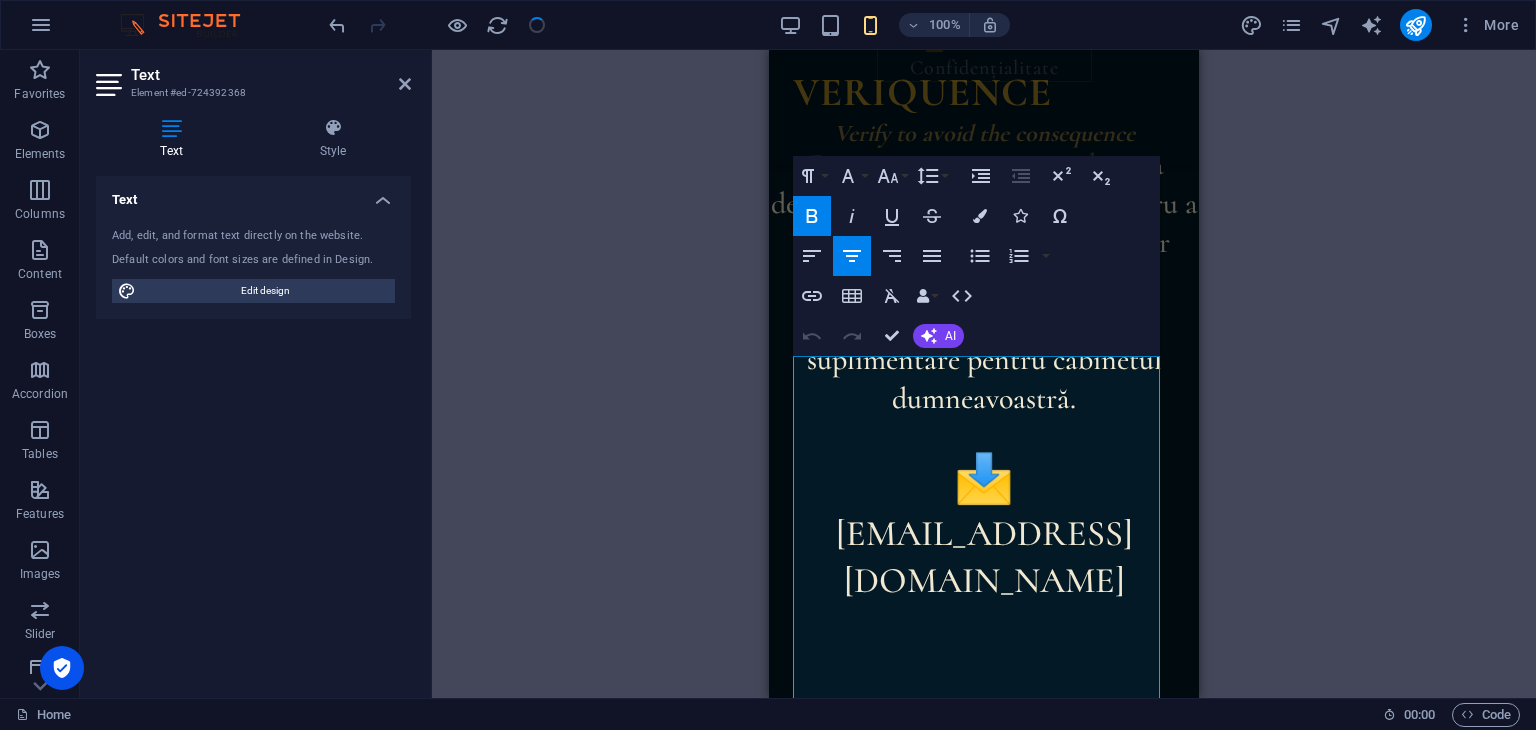 scroll, scrollTop: 123, scrollLeft: 0, axis: vertical 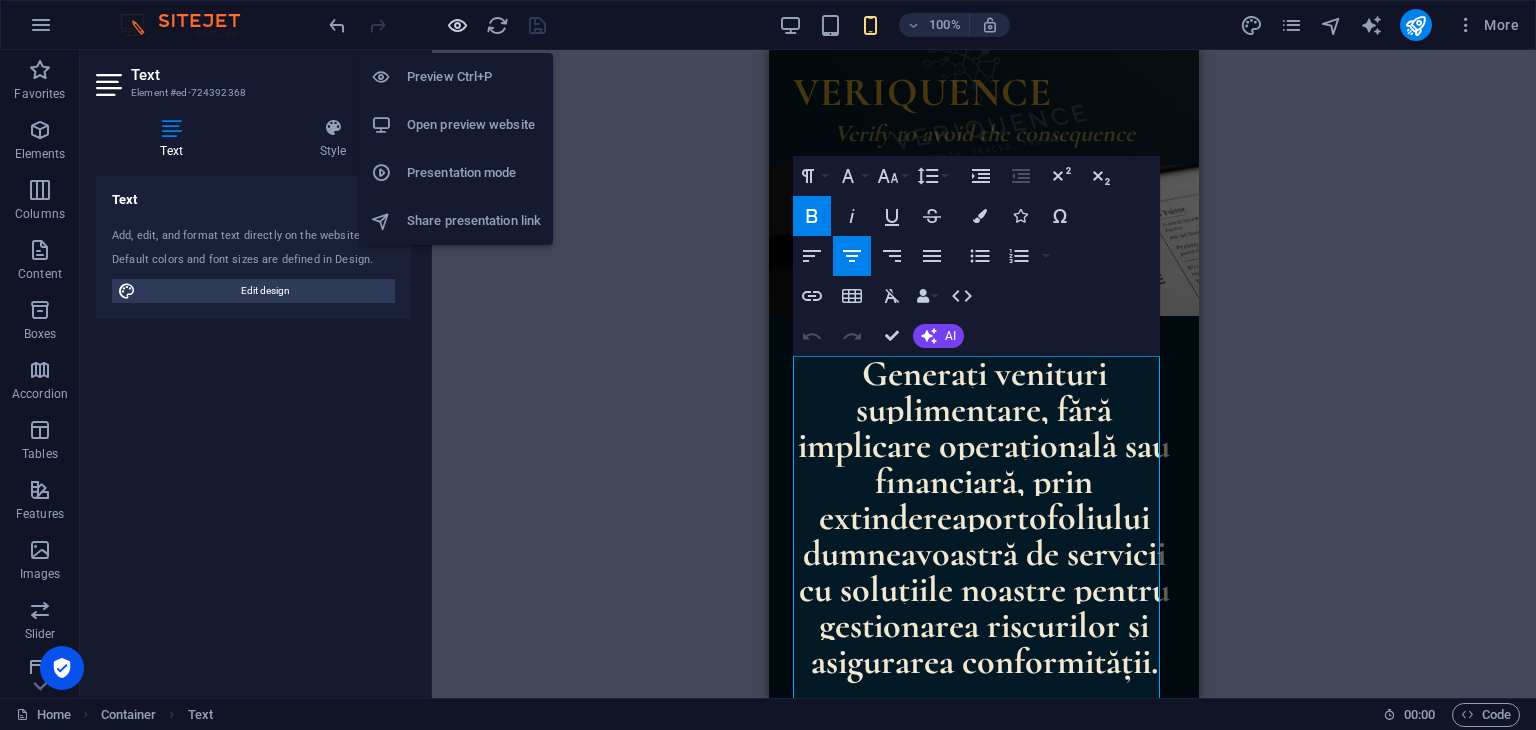 click at bounding box center (457, 25) 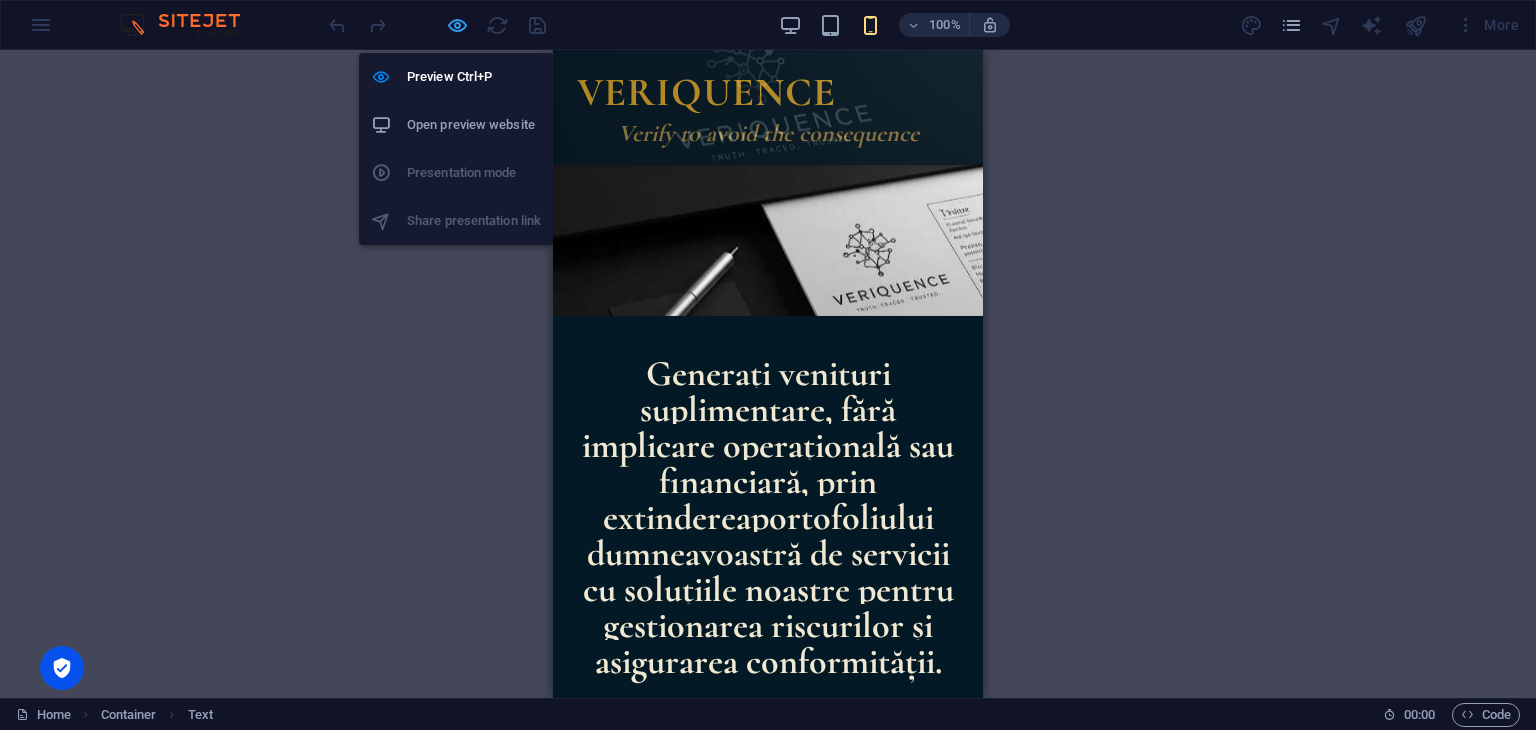 click at bounding box center [457, 25] 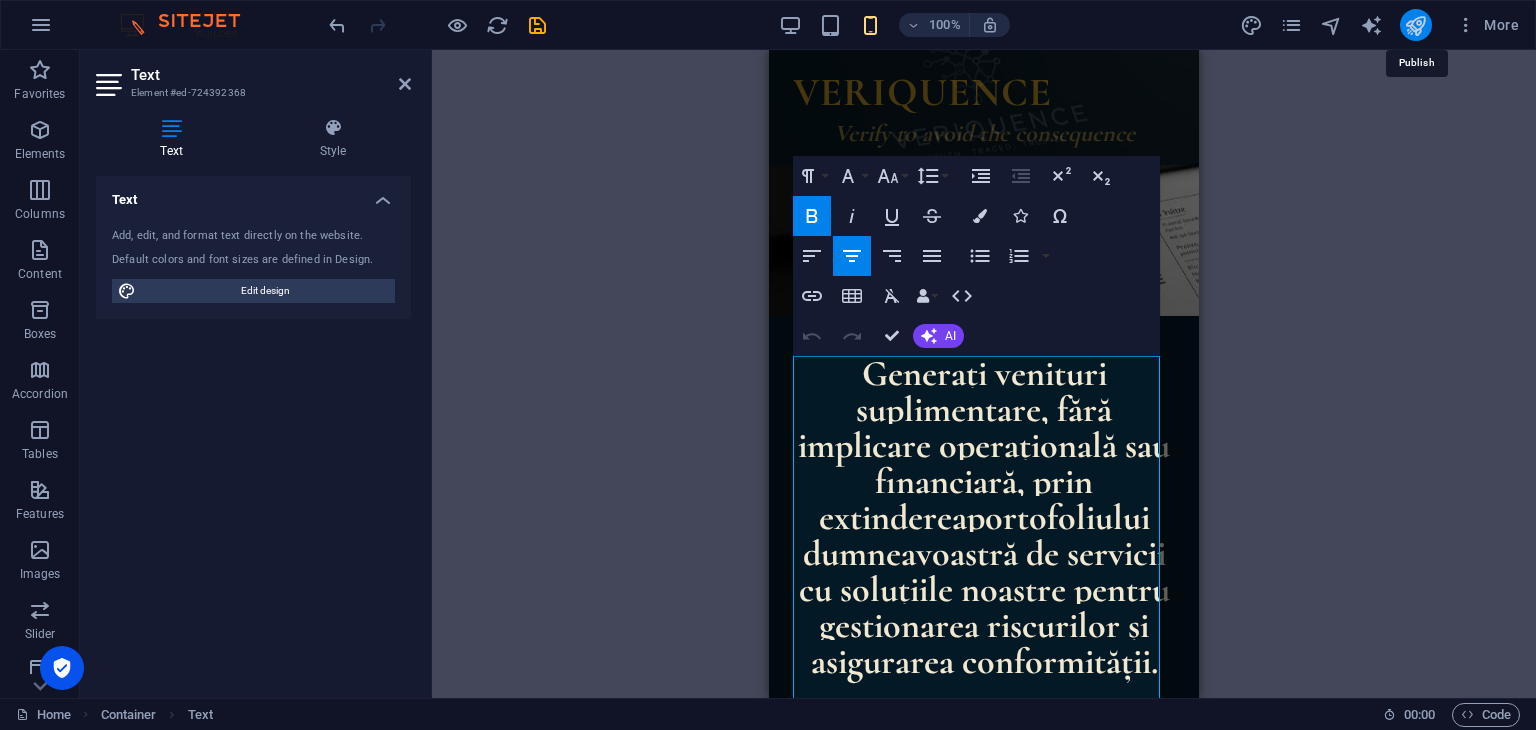 click at bounding box center [1415, 25] 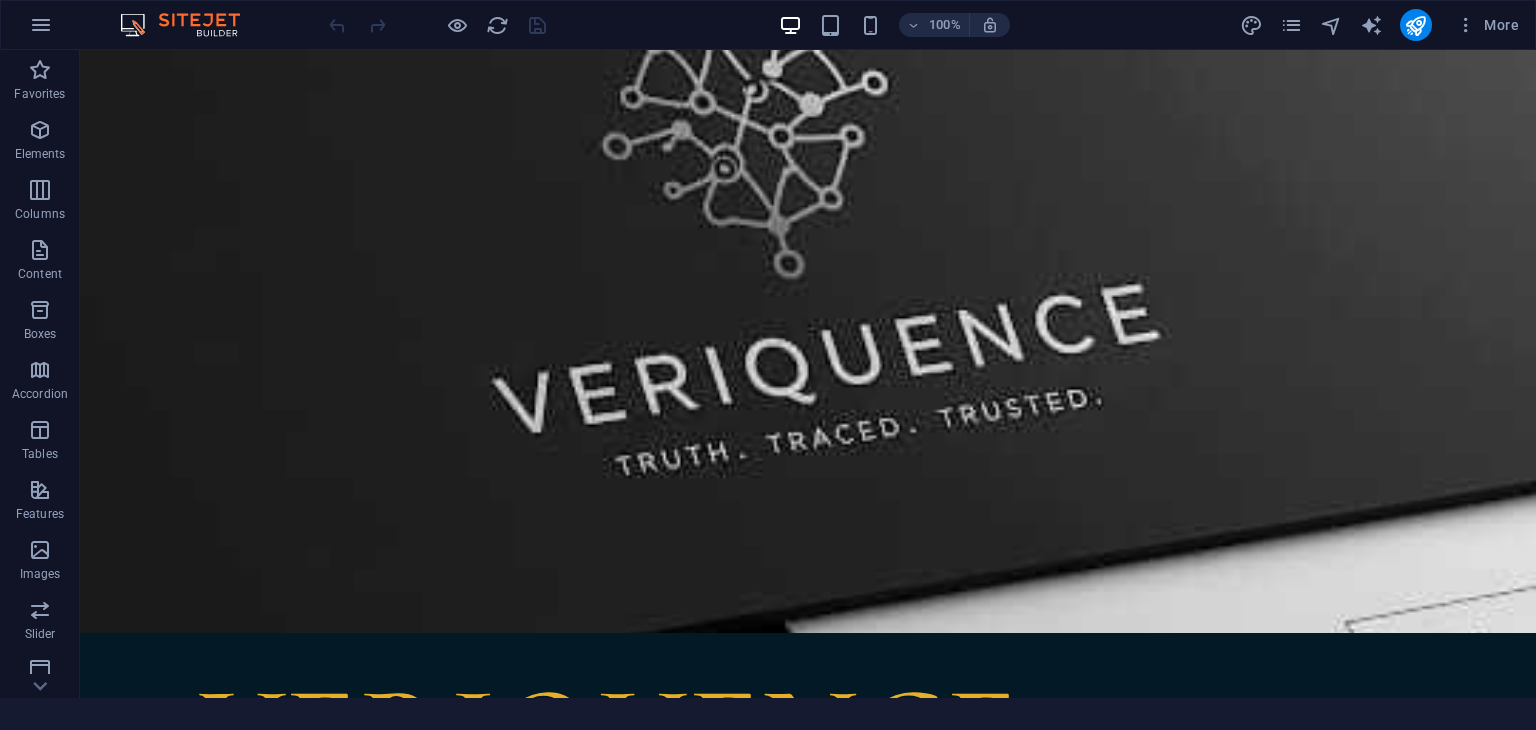 scroll, scrollTop: 0, scrollLeft: 0, axis: both 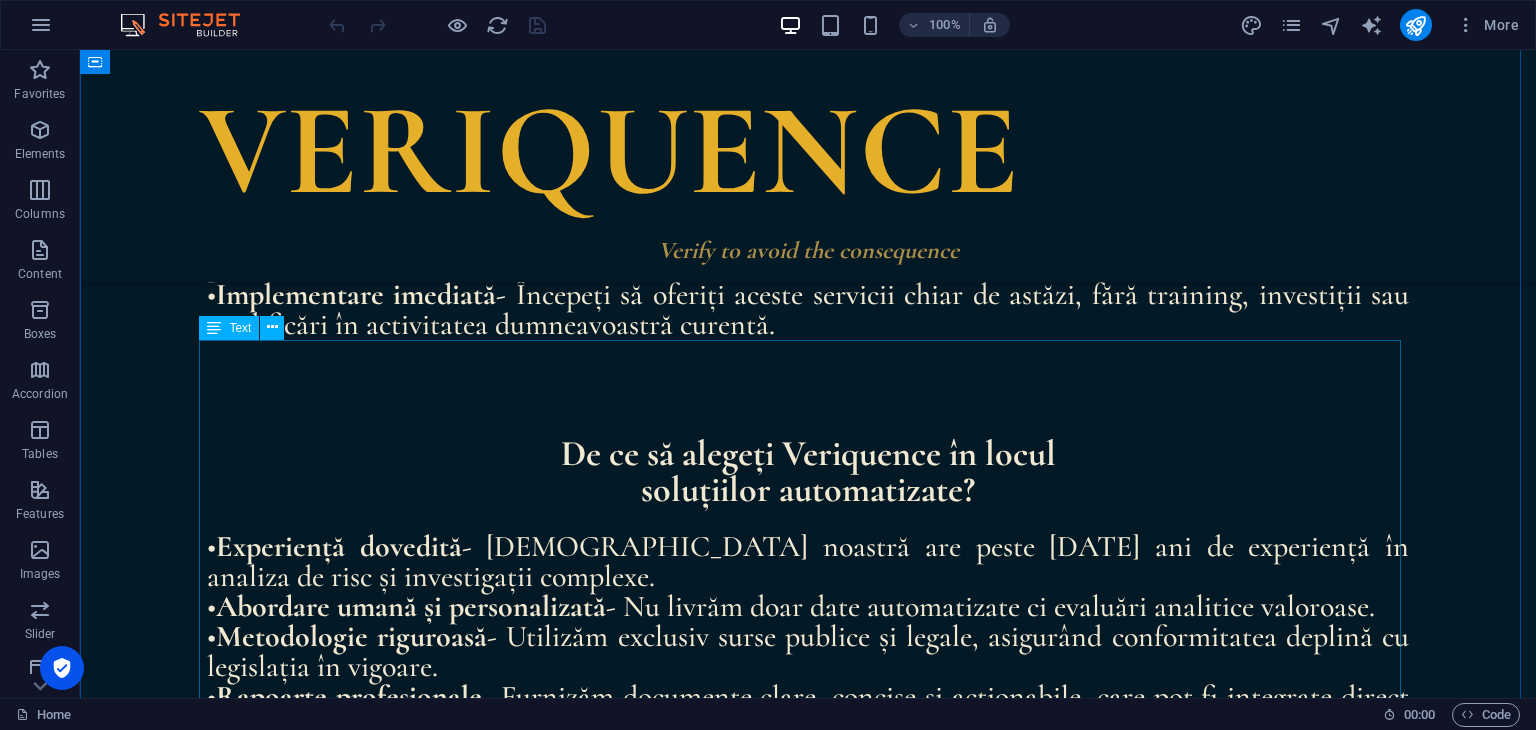 click on "De ce să alegeți Veriquence în locul  soluțiilor automatizate? •  Experiență dovedită  - Echipa noastră are peste [DATE] ani de experiență în analiza de risc și investigații complexe. •  Abordare umană și personalizată  - Nu livrăm doar date automatizate ci evaluări analitice valoroase. •  Metodologie riguroasă  - Utilizăm exclusiv surse publice și legale, asigurând conformitatea deplină cu legislația în vigoare. •  Rapoarte profesionale  - Furnizăm documente clare, concise și acționabile, care pot fi integrate direct în activitatea dumeavoastră. •  Confidențialitate garantată  - Respectăm cu strictețe confidențialitatea datelor clienților dumneavoastră și secretul profesional. •  Colaborare flexibilă  - Adaptăm serviciile la nevoile specifice ale cabinetului dumneavoastră și ale clienților săi." at bounding box center [808, 601] 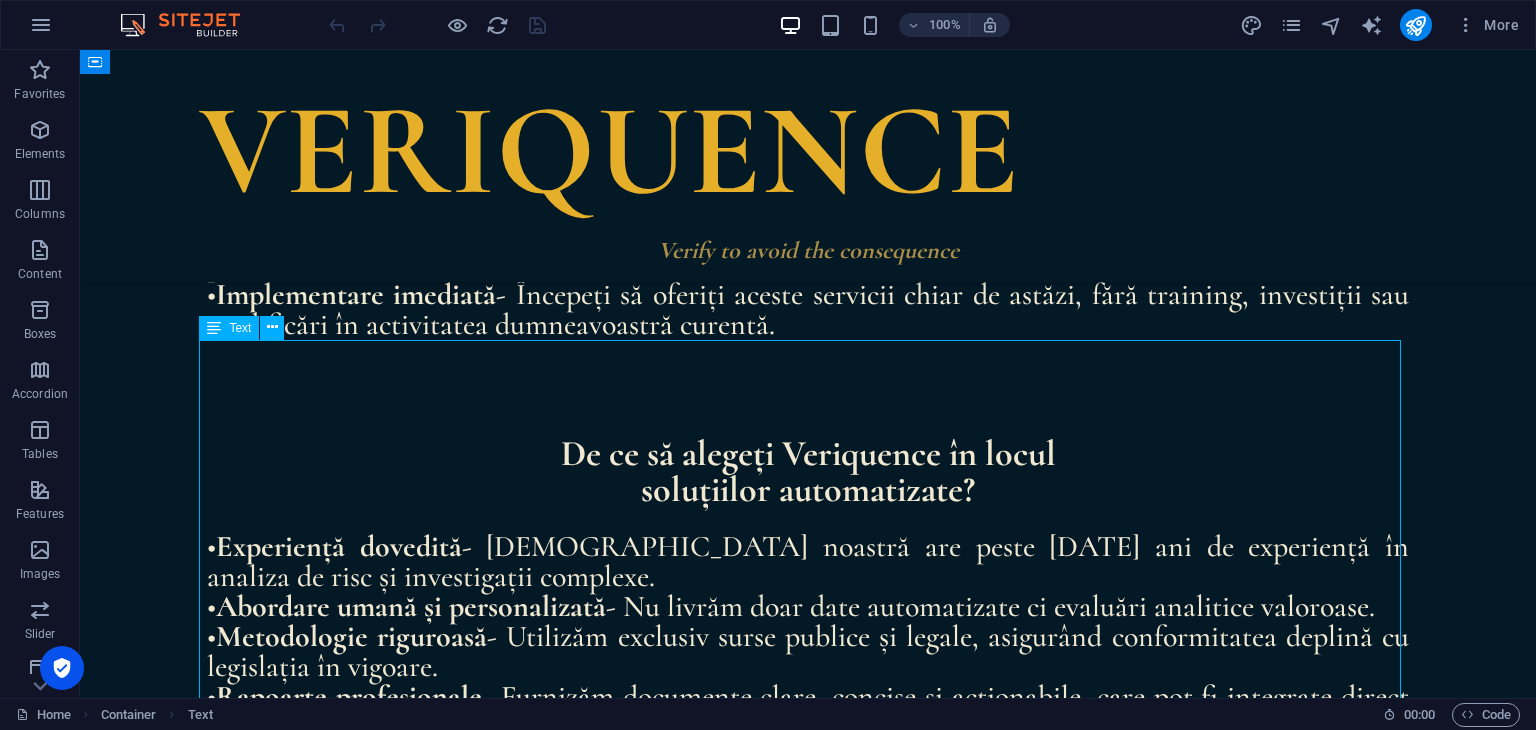 click on "De ce să alegeți Veriquence în locul  soluțiilor automatizate? •  Experiență dovedită  - Echipa noastră are peste [DATE] ani de experiență în analiza de risc și investigații complexe. •  Abordare umană și personalizată  - Nu livrăm doar date automatizate ci evaluări analitice valoroase. •  Metodologie riguroasă  - Utilizăm exclusiv surse publice și legale, asigurând conformitatea deplină cu legislația în vigoare. •  Rapoarte profesionale  - Furnizăm documente clare, concise și acționabile, care pot fi integrate direct în activitatea dumeavoastră. •  Confidențialitate garantată  - Respectăm cu strictețe confidențialitatea datelor clienților dumneavoastră și secretul profesional. •  Colaborare flexibilă  - Adaptăm serviciile la nevoile specifice ale cabinetului dumneavoastră și ale clienților săi." at bounding box center [808, 601] 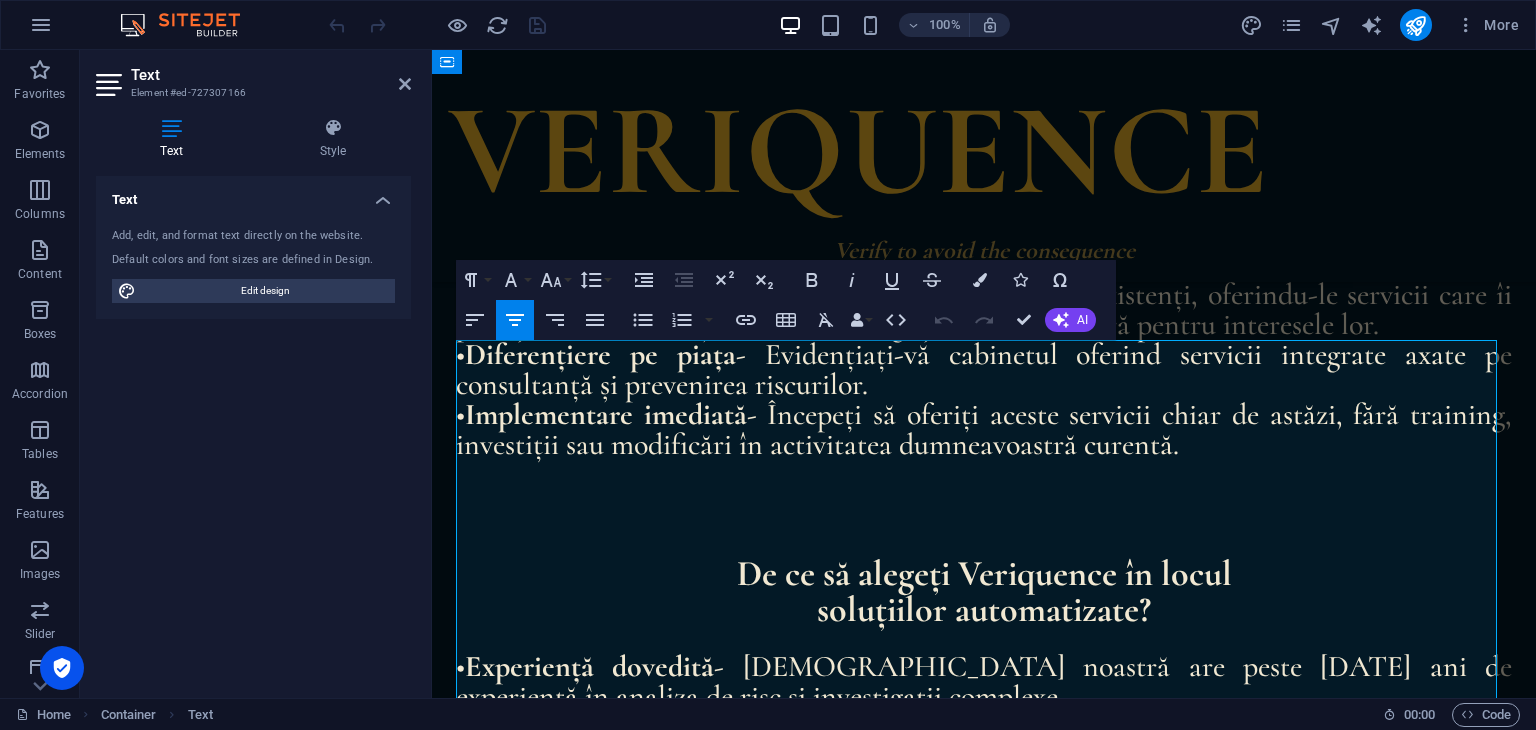 scroll, scrollTop: 2453, scrollLeft: 0, axis: vertical 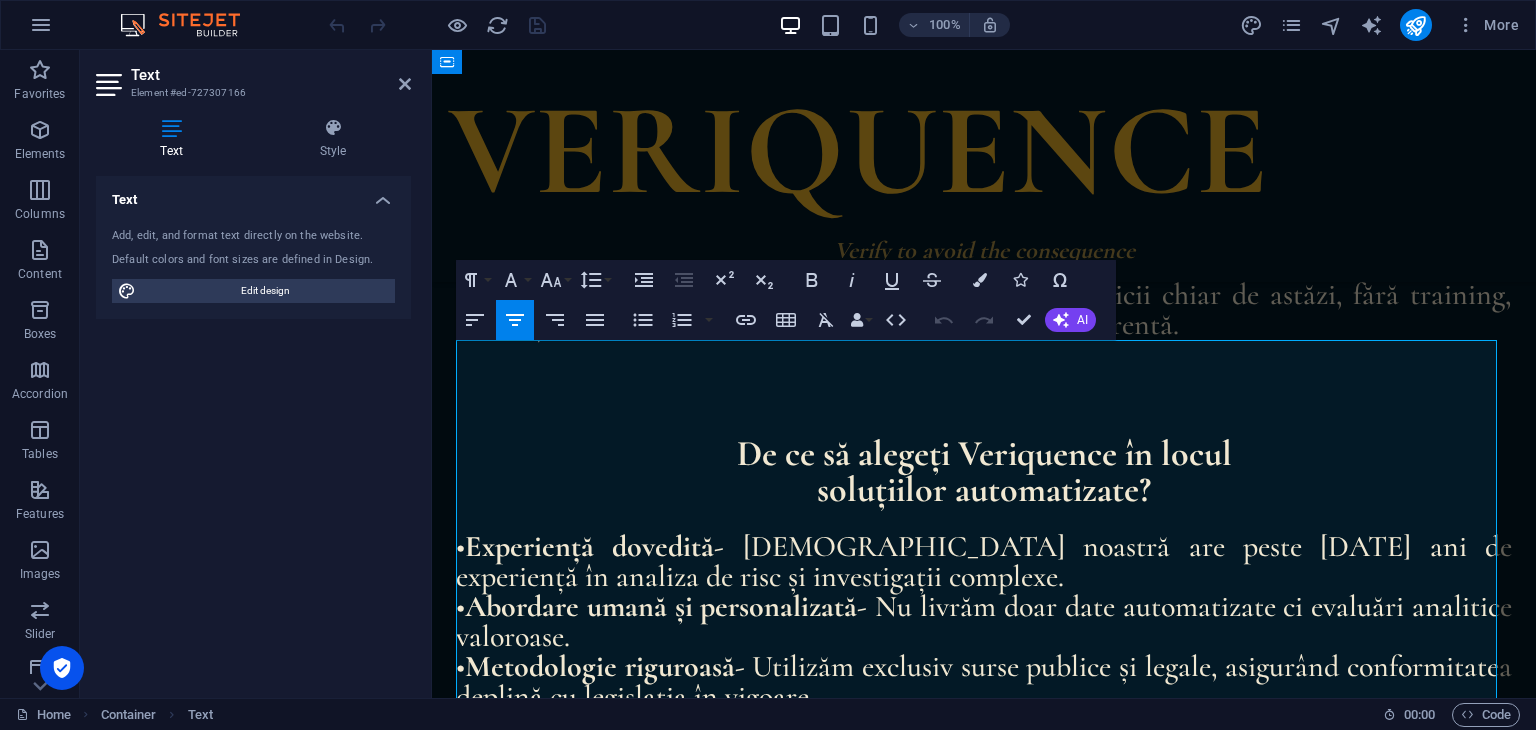 click at bounding box center (984, 376) 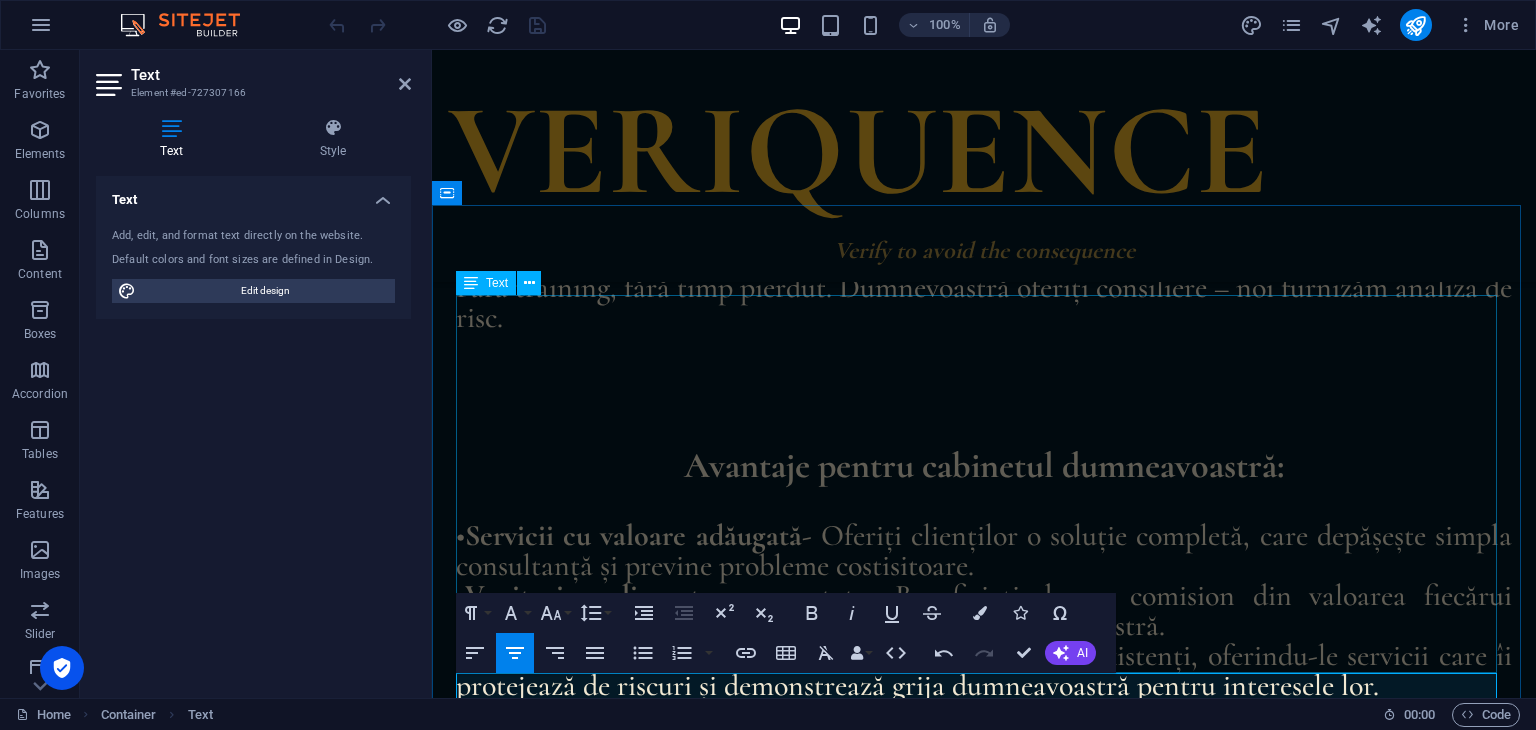 scroll, scrollTop: 1853, scrollLeft: 0, axis: vertical 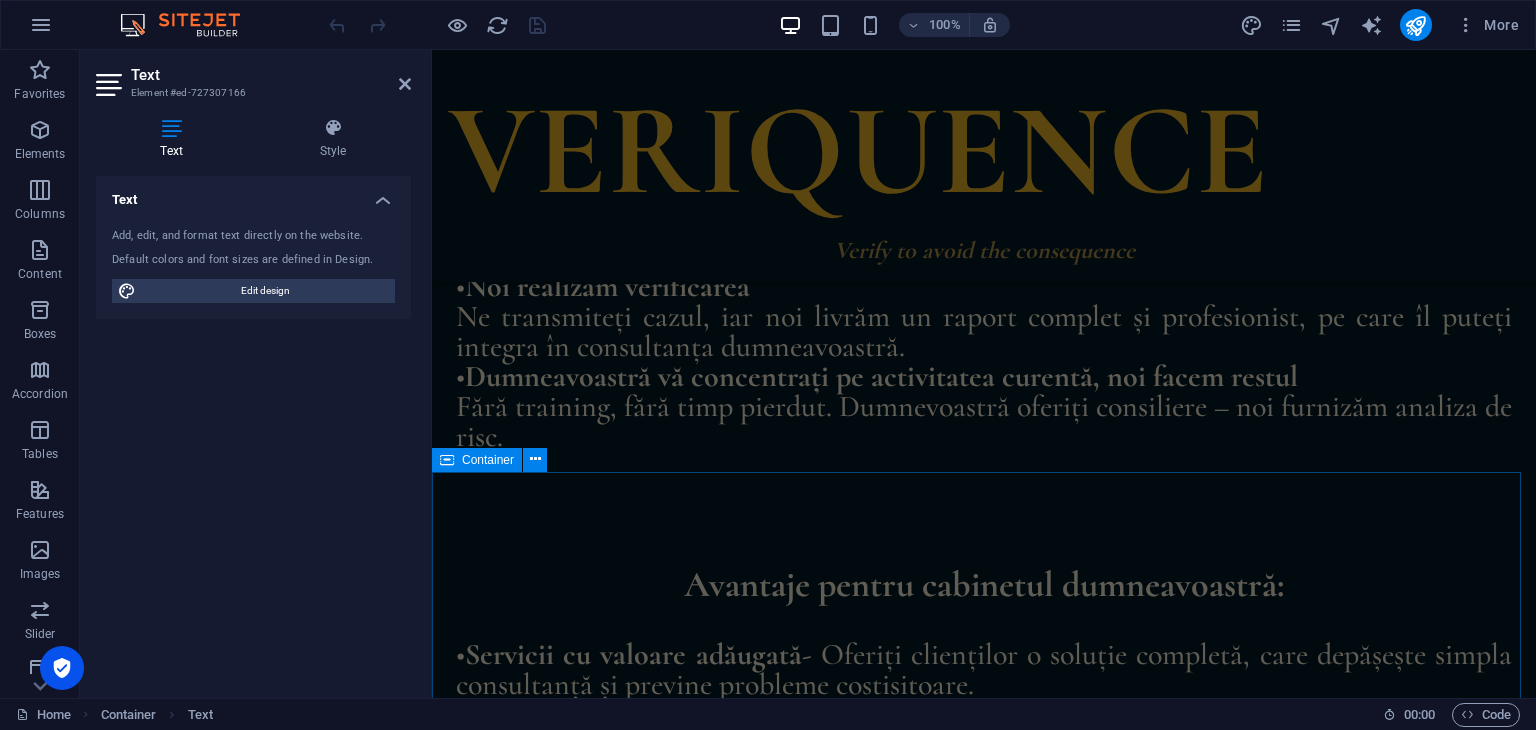 click on "Avantaje pentru cabinetul dumneavoastră: •  Servicii cu valoare adăugată  - Oferiți clienților o soluție completă, care depășește simpla consultanță și previne probleme costisitoare. •  Venituri suplimentare garantate  - Beneficiați de un comision din valoarea fiecărui serviciu, fără costuri sau investiții din partea dumneavoastră. •  Fidelizarea clienților  - Consolidați relația cu clienții existenți, oferindu-le servicii care îi protejează de riscuri și demonstrează grija dumneavoastră pentru interesele lor. •  Diferențiere pe piața  - Evidențiați-vă cabinetul oferind servicii integrate axate pe consultanță și prevenirea riscurilor. •  Implementare imediată  - Începeți să oferiți aceste servicii chiar de astăzi, fără training, investiții sau modificări în activitatea dumneavoastră curentă. De ce să alegeți Veriquence în locul  soluțiilor automatizate? •  Experiență dovedită •  Abordare umană și personalizată •  •  •  •" at bounding box center [984, 980] 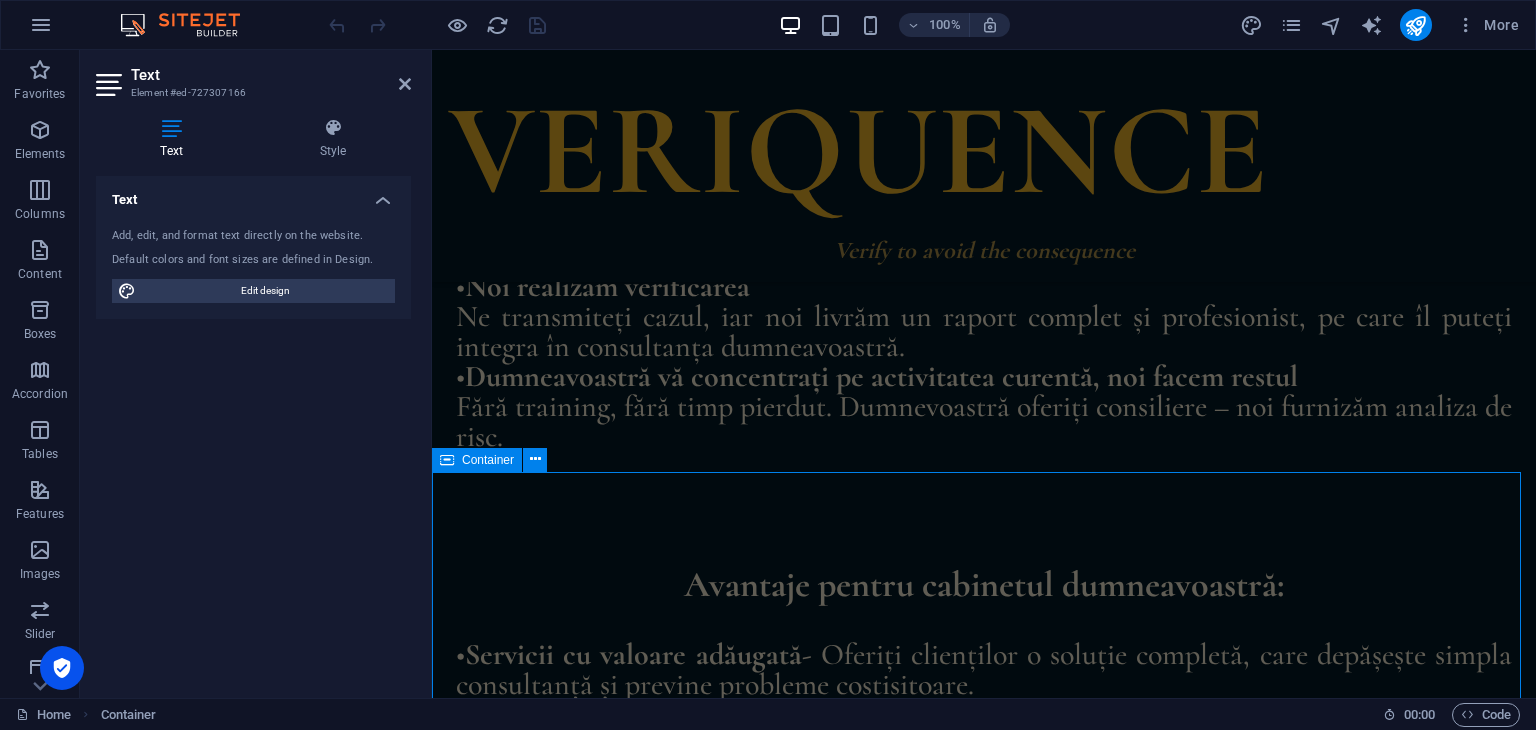 click on "Avantaje pentru cabinetul dumneavoastră: •  Servicii cu valoare adăugată  - Oferiți clienților o soluție completă, care depășește simpla consultanță și previne probleme costisitoare. •  Venituri suplimentare garantate  - Beneficiați de un comision din valoarea fiecărui serviciu, fără costuri sau investiții din partea dumneavoastră. •  Fidelizarea clienților  - Consolidați relația cu clienții existenți, oferindu-le servicii care îi protejează de riscuri și demonstrează grija dumneavoastră pentru interesele lor. •  Diferențiere pe piața  - Evidențiați-vă cabinetul oferind servicii integrate axate pe consultanță și prevenirea riscurilor. •  Implementare imediată  - Începeți să oferiți aceste servicii chiar de astăzi, fără training, investiții sau modificări în activitatea dumneavoastră curentă. De ce să alegeți Veriquence în locul  soluțiilor automatizate? •  Experiență dovedită •  Abordare umană și personalizată •  •  •  •" at bounding box center [984, 980] 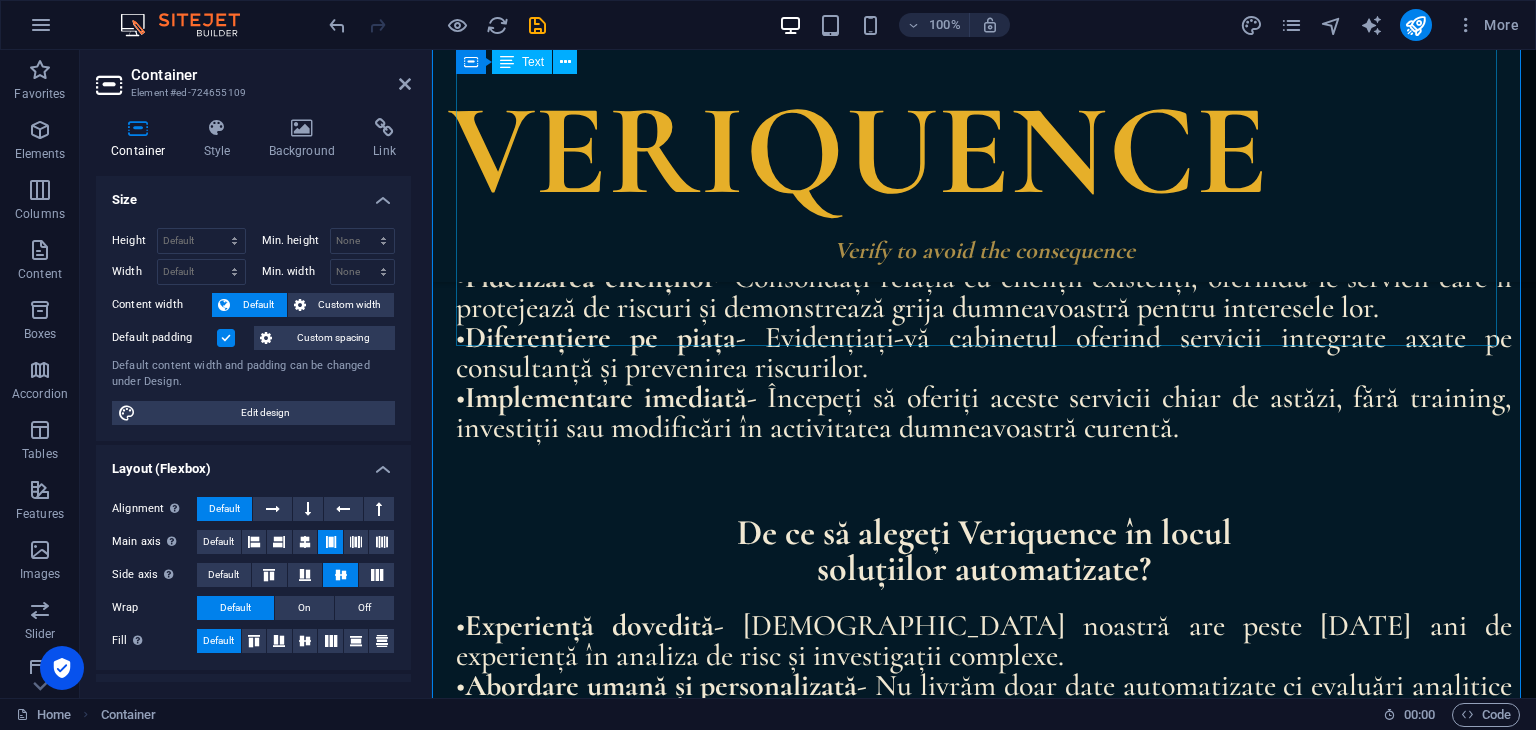 scroll, scrollTop: 2349, scrollLeft: 0, axis: vertical 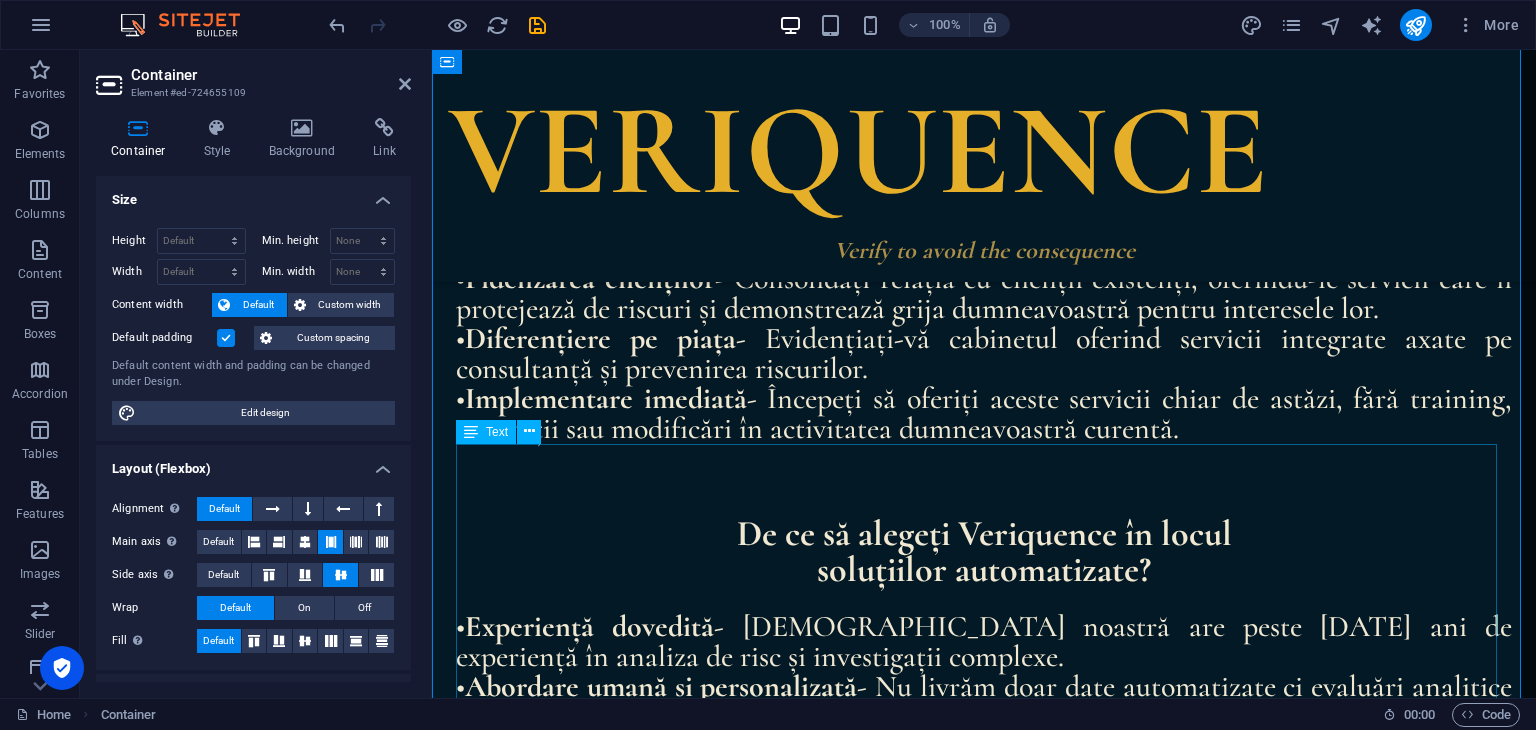 click on "De ce să alegeți Veriquence în locul  soluțiilor automatizate? •  Experiență dovedită  - Echipa noastră are peste [DATE] ani de experiență în analiza de risc și investigații complexe. •  Abordare umană și personalizată  - Nu livrăm doar date automatizate ci evaluări analitice valoroase. •  Metodologie riguroasă  - Utilizăm exclusiv surse publice și legale, asigurând conformitatea deplină cu legislația în vigoare. •  Rapoarte profesionale  - Furnizăm documente clare, concise și acționabile, care pot fi integrate direct în activitatea dumeavoastră. •  Confidențialitate garantată  - Respectăm cu strictețe confidențialitatea datelor clienților dumneavoastră și secretul profesional. •  Colaborare flexibilă  - Adaptăm serviciile la nevoile specifice ale cabinetului dumneavoastră și ale clienților săi." at bounding box center [984, 708] 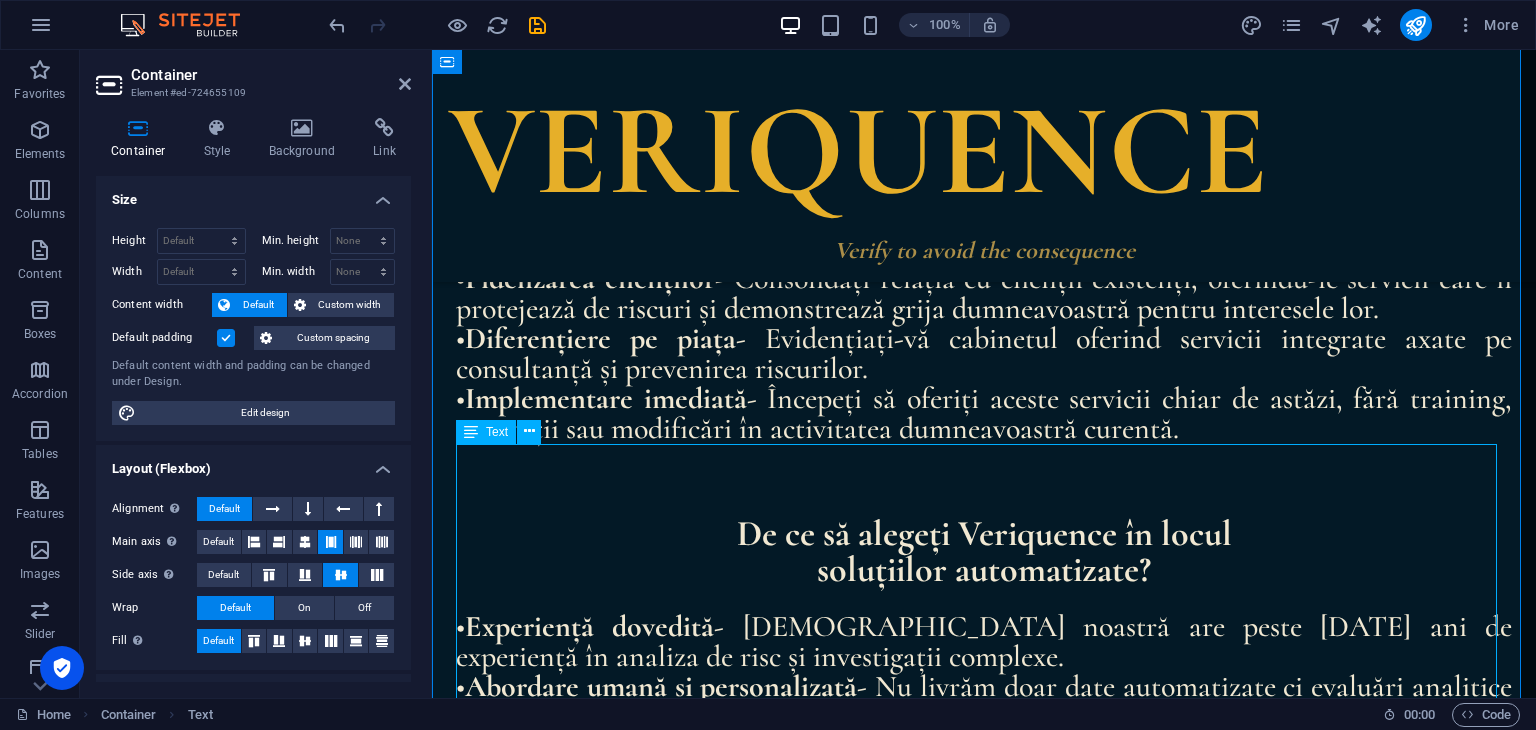 click on "De ce să alegeți Veriquence în locul  soluțiilor automatizate? •  Experiență dovedită  - Echipa noastră are peste [DATE] ani de experiență în analiza de risc și investigații complexe. •  Abordare umană și personalizată  - Nu livrăm doar date automatizate ci evaluări analitice valoroase. •  Metodologie riguroasă  - Utilizăm exclusiv surse publice și legale, asigurând conformitatea deplină cu legislația în vigoare. •  Rapoarte profesionale  - Furnizăm documente clare, concise și acționabile, care pot fi integrate direct în activitatea dumeavoastră. •  Confidențialitate garantată  - Respectăm cu strictețe confidențialitatea datelor clienților dumneavoastră și secretul profesional. •  Colaborare flexibilă  - Adaptăm serviciile la nevoile specifice ale cabinetului dumneavoastră și ale clienților săi." at bounding box center [984, 708] 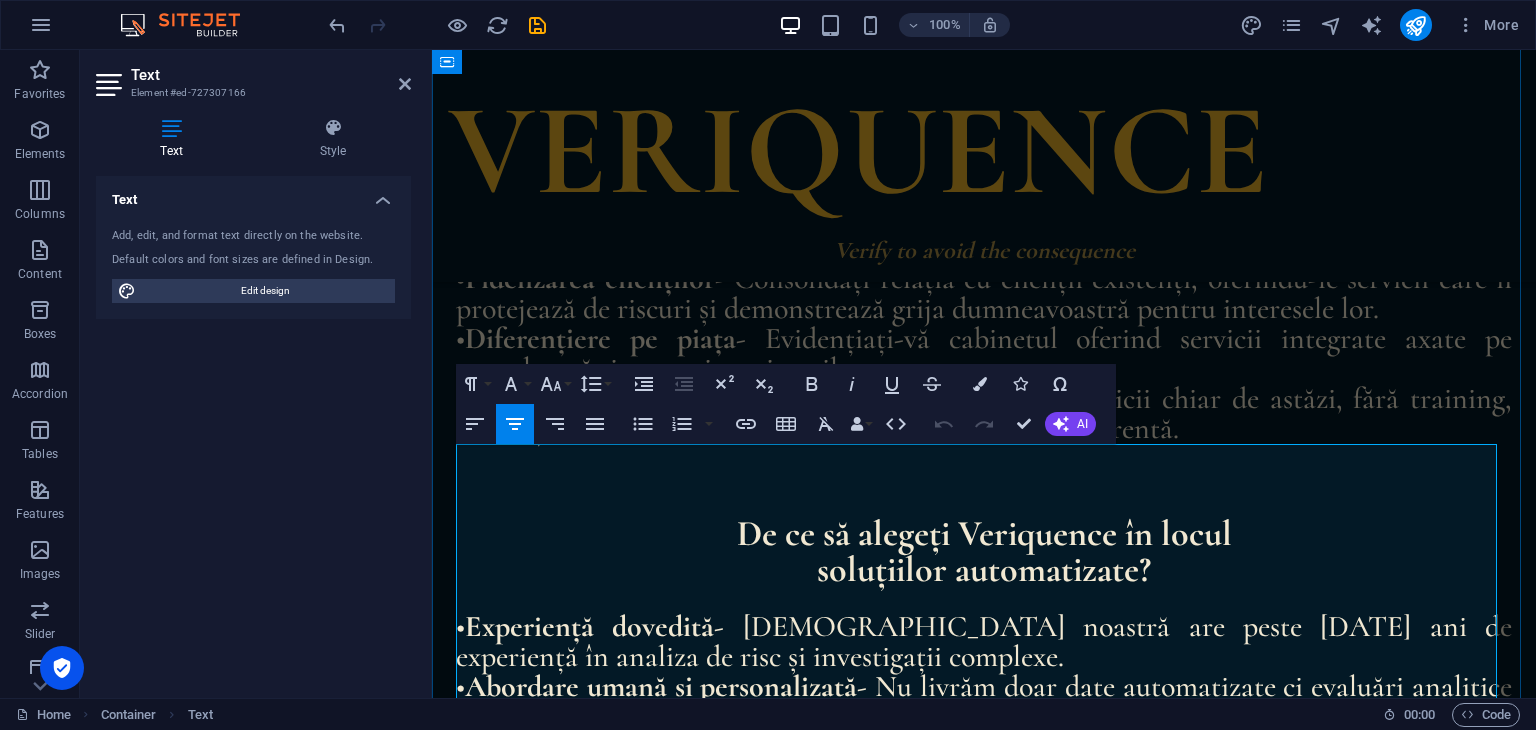 click at bounding box center (984, 480) 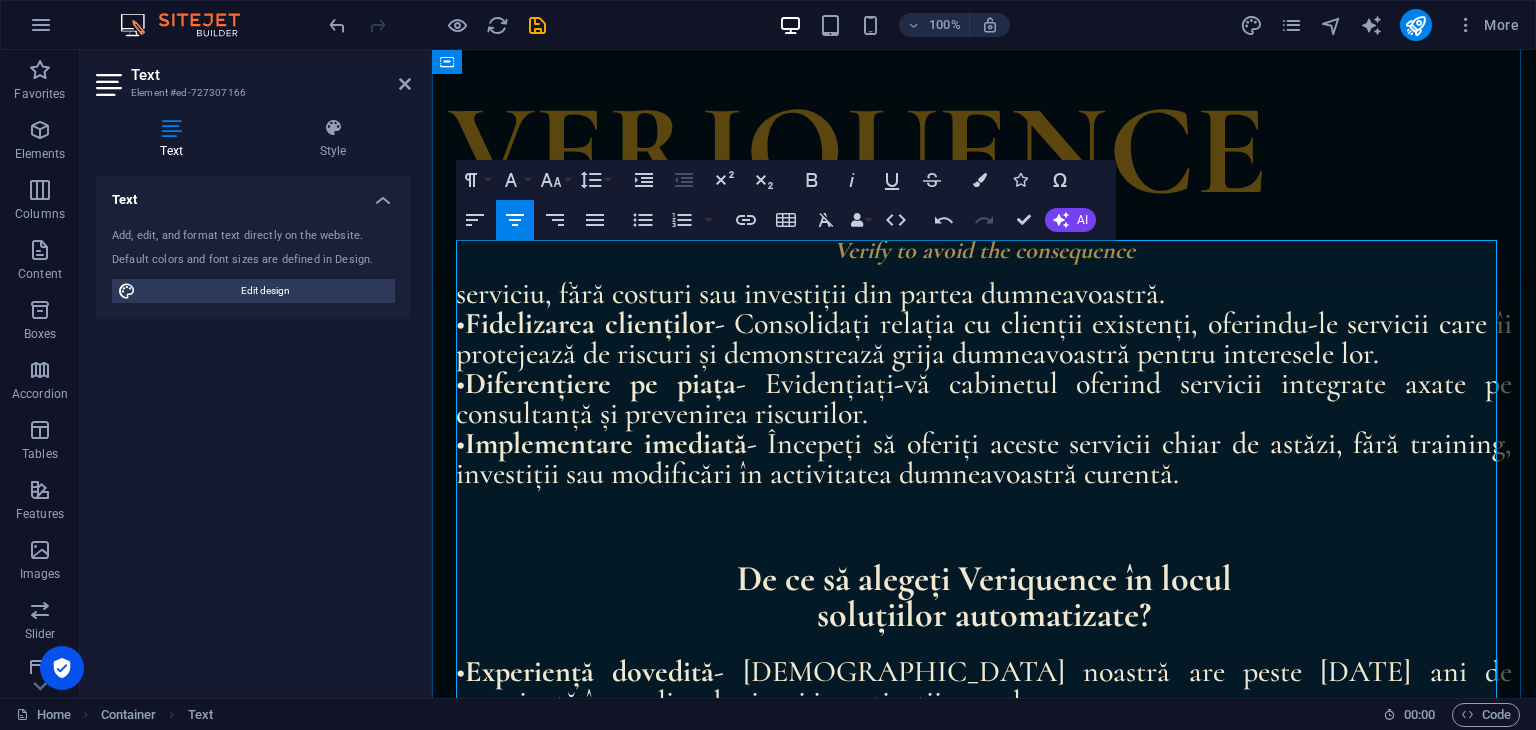 scroll, scrollTop: 2283, scrollLeft: 0, axis: vertical 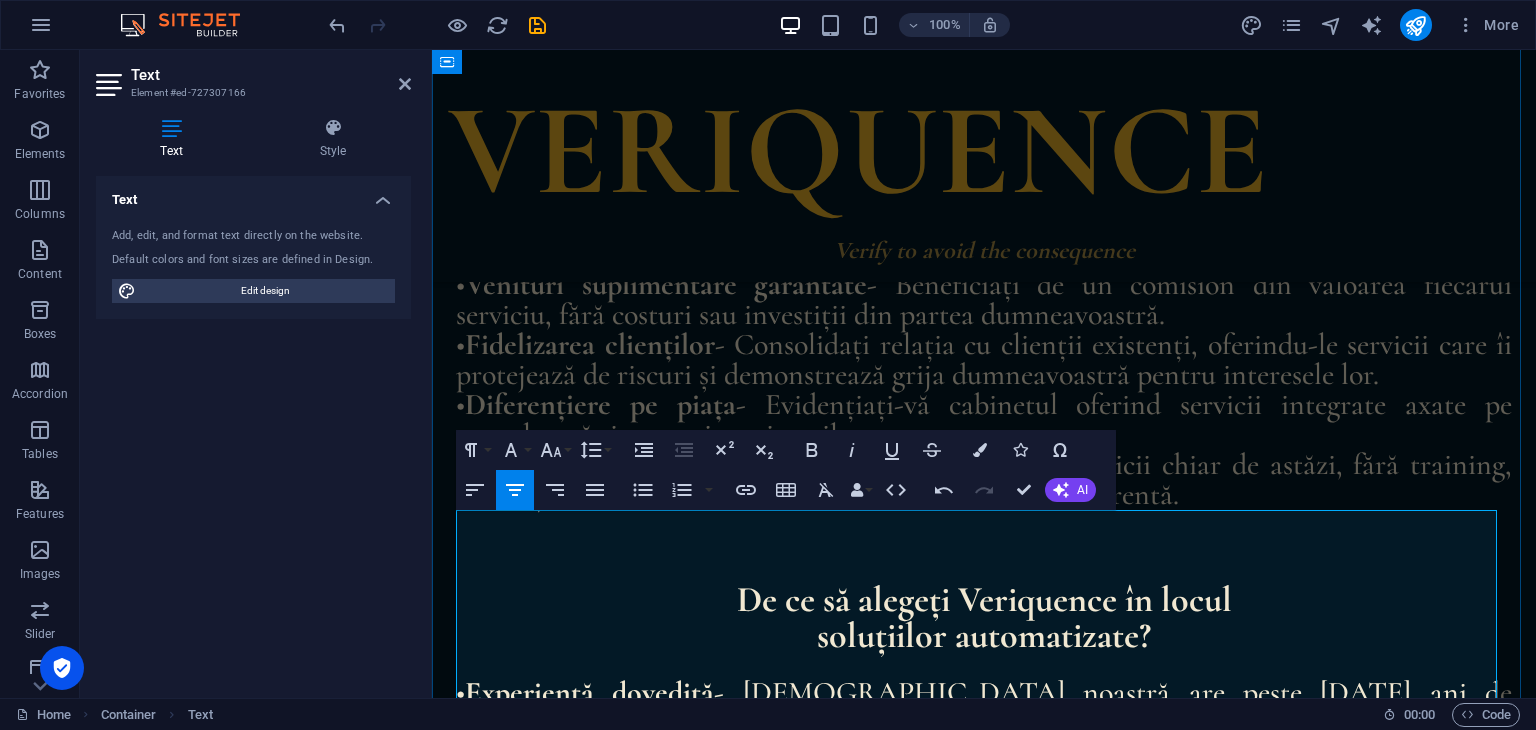 click at bounding box center (984, 522) 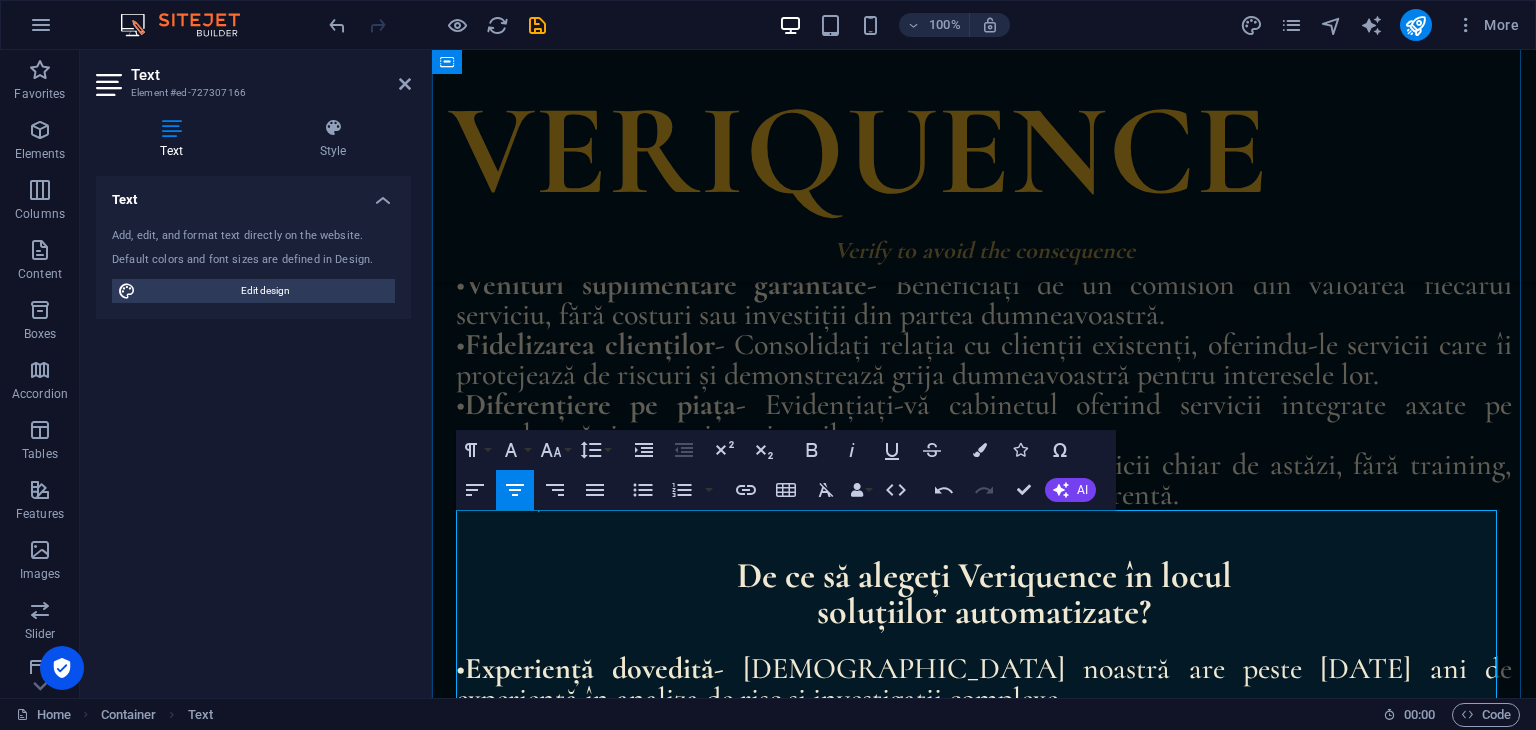 scroll, scrollTop: 2016, scrollLeft: 0, axis: vertical 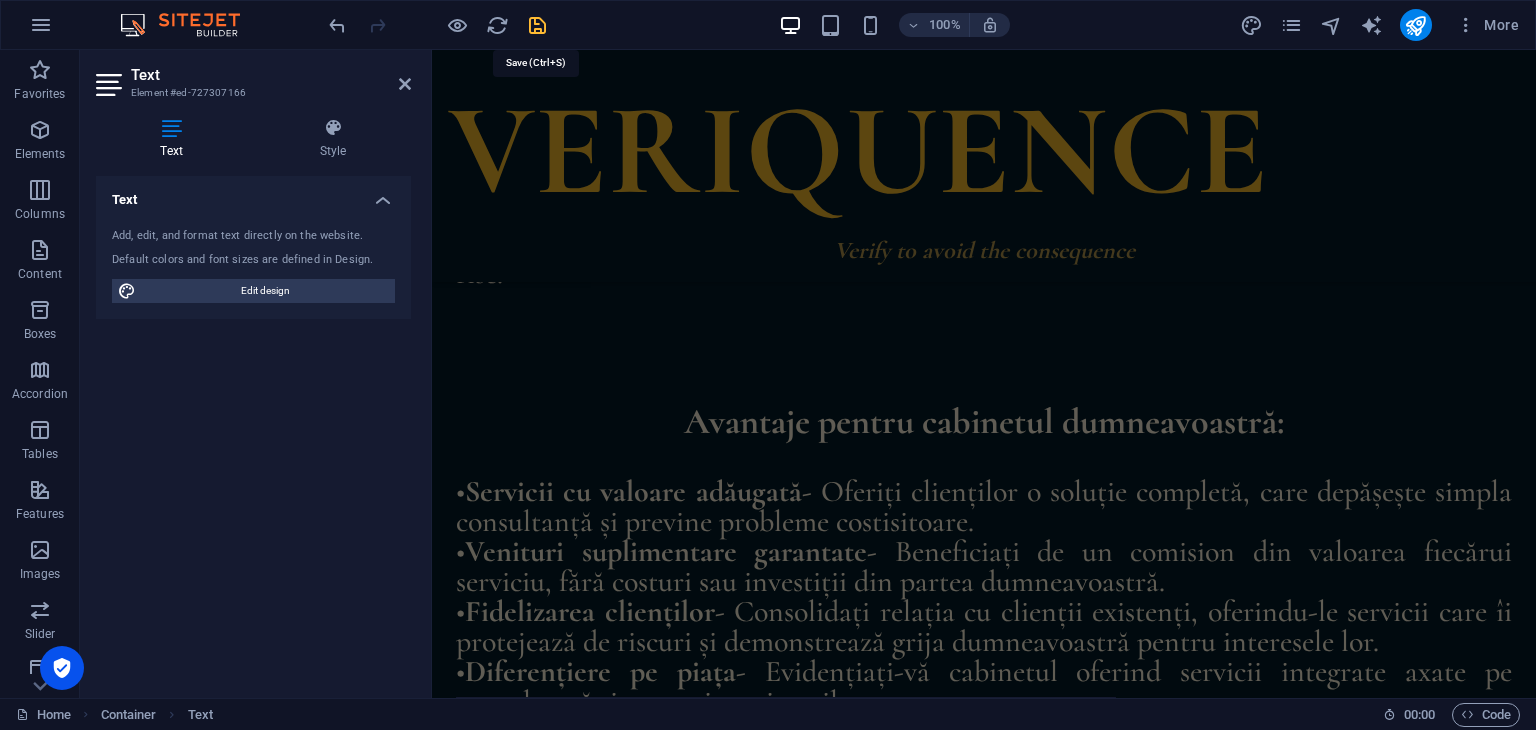 click at bounding box center [537, 25] 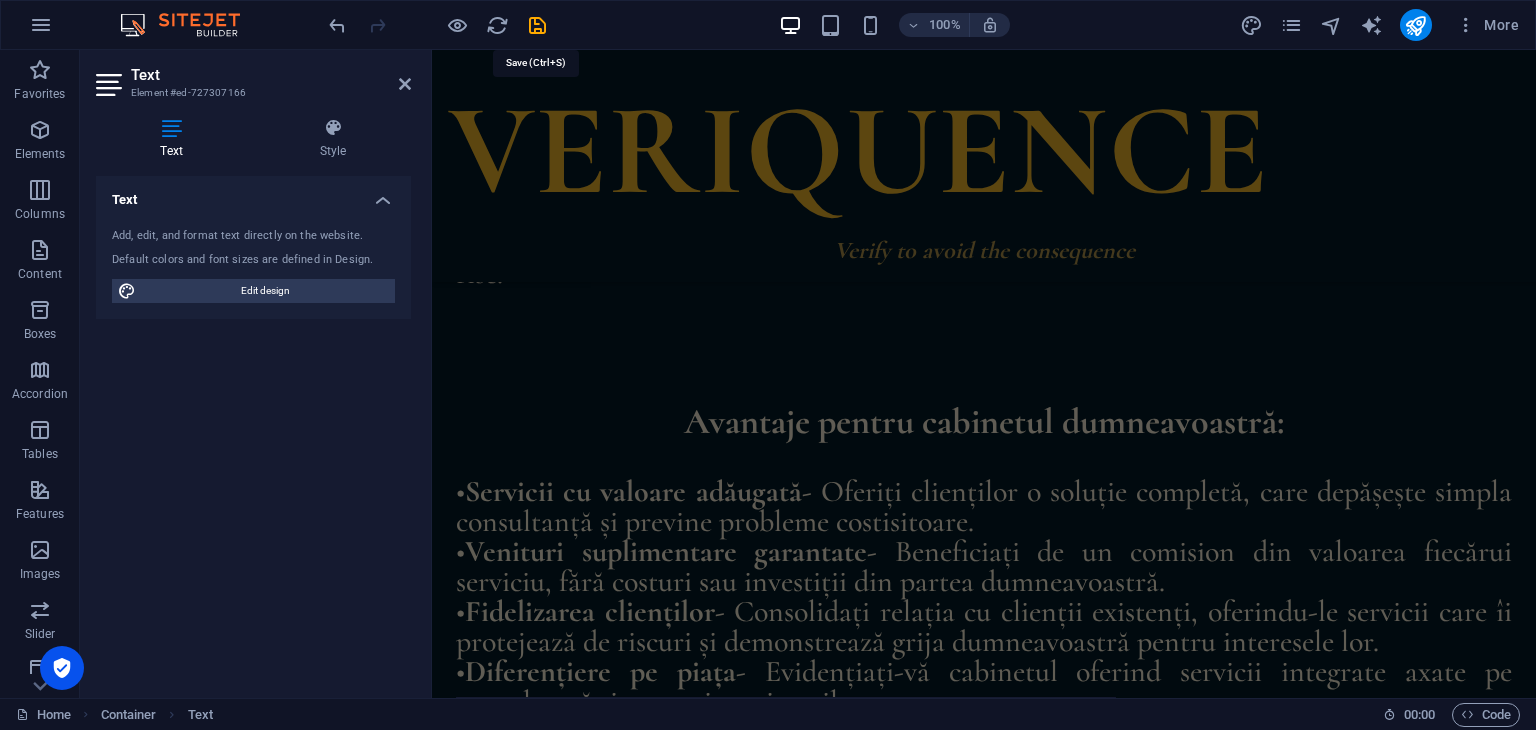 scroll, scrollTop: 2536, scrollLeft: 0, axis: vertical 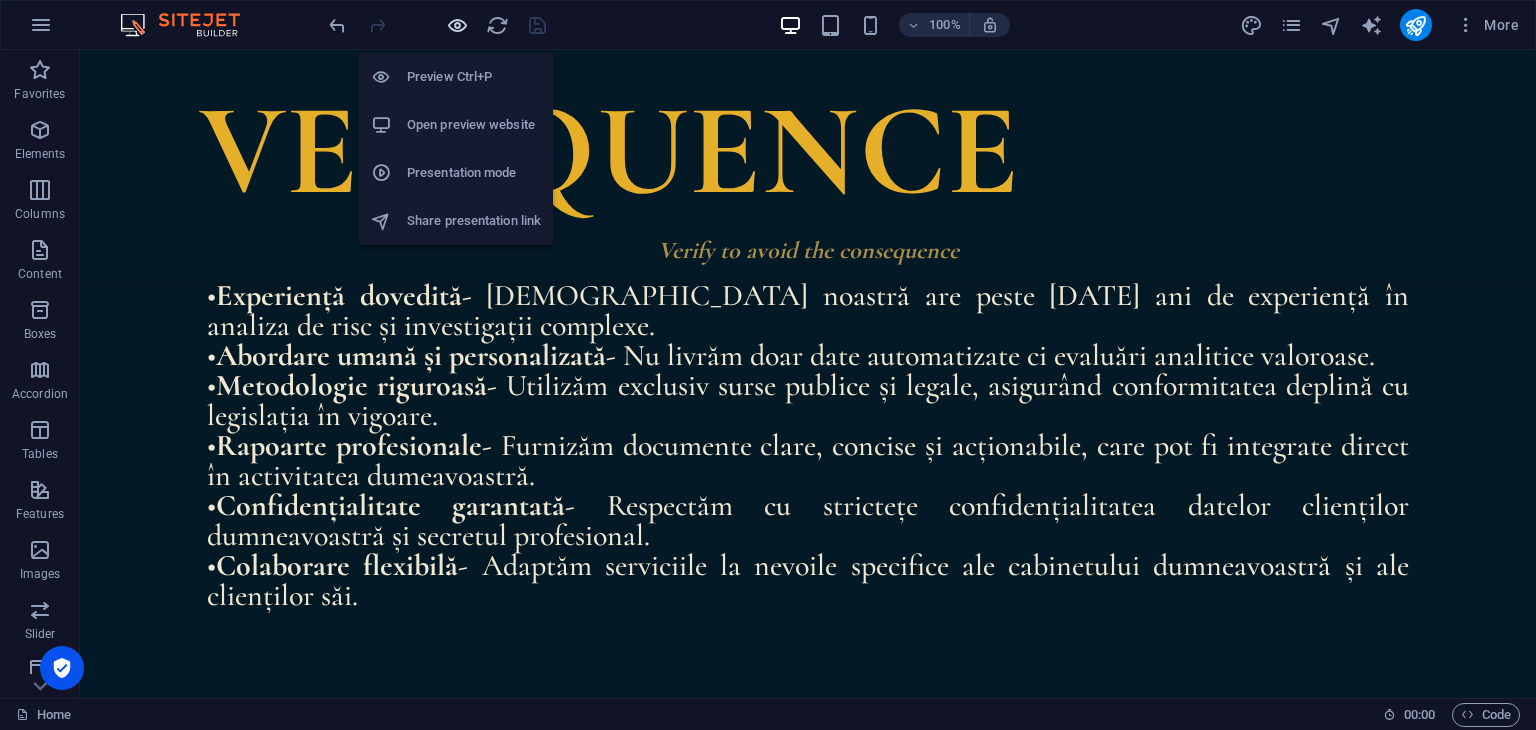click at bounding box center [457, 25] 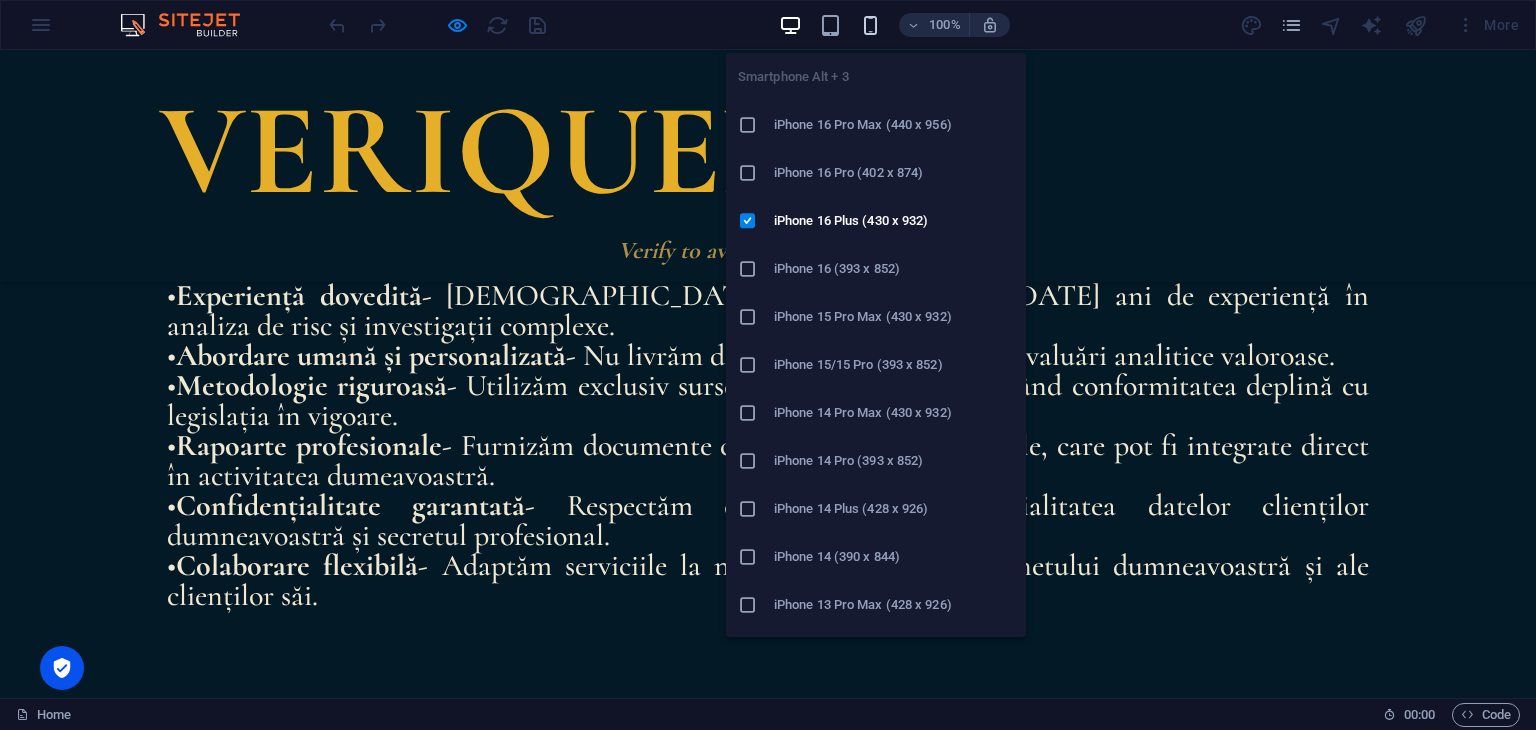 click at bounding box center [870, 25] 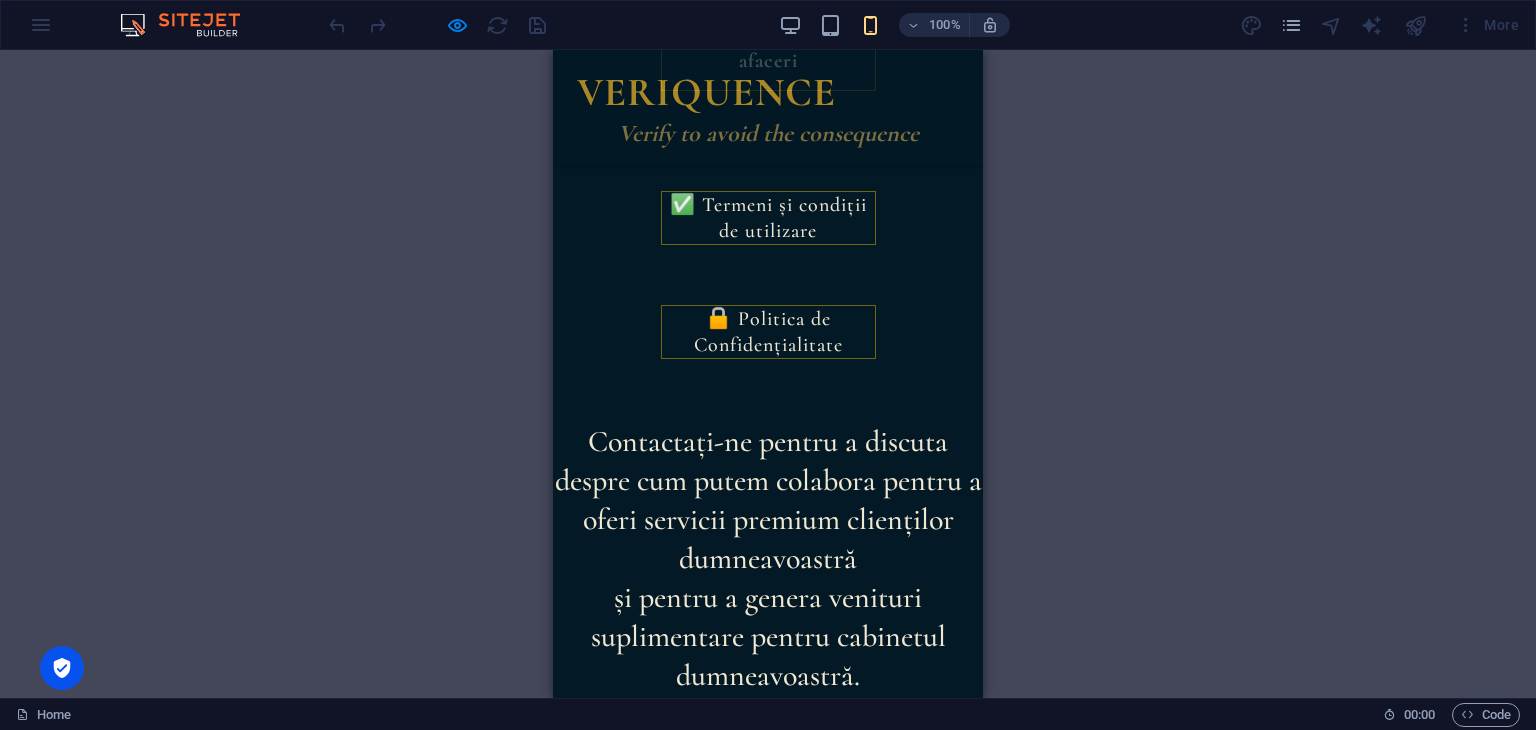 scroll, scrollTop: 5869, scrollLeft: 0, axis: vertical 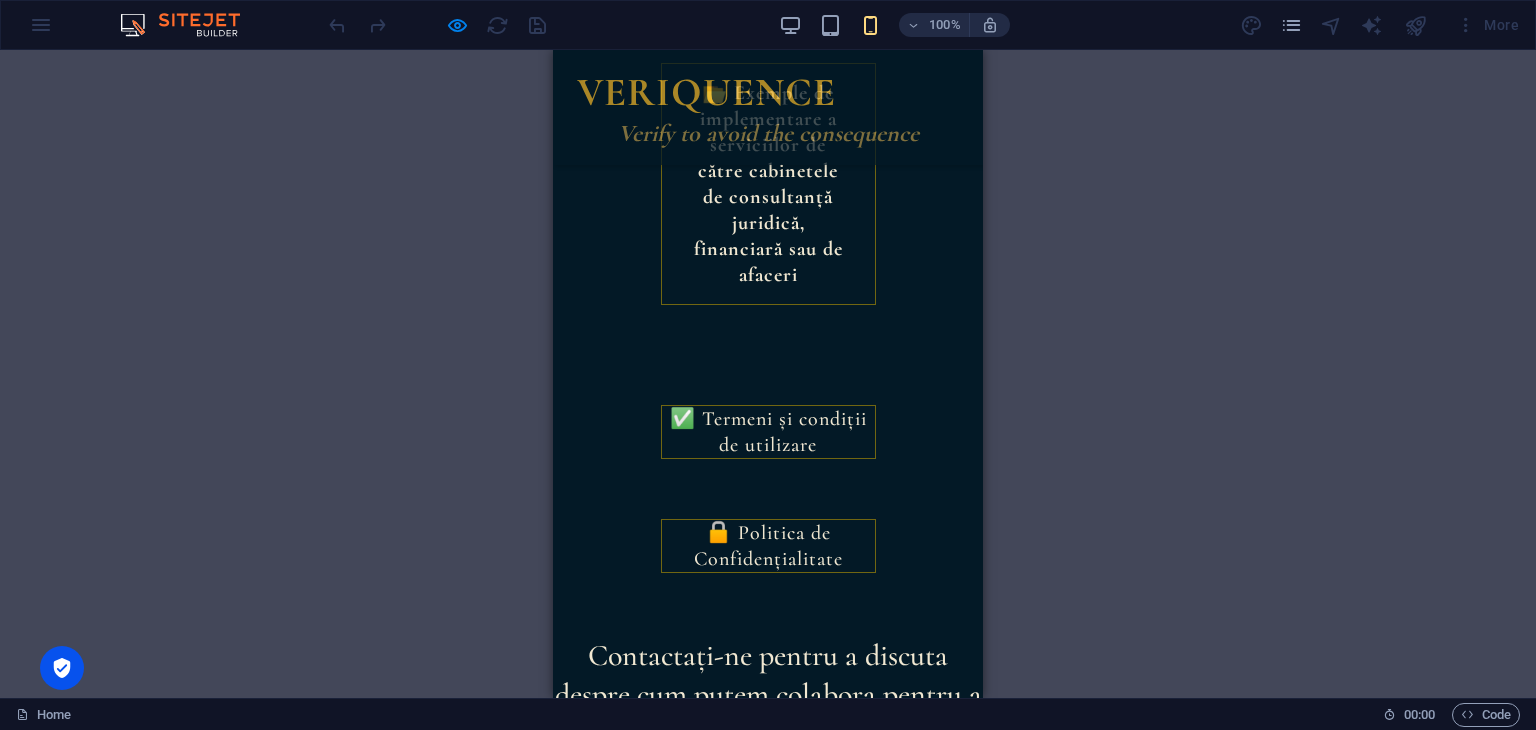 click on "📂 Exemple de implementare a serviciilor de către cabinetele de consultanță juridică, financiară sau de afaceri" at bounding box center (768, 184) 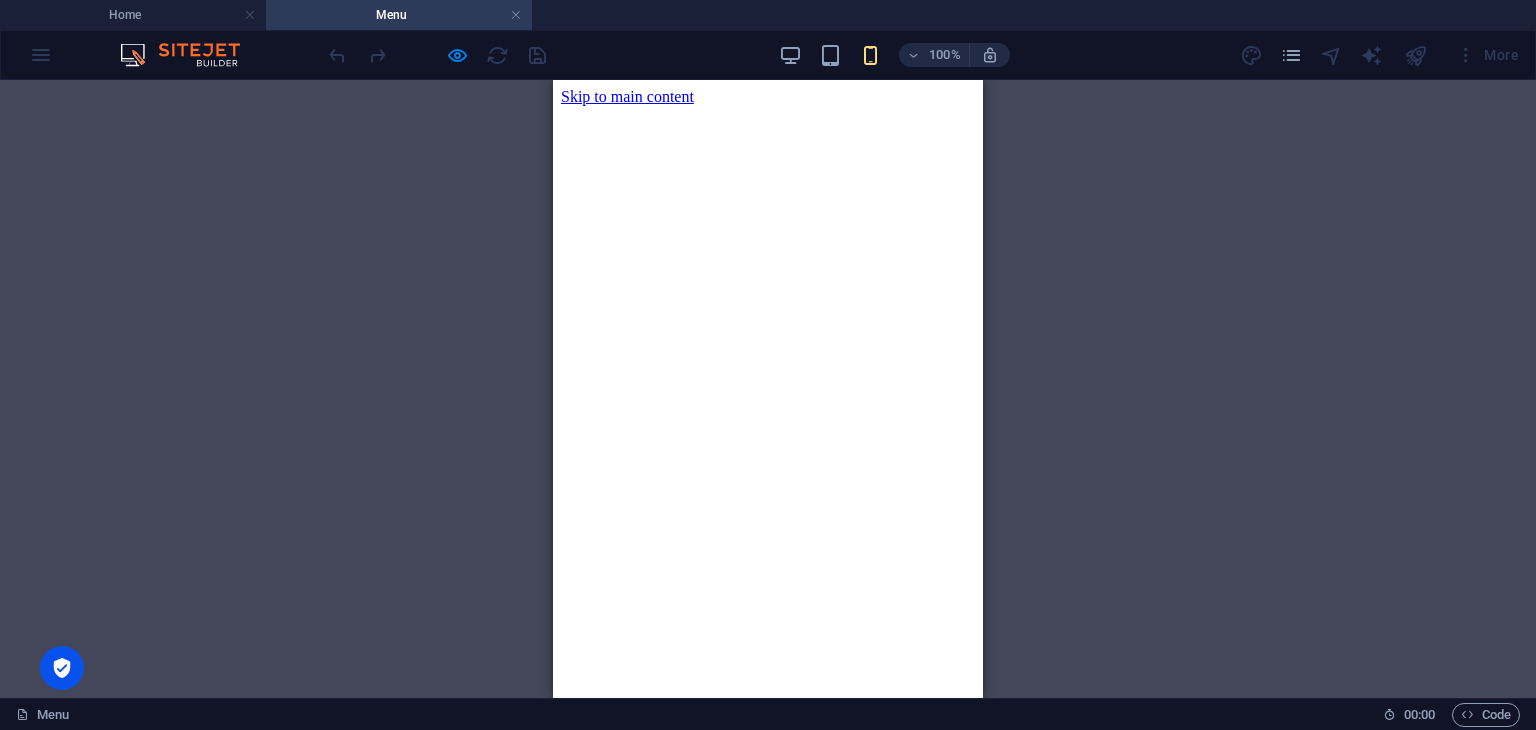 scroll, scrollTop: 0, scrollLeft: 0, axis: both 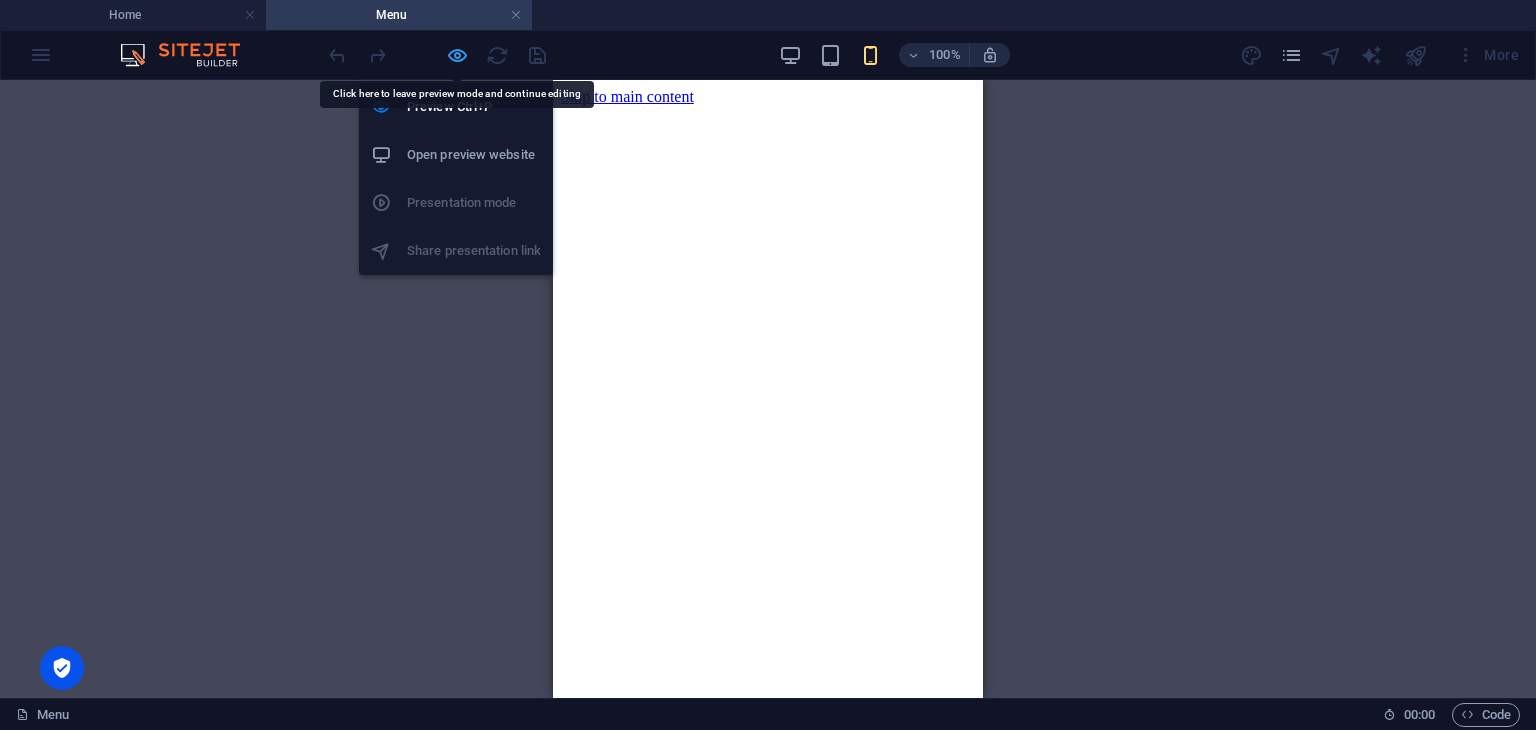 click at bounding box center (457, 55) 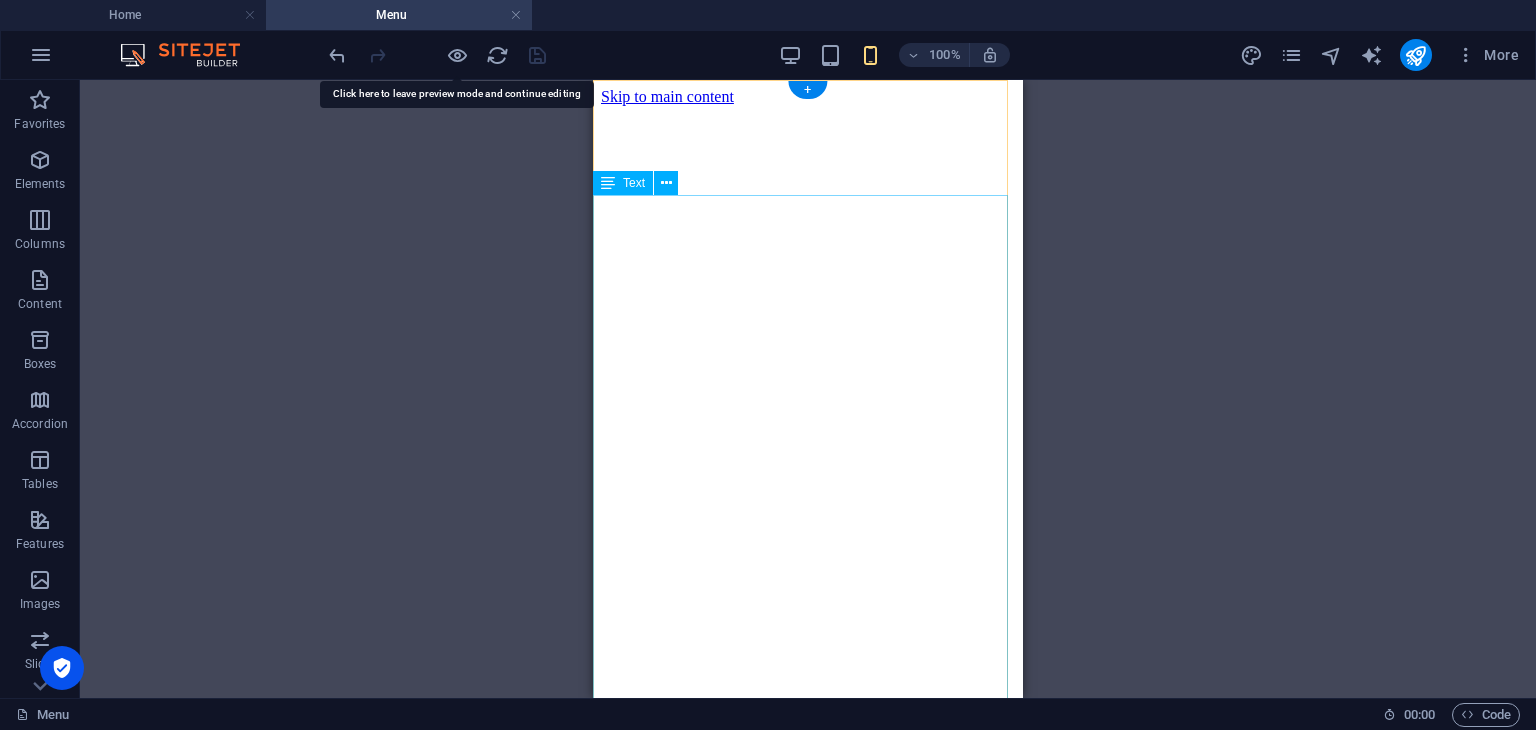 click on "🔎 Exemple de aplicare – Cum identificați nevoia și  propuneți serviciile KYX clienților dumneavoastră? 🔍  KYC – Know Your Customer Util:  Pentru clienți care doresc să se asigure că partenerii lor contractuali (clienți finali) sunt credibili și conformi. Cum să identificați nevoia și să propuneți serviciul KYC: Datorită experienței  cabinetului dumneavoastră de consultanță , știți cât de importantă este prevenirea riscurilor financiare și reputaționale. Acest serviciu ajută  clientul dumneavoastră  să se asigure că noii clienți sau parteneri nu sunt implicați în activități riscante sau ilegale, astfel protejându-se pe termen lung. Exemple KYC: 1. Un client de-al dumneavoastră din domeniul medical vinde echipamente scumpe către clienți noi. Recomandați un serviciu KYC pentru a verifica identitatea și istoricul acestor clienți, evitând livrările către persoane insolvabile sau implicate în fraude. Abonament util: abonament KYC lunar 🏢  Util: Exemple KYB:" at bounding box center [808, 16049] 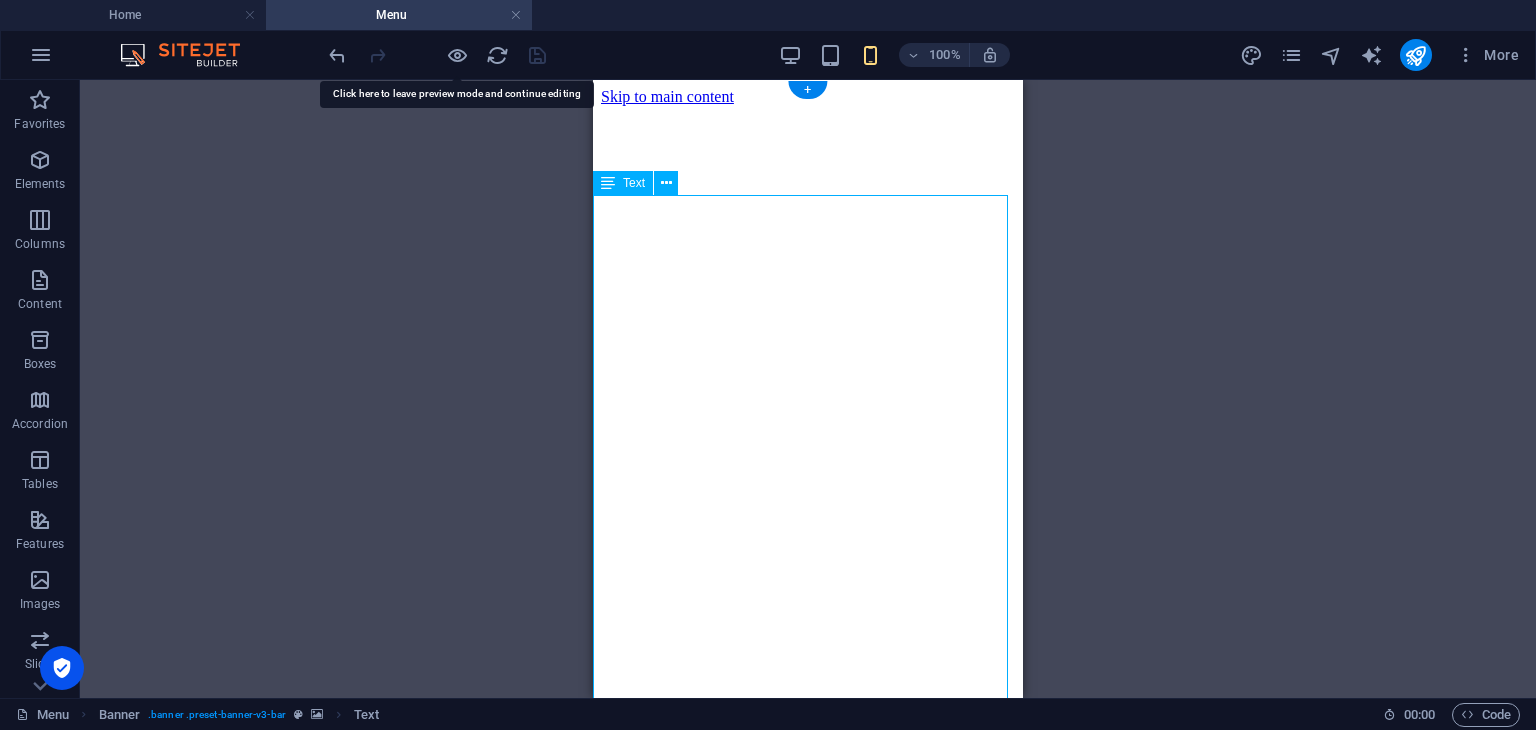 click on "🔎 Exemple de aplicare – Cum identificați nevoia și  propuneți serviciile KYX clienților dumneavoastră? 🔍  KYC – Know Your Customer Util:  Pentru clienți care doresc să se asigure că partenerii lor contractuali (clienți finali) sunt credibili și conformi. Cum să identificați nevoia și să propuneți serviciul KYC: Datorită experienței  cabinetului dumneavoastră de consultanță , știți cât de importantă este prevenirea riscurilor financiare și reputaționale. Acest serviciu ajută  clientul dumneavoastră  să se asigure că noii clienți sau parteneri nu sunt implicați în activități riscante sau ilegale, astfel protejându-se pe termen lung. Exemple KYC: 1. Un client de-al dumneavoastră din domeniul medical vinde echipamente scumpe către clienți noi. Recomandați un serviciu KYC pentru a verifica identitatea și istoricul acestor clienți, evitând livrările către persoane insolvabile sau implicate în fraude. Abonament util: abonament KYC lunar 🏢  Util: Exemple KYB:" at bounding box center [808, 16049] 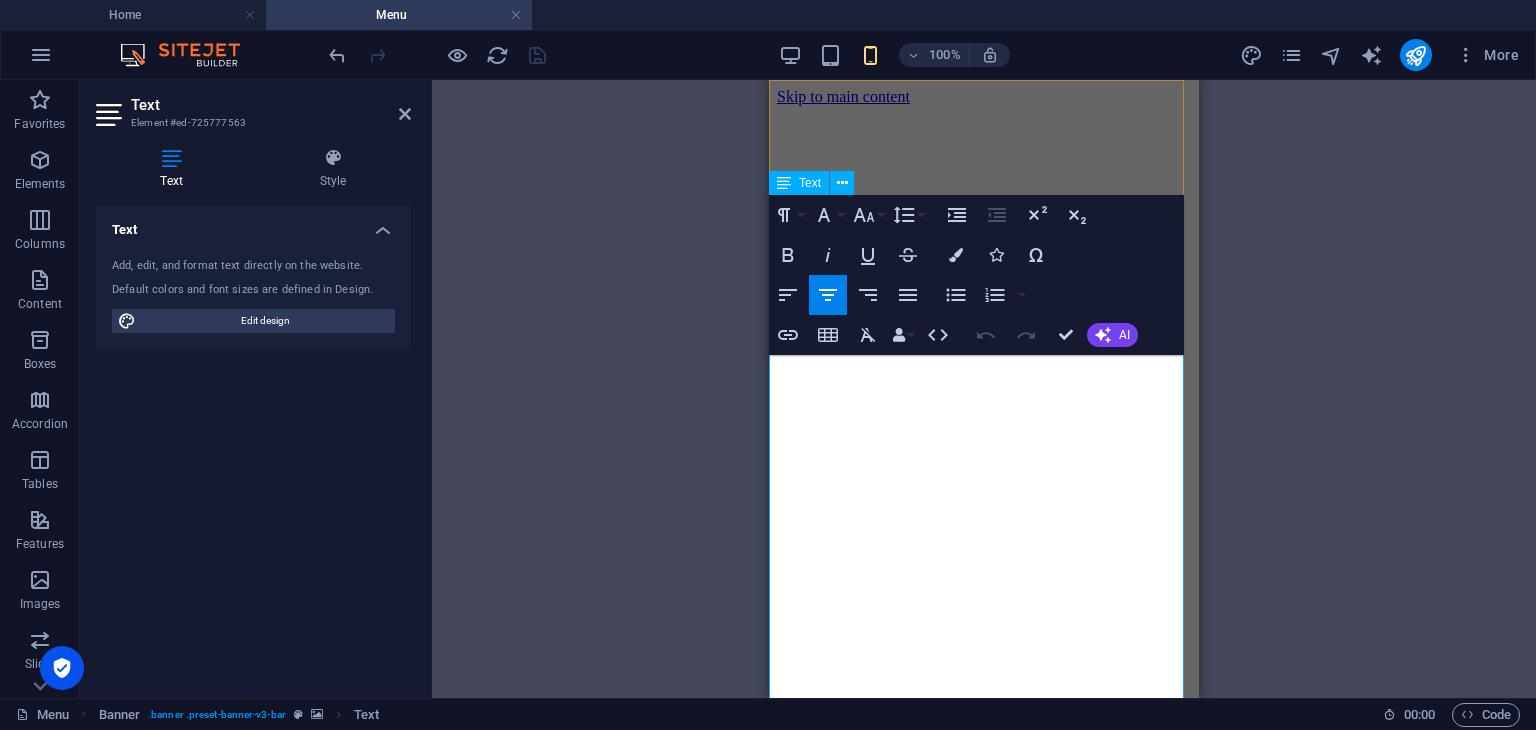 drag, startPoint x: 1169, startPoint y: 554, endPoint x: 854, endPoint y: 418, distance: 343.10495 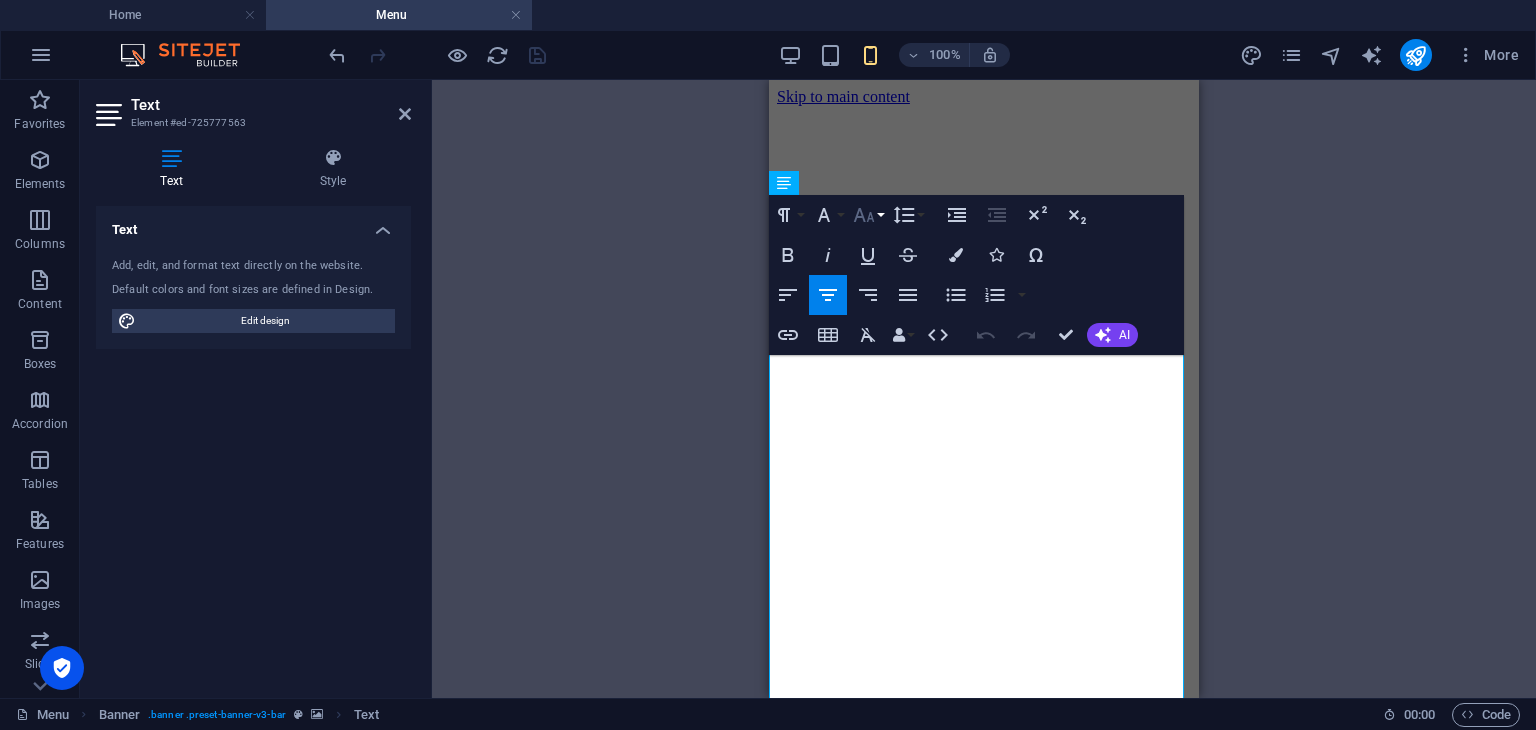click on "Font Size" at bounding box center [868, 215] 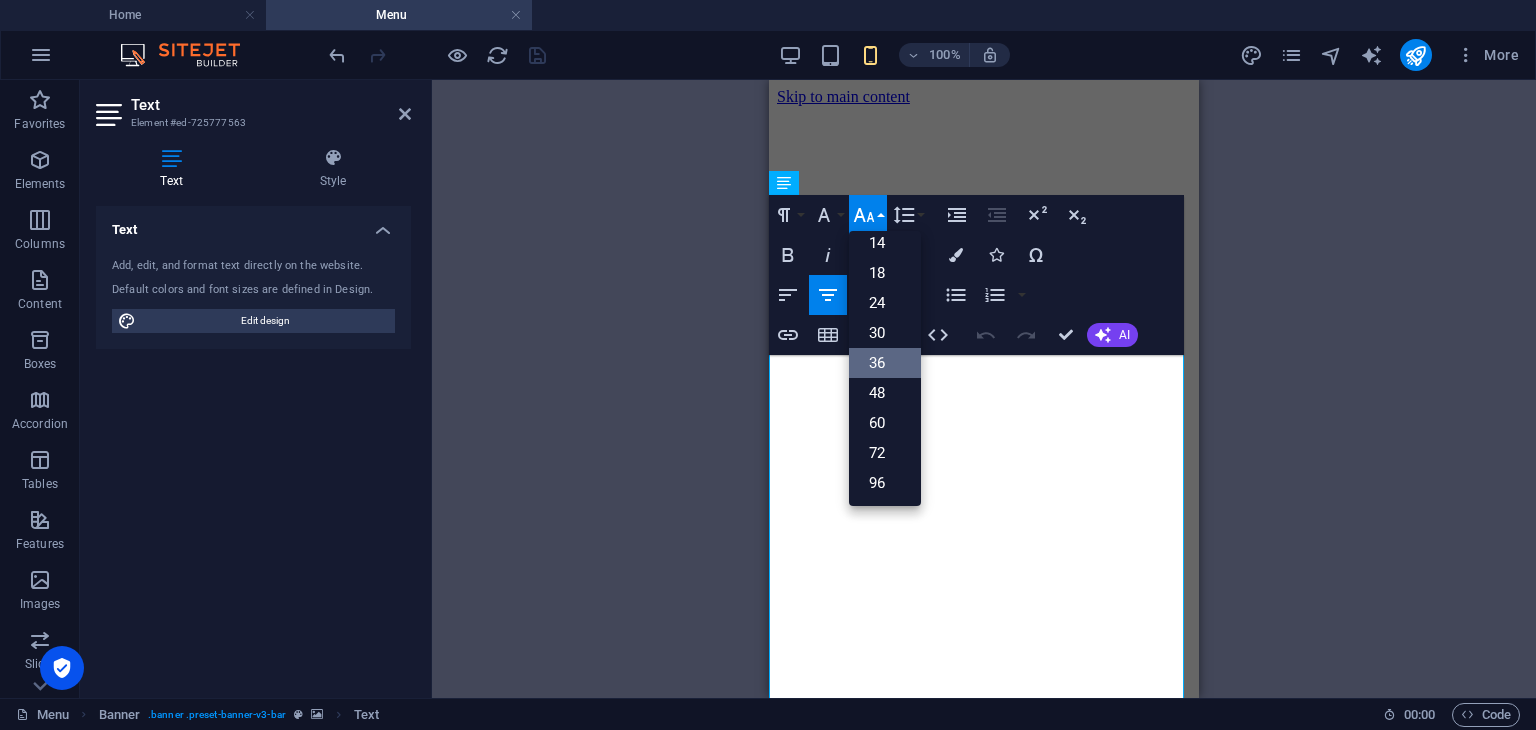scroll, scrollTop: 160, scrollLeft: 0, axis: vertical 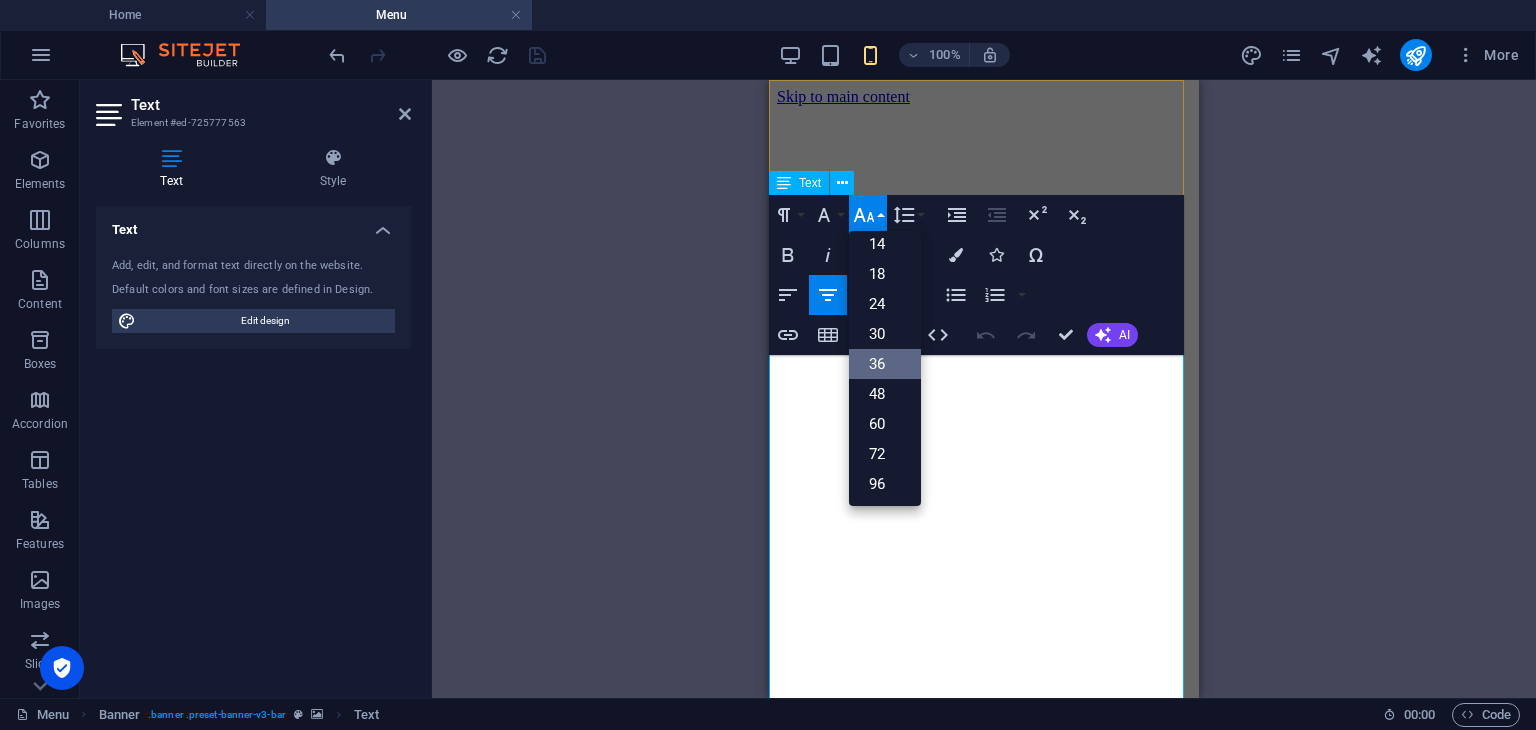 click on "🔍  KYC – Know Your Customer" at bounding box center [984, 11306] 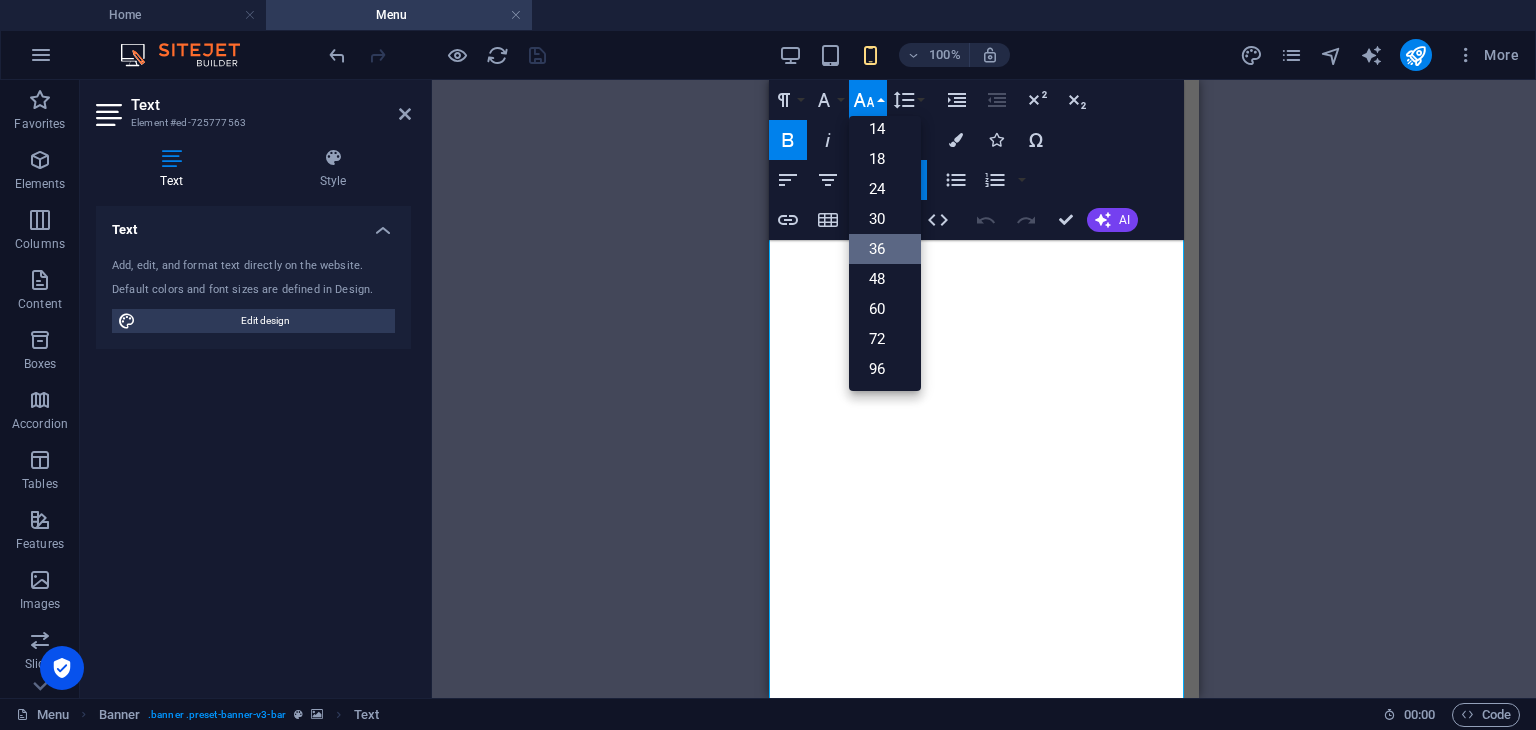 scroll, scrollTop: 333, scrollLeft: 0, axis: vertical 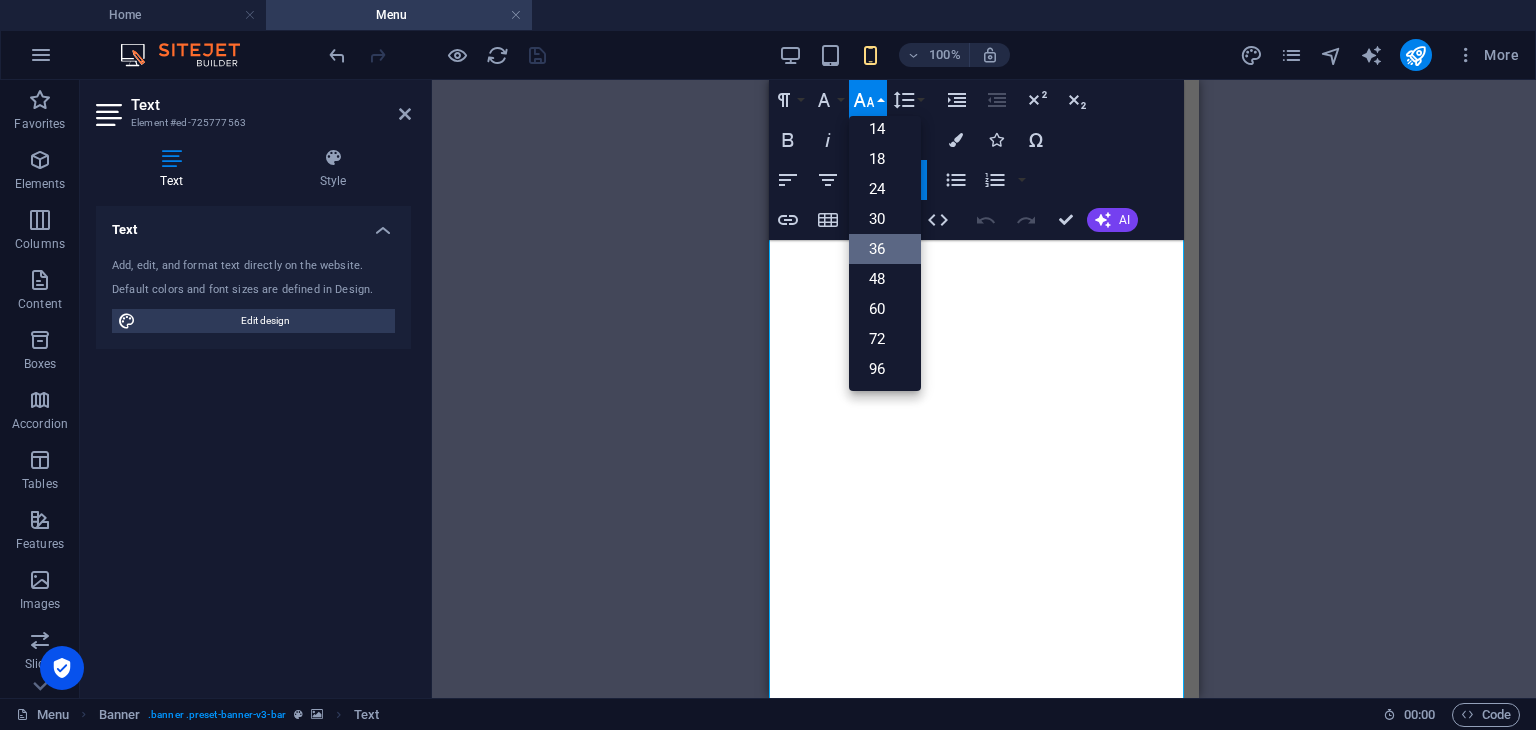 click on "Util:  Pentru clienți care doresc să se asigure că partenerii lor contractuali (clienți finali) sunt credibili și conformi." at bounding box center (984, 11236) 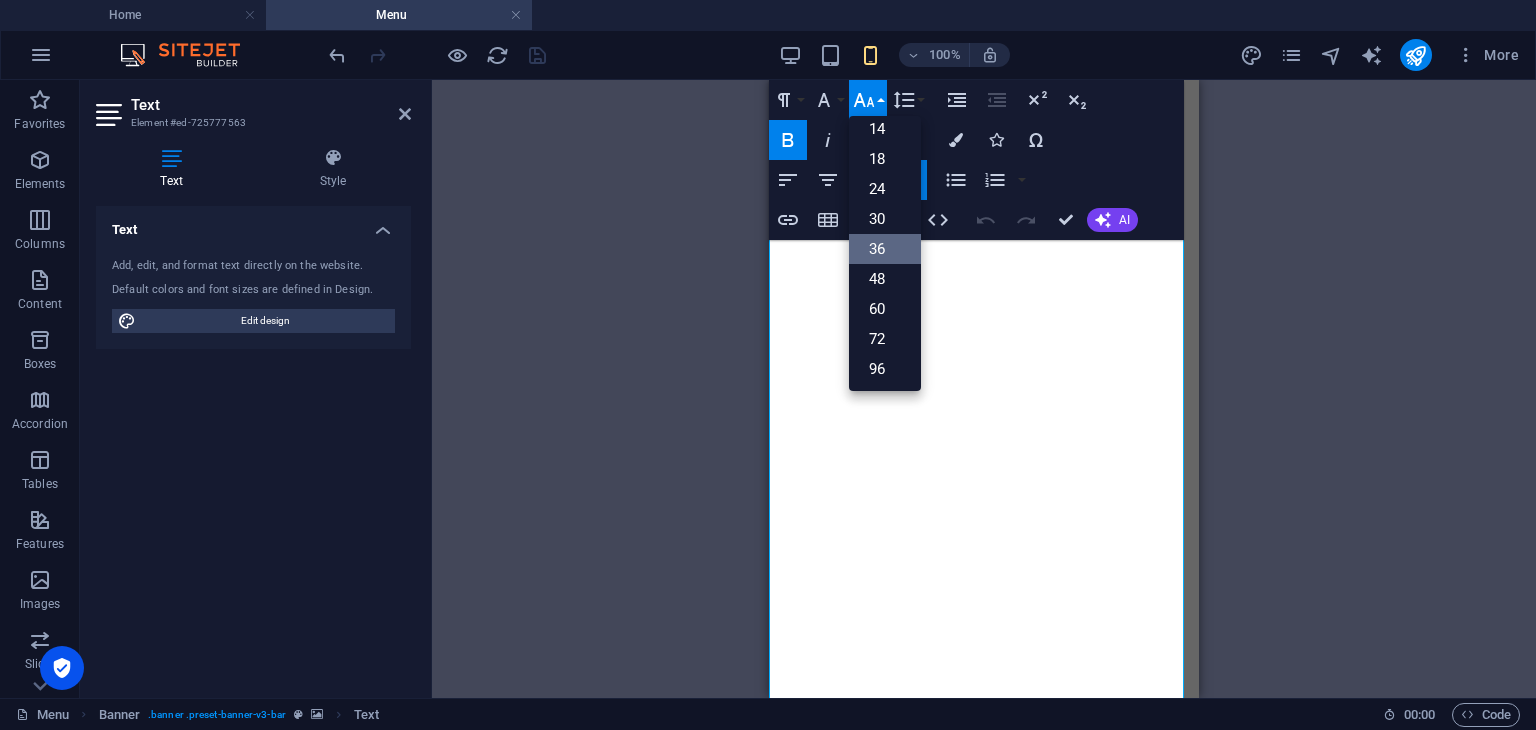 click on "36" at bounding box center [885, 249] 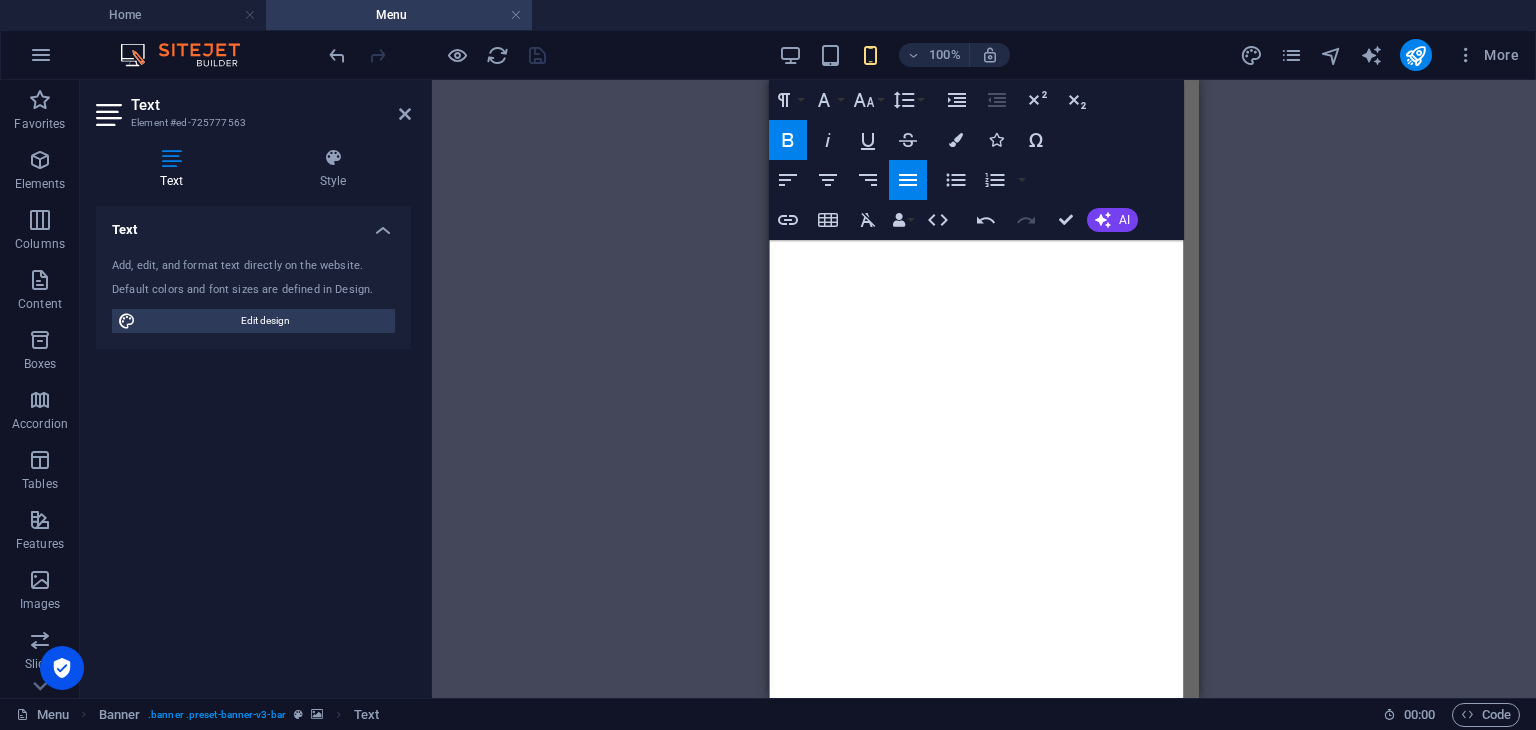 scroll, scrollTop: 10124, scrollLeft: 0, axis: vertical 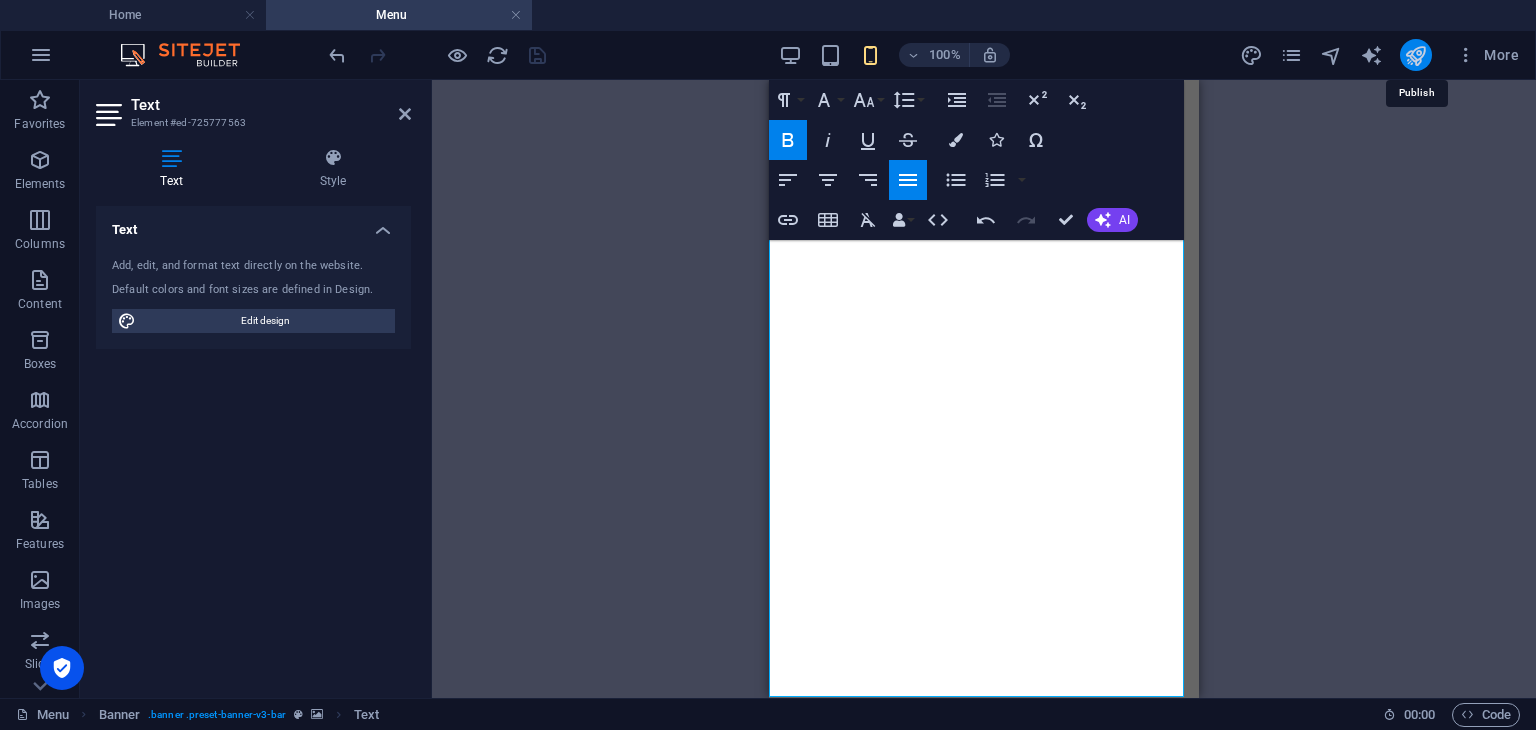 click at bounding box center (1415, 55) 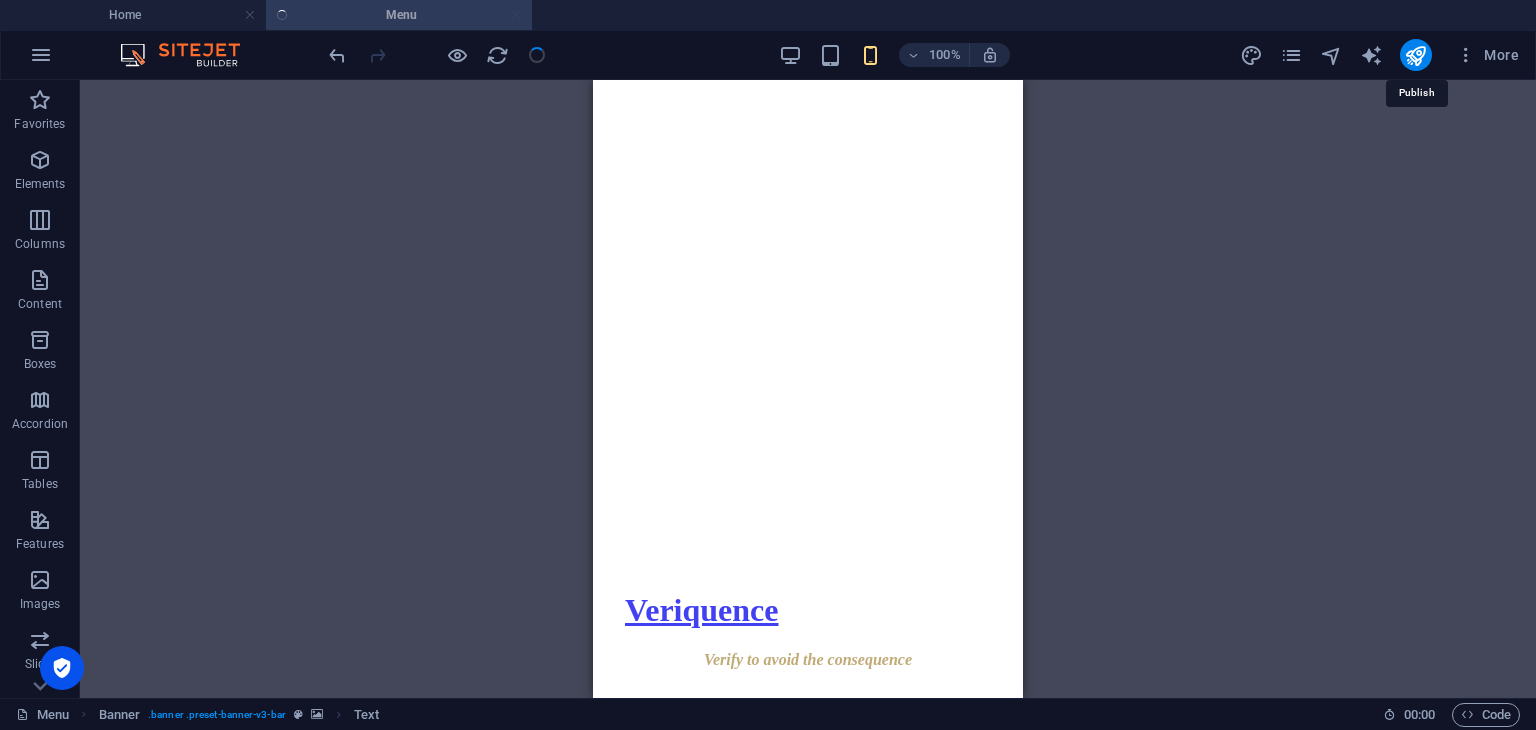 scroll, scrollTop: 9956, scrollLeft: 0, axis: vertical 